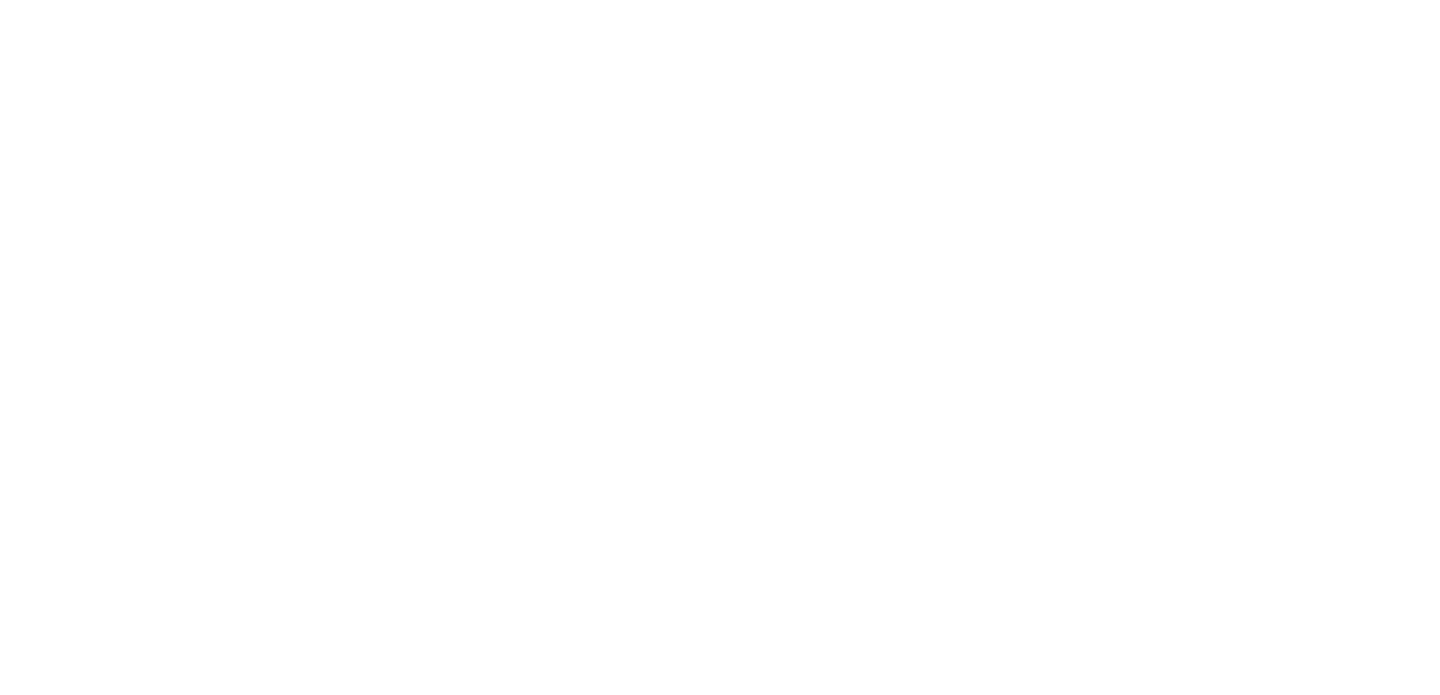 scroll, scrollTop: 0, scrollLeft: 0, axis: both 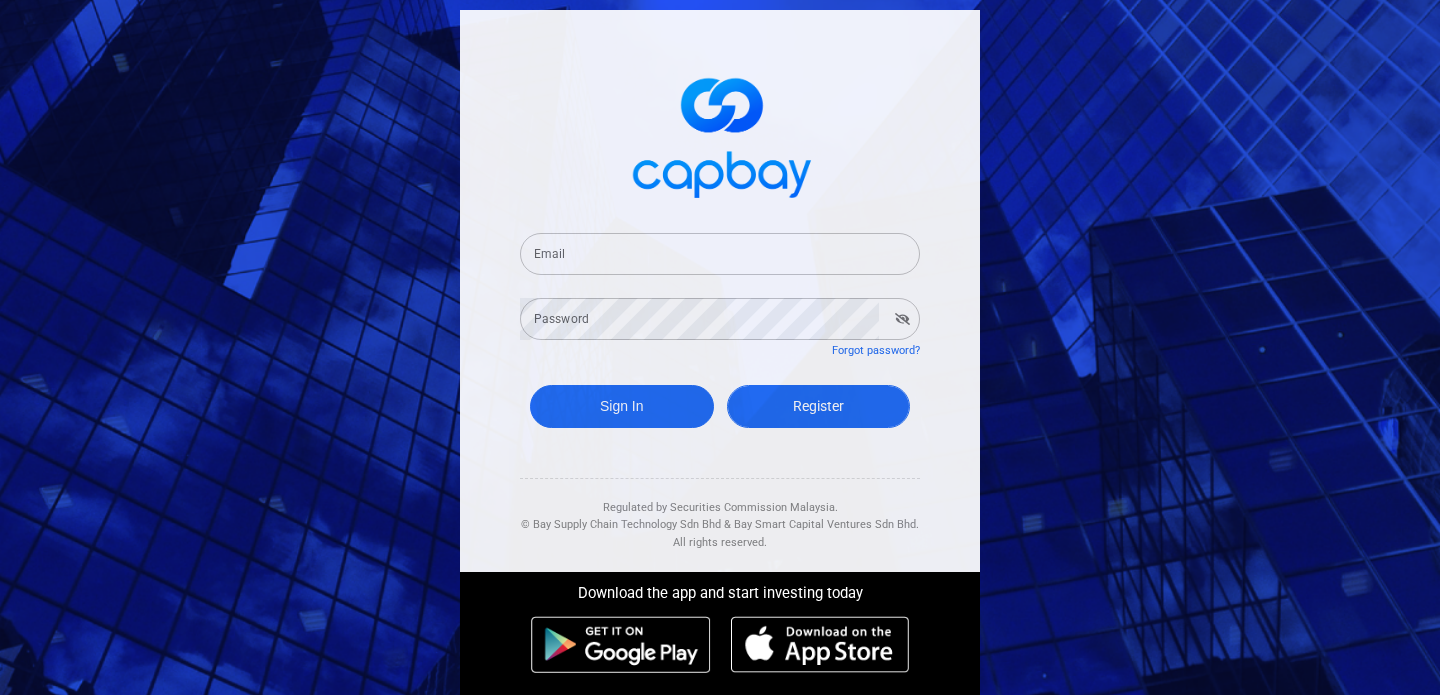 click on "Register" at bounding box center [819, 406] 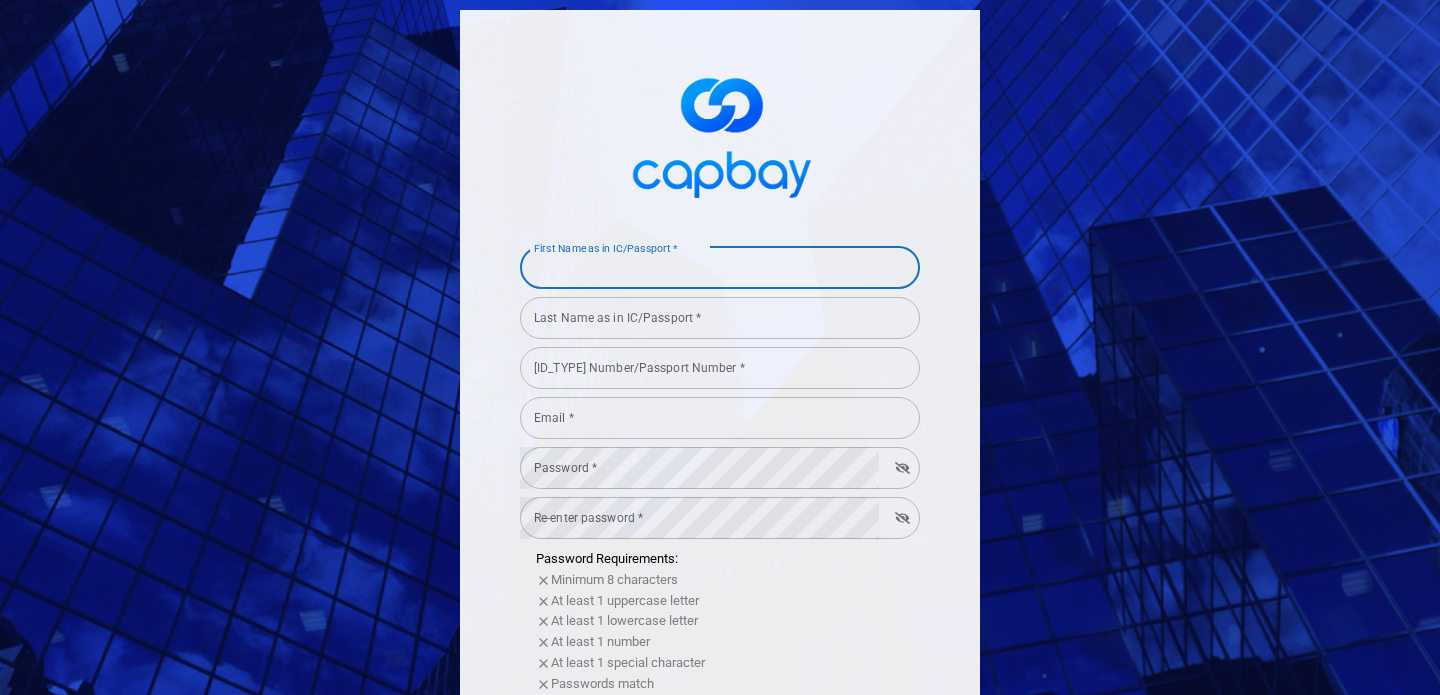 click on "First Name as in IC/Passport *" at bounding box center (720, 268) 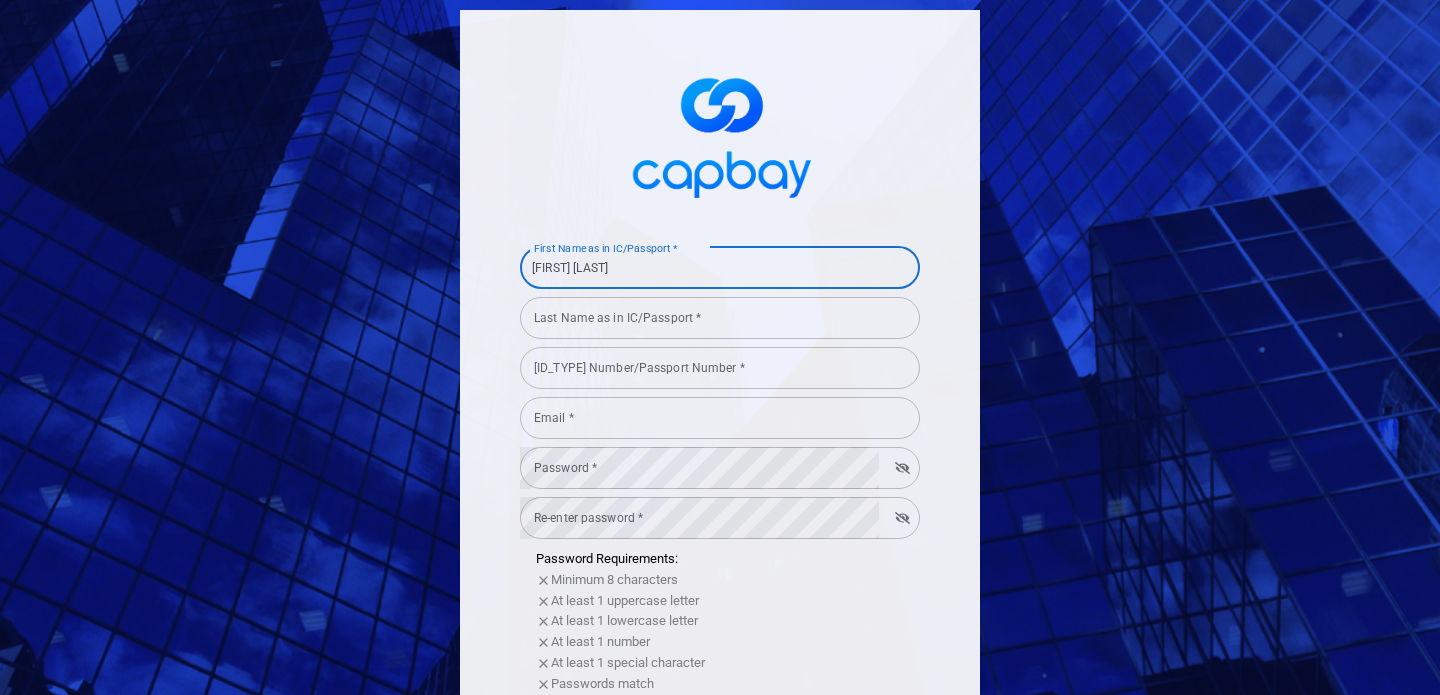 type on "[FIRST] [LAST]" 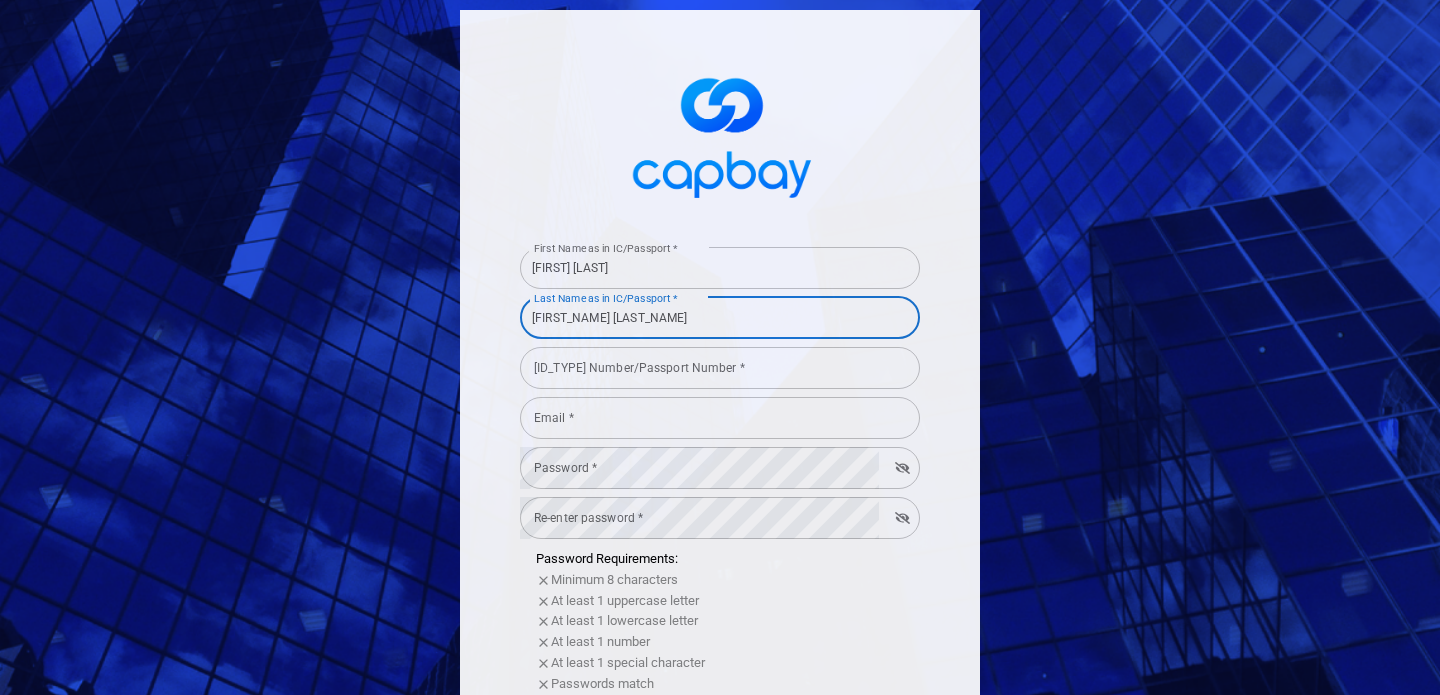 type on "[FIRST_NAME] [LAST_NAME]" 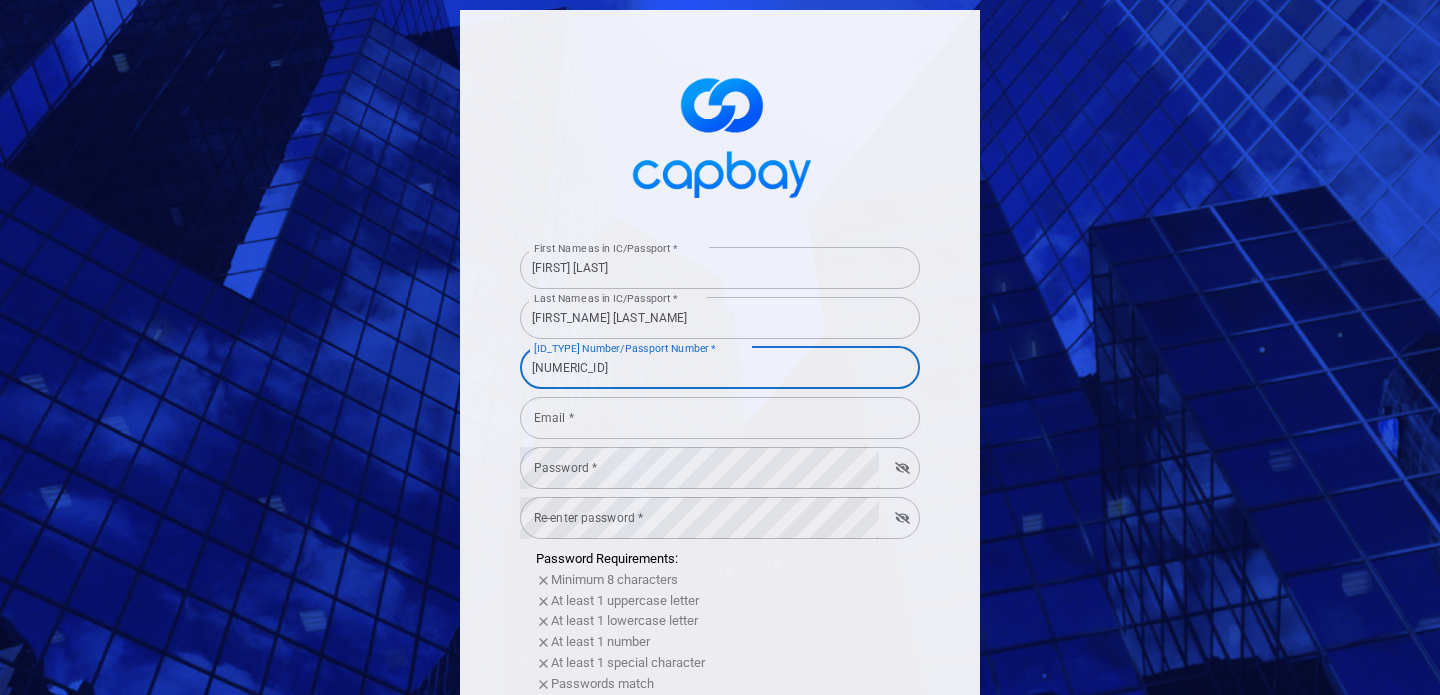 type on "[NUMERIC_ID]" 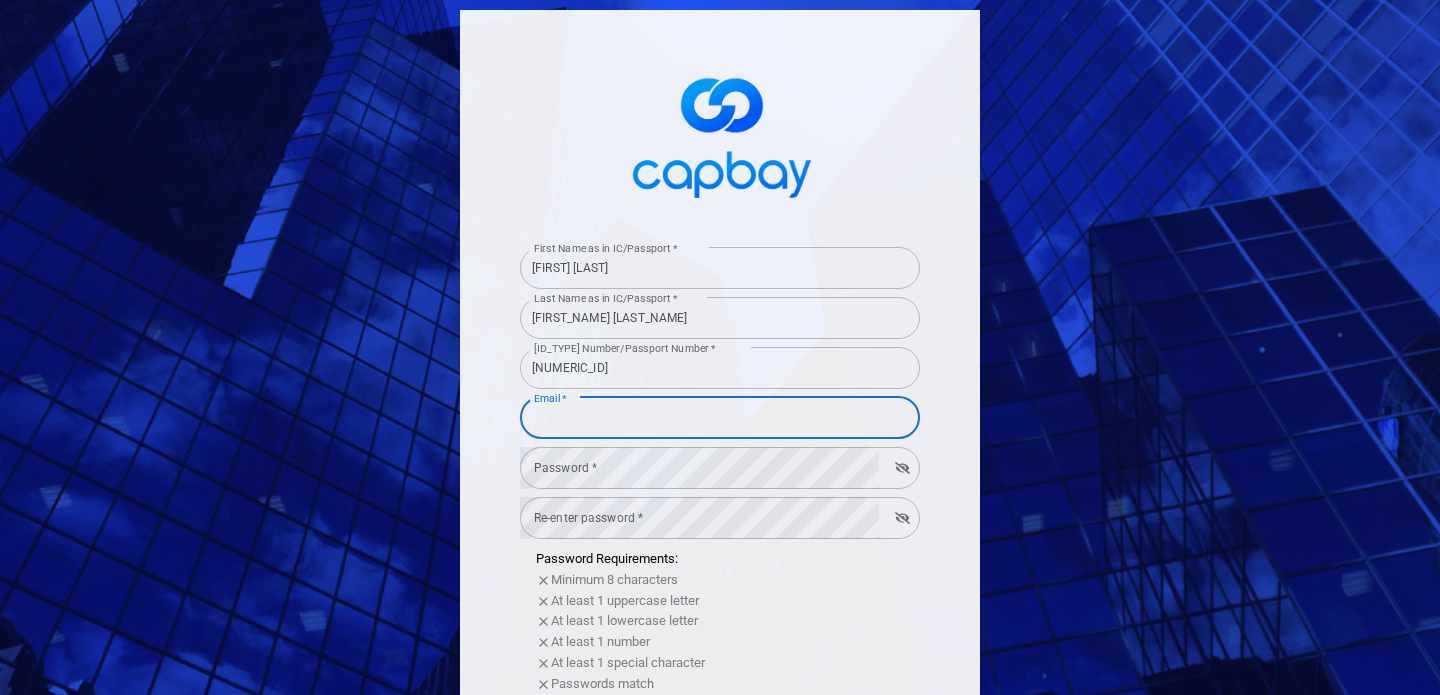 click on "Email *" at bounding box center [720, 418] 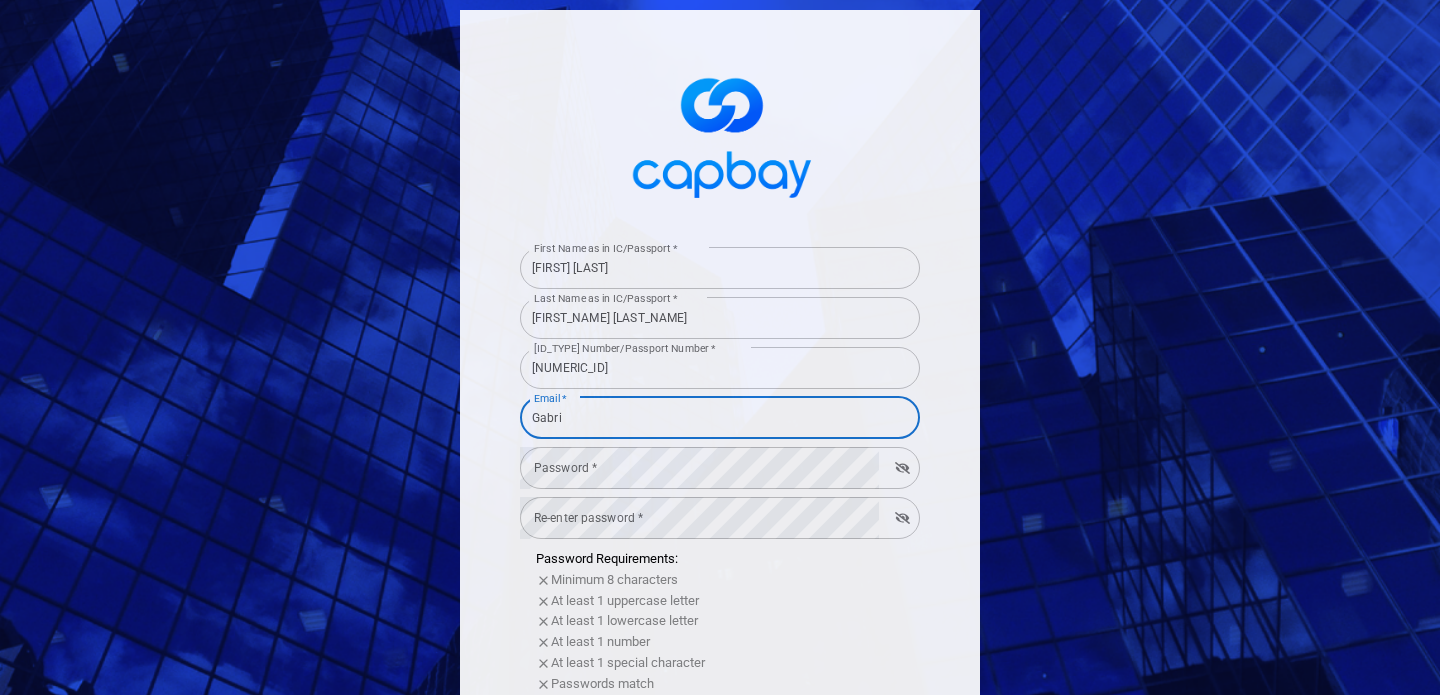 type on "[EMAIL]" 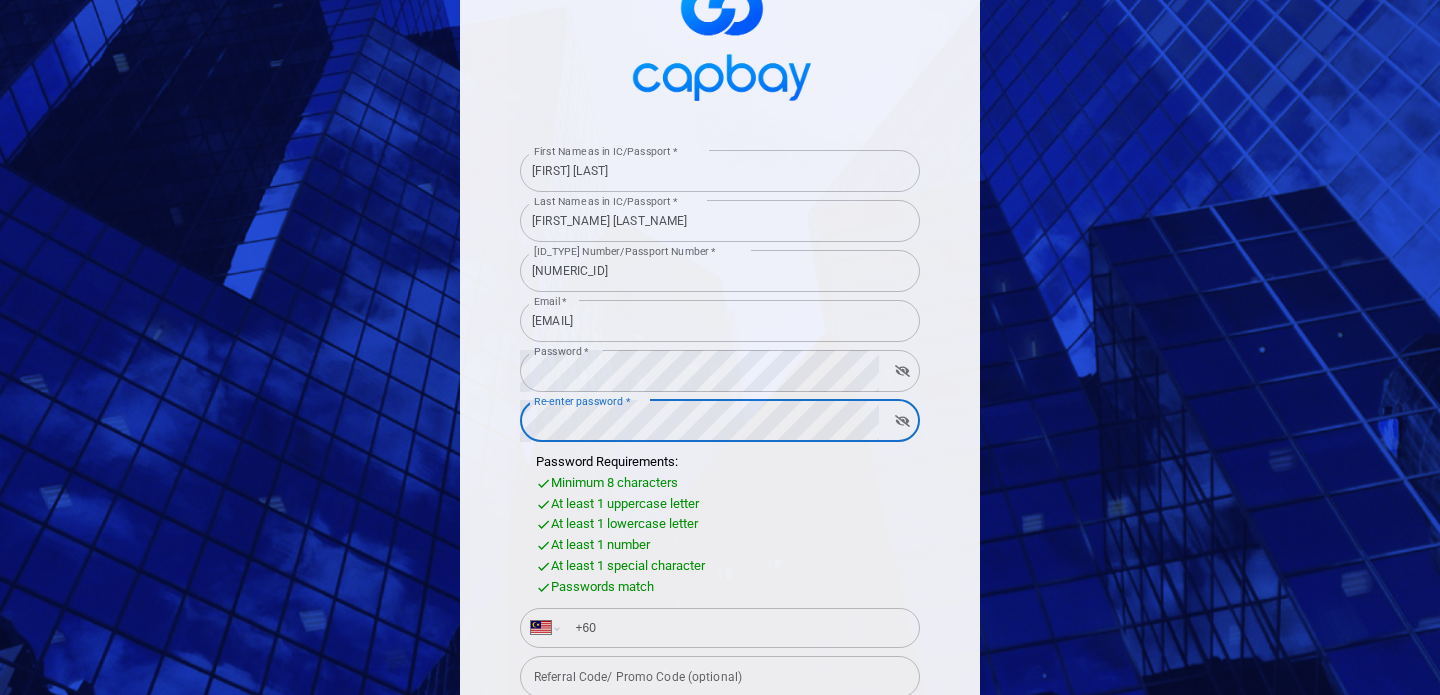 scroll, scrollTop: 188, scrollLeft: 0, axis: vertical 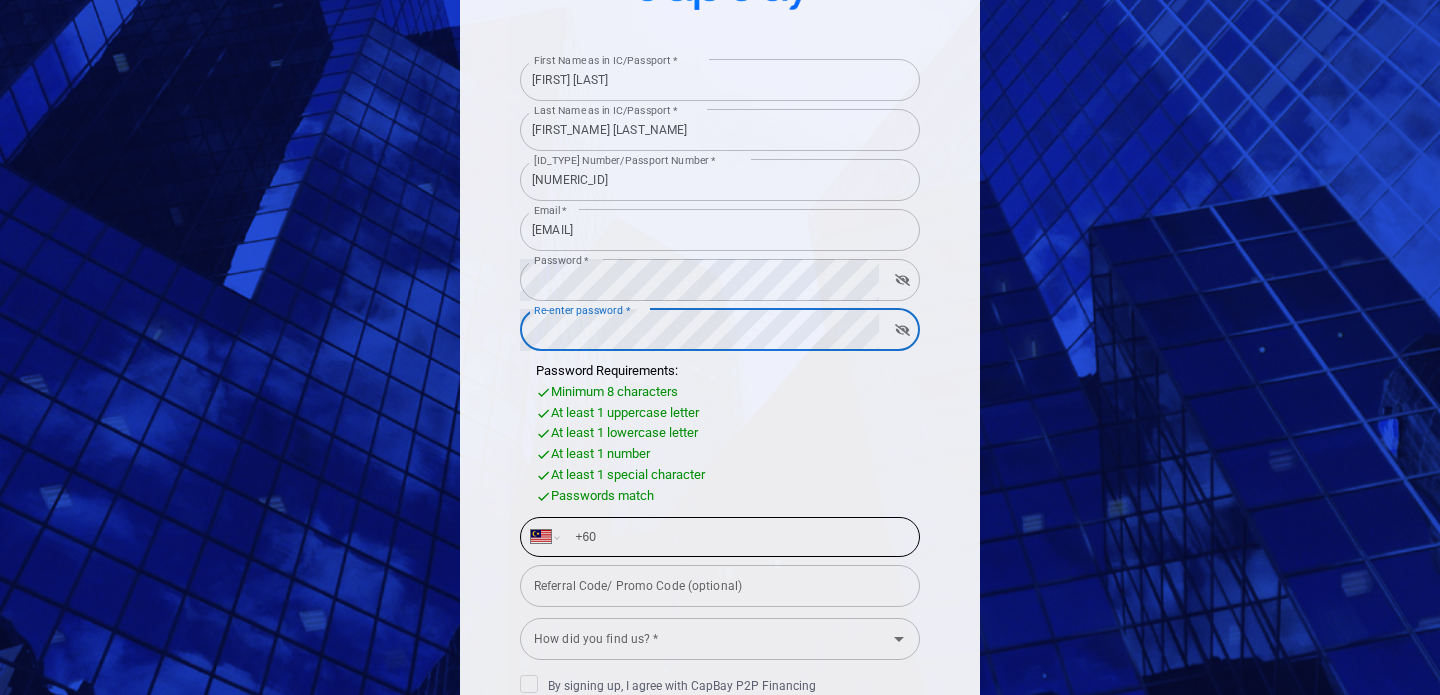 click on "+60" at bounding box center (736, 537) 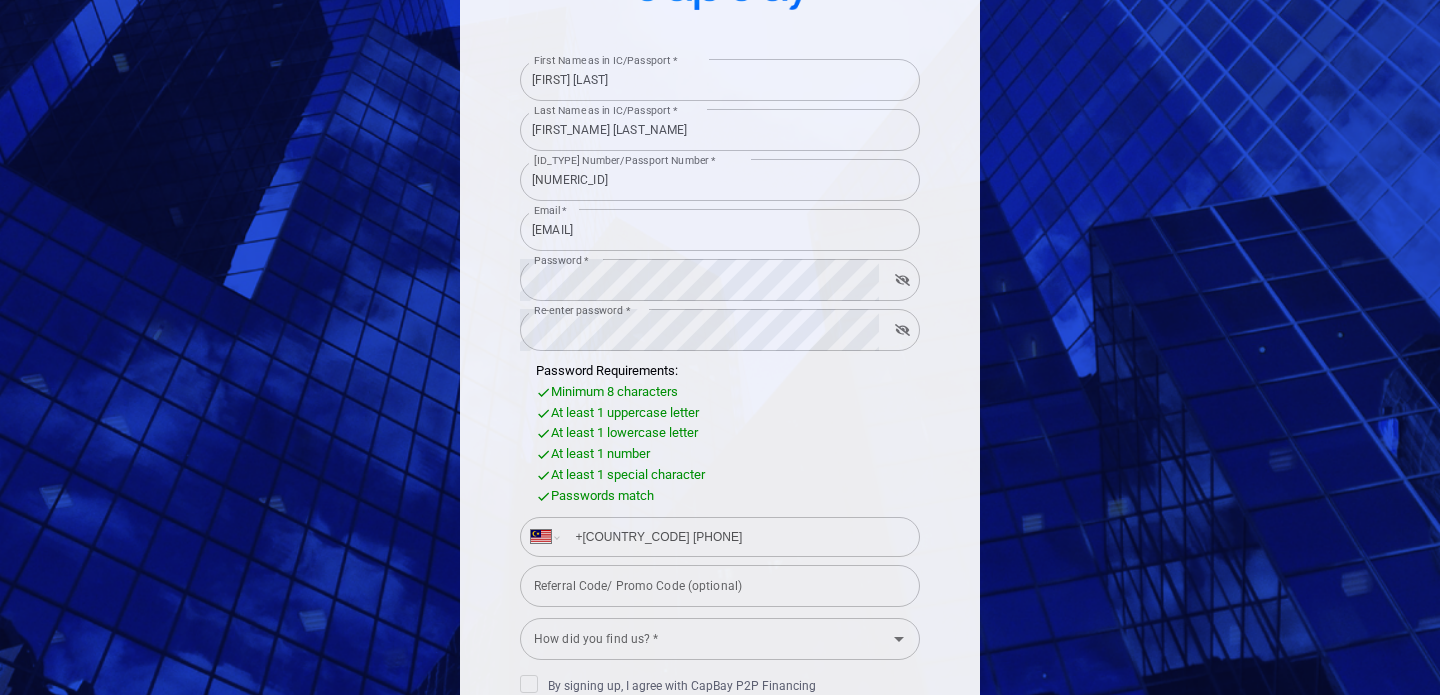 type on "+[COUNTRY_CODE] [PHONE]" 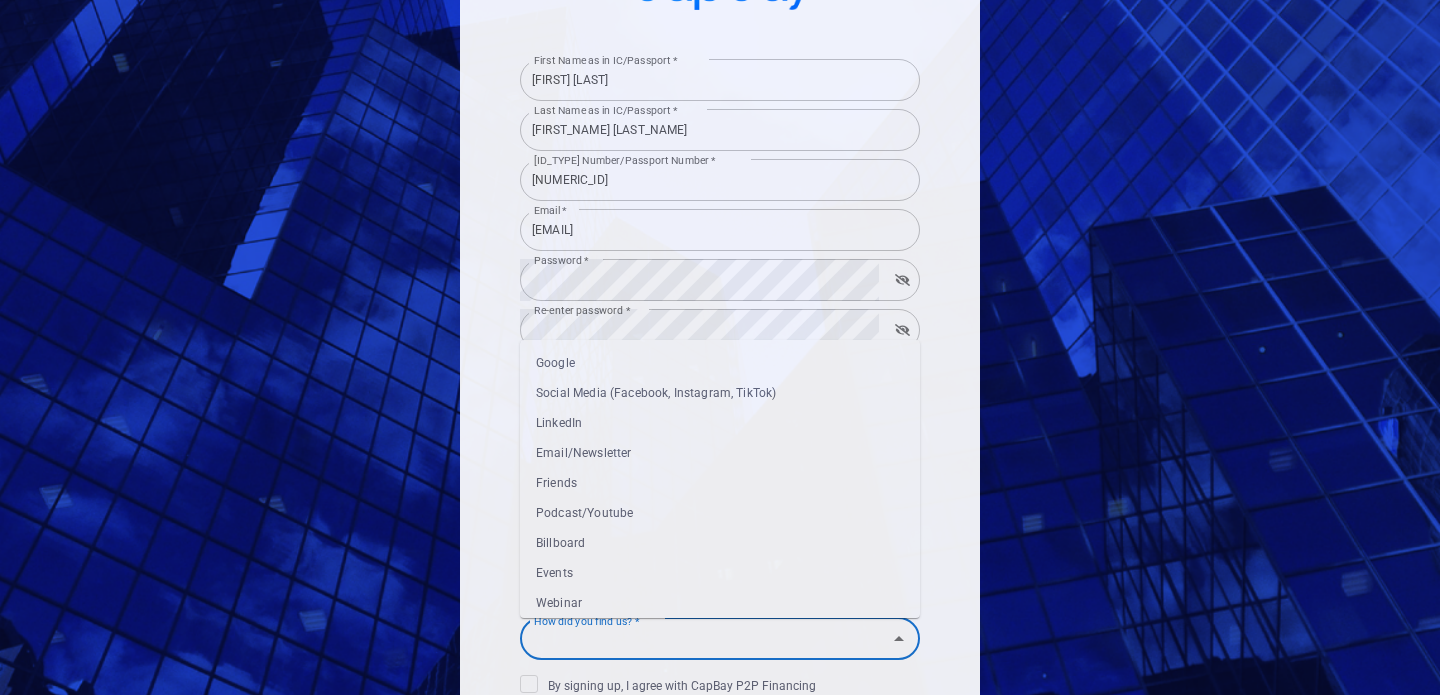 click on "Google" at bounding box center (720, 363) 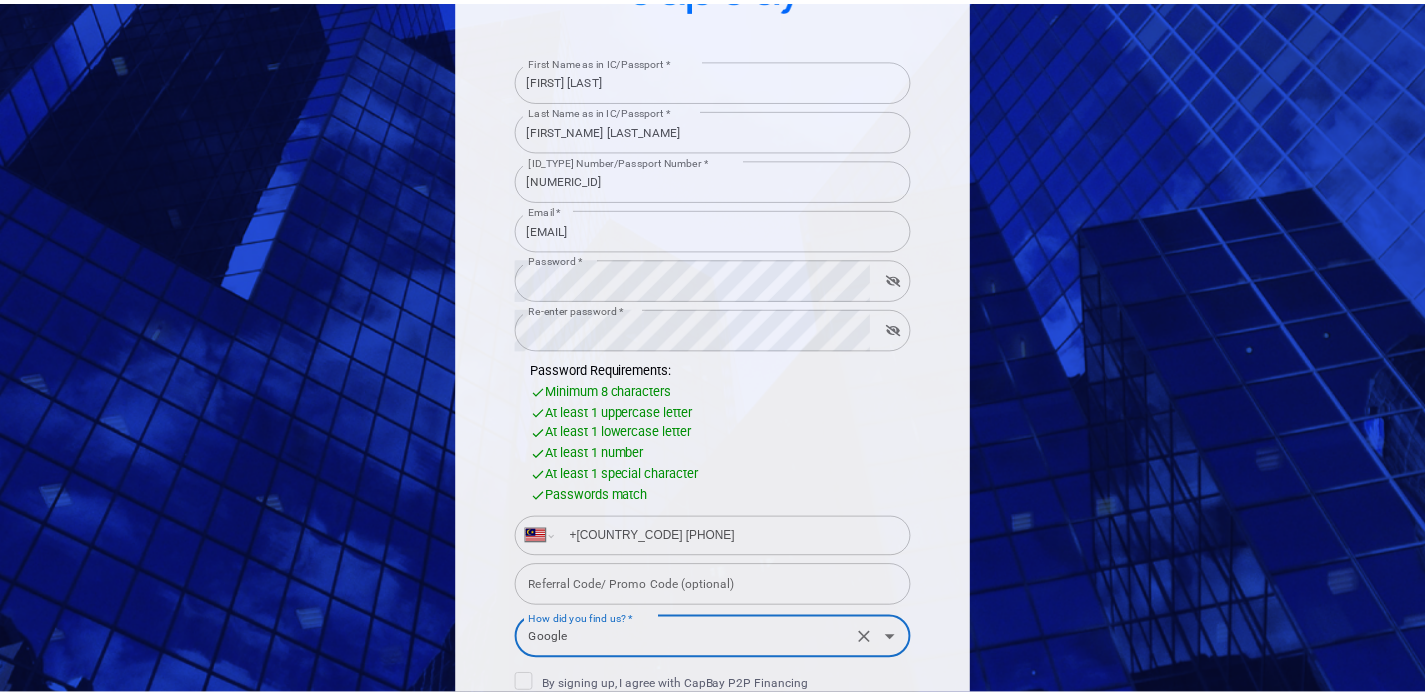 scroll, scrollTop: 412, scrollLeft: 0, axis: vertical 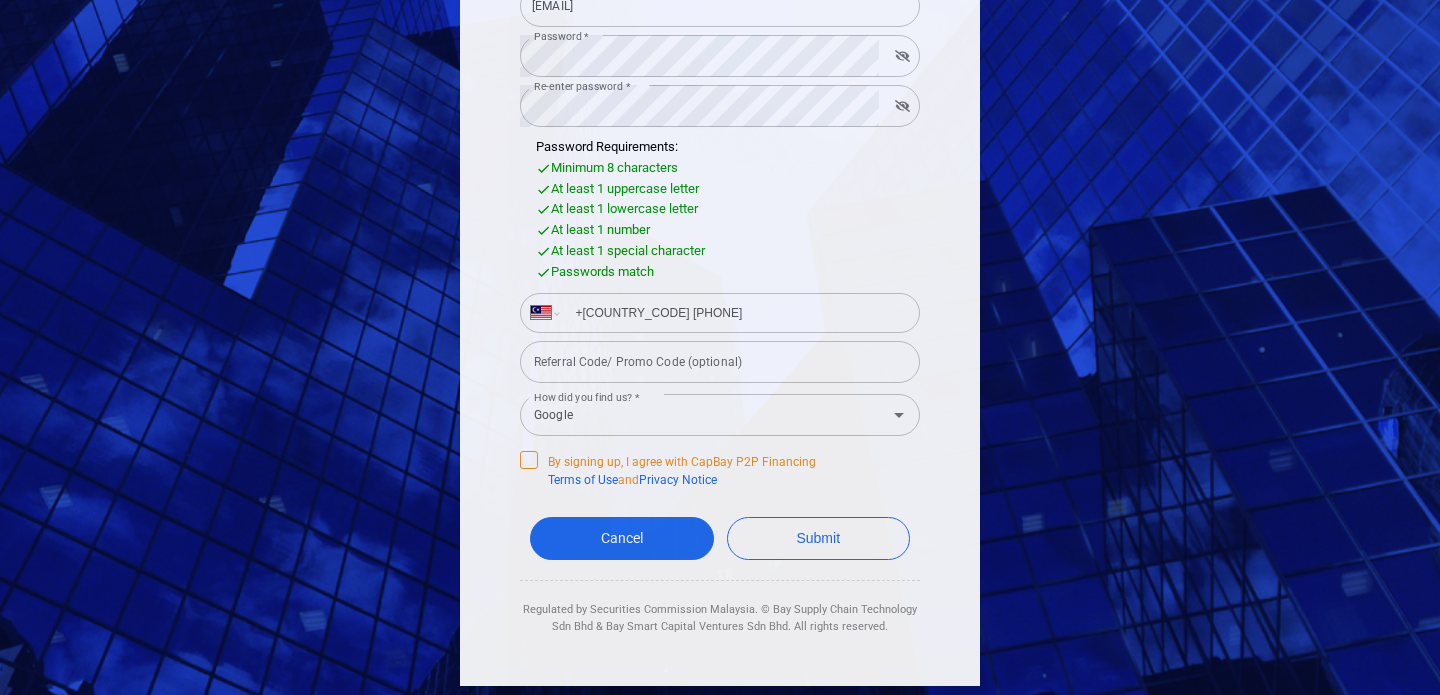 click 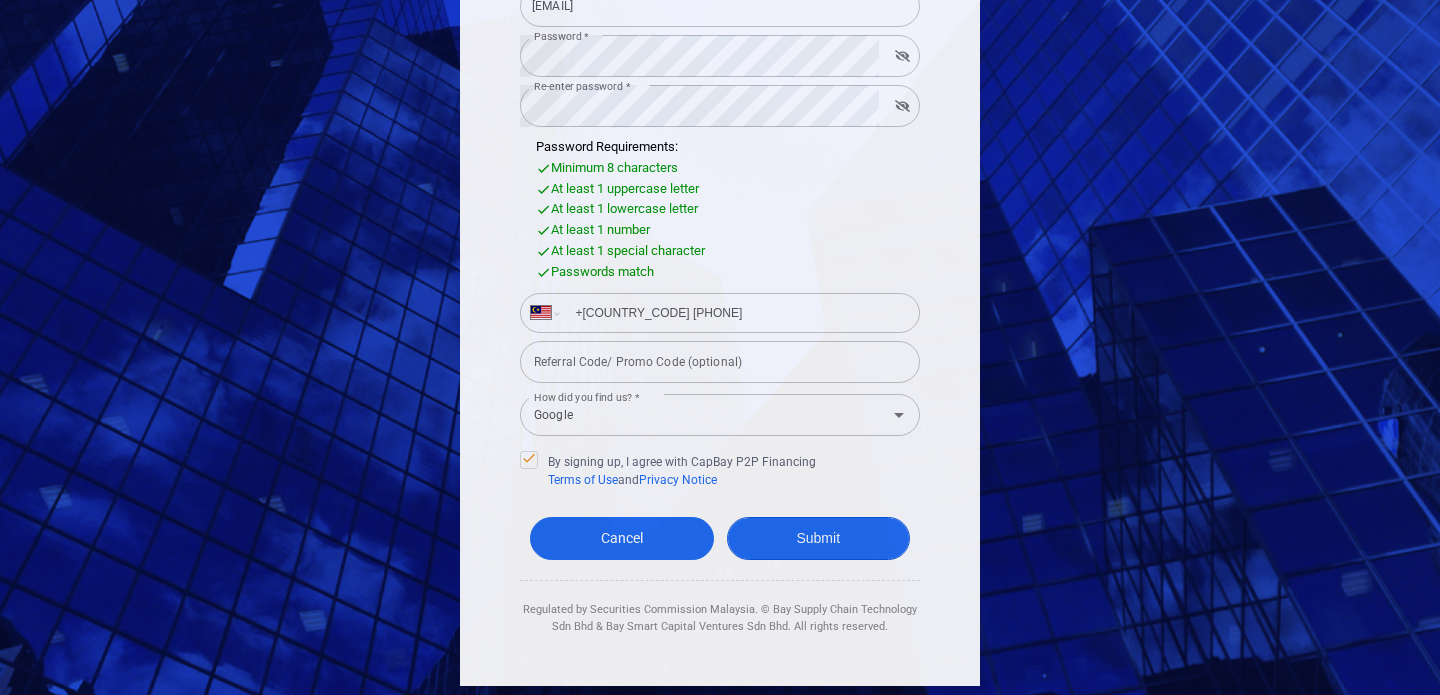 click on "Submit" at bounding box center [819, 538] 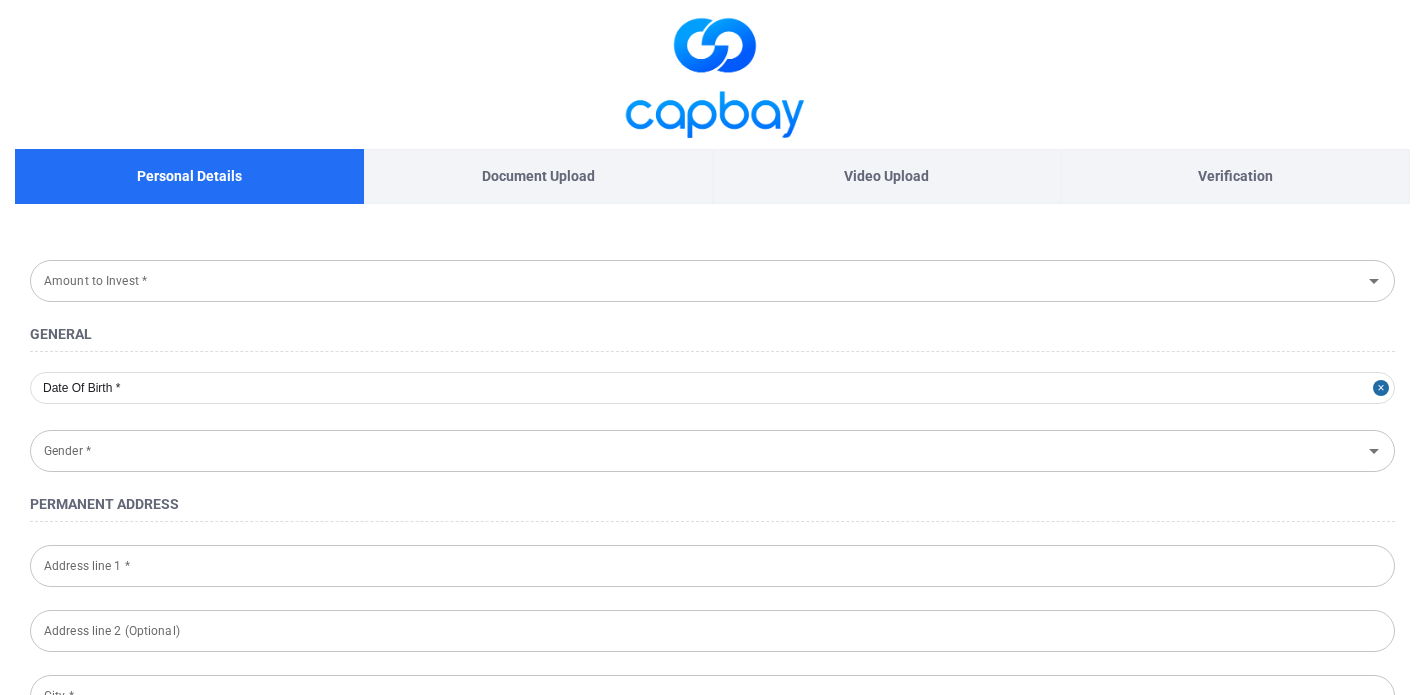 type on "Below RM 10,000" 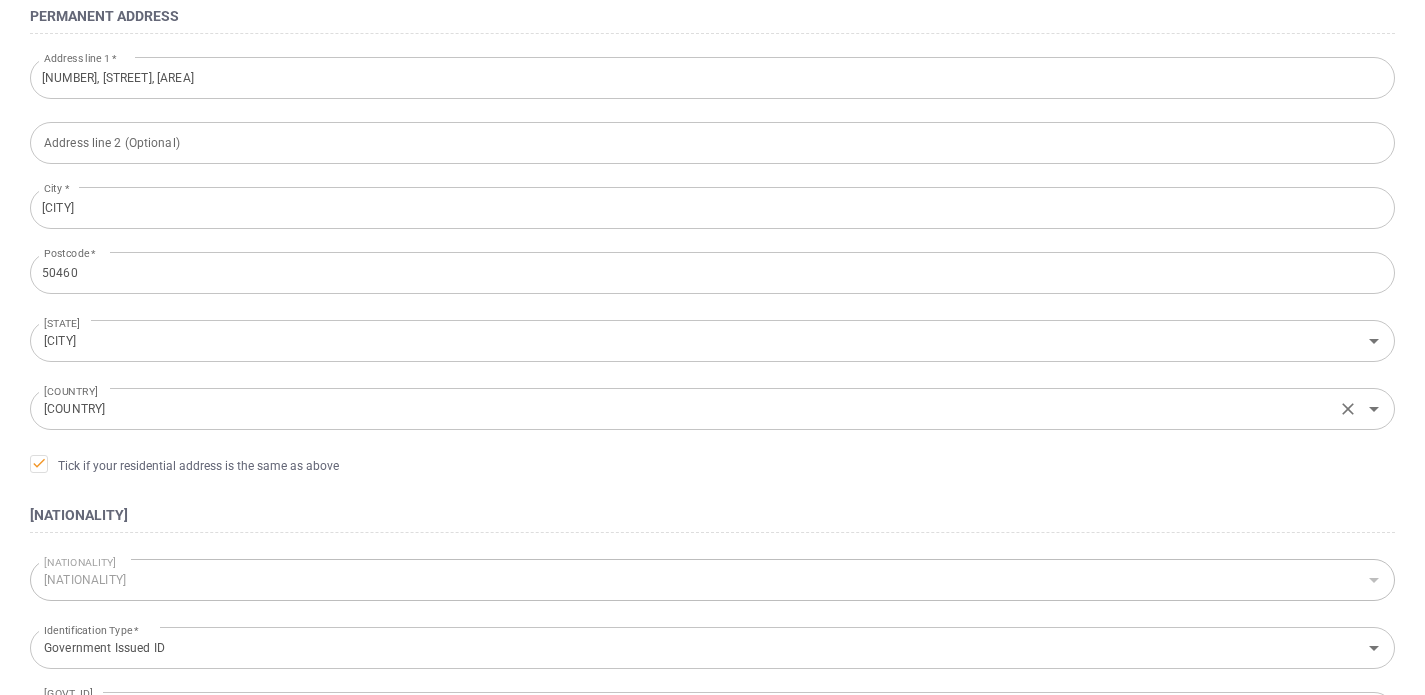 scroll, scrollTop: 717, scrollLeft: 0, axis: vertical 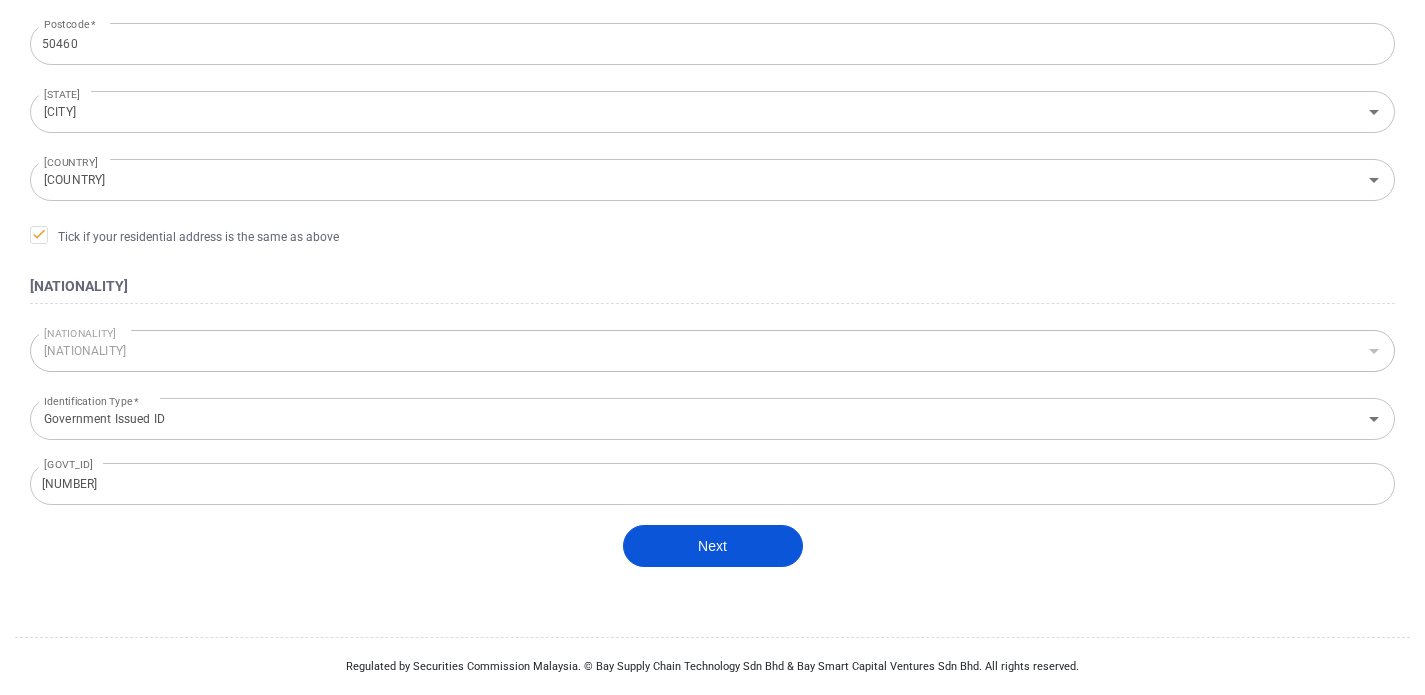 click on "Next" at bounding box center [713, 546] 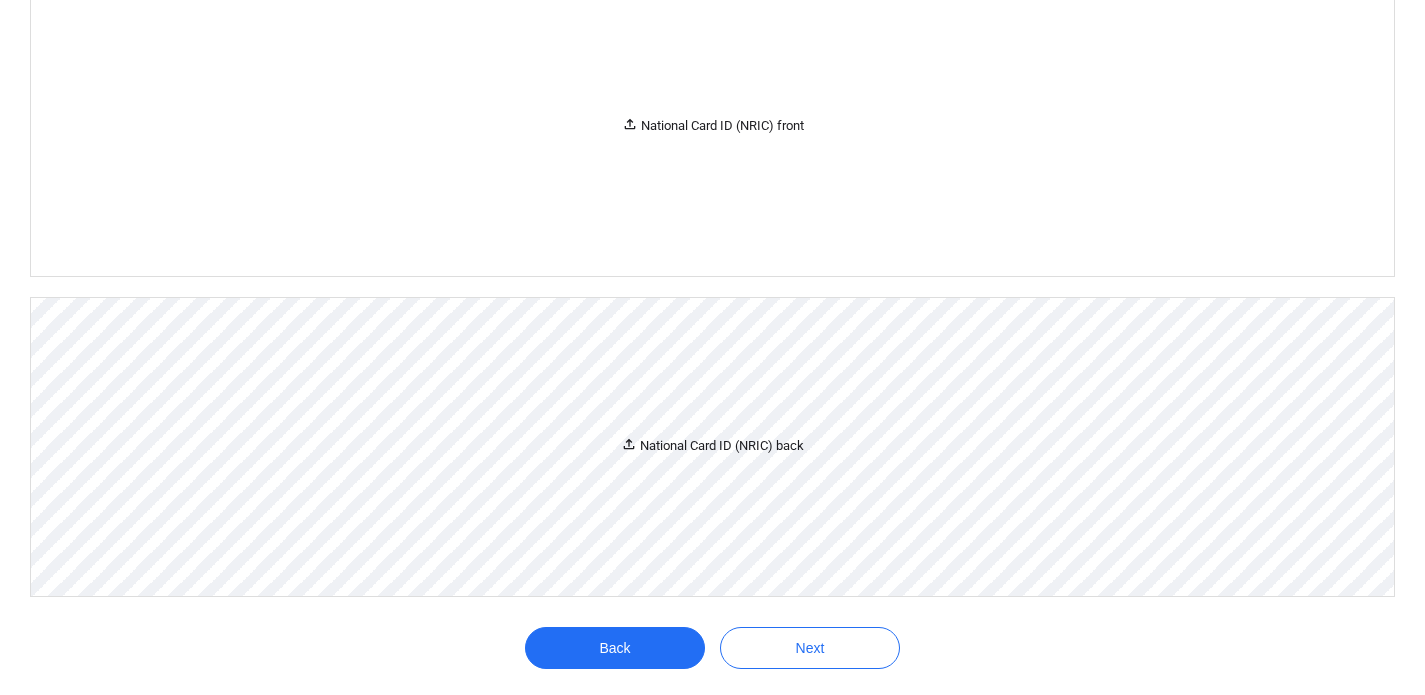 scroll, scrollTop: 288, scrollLeft: 0, axis: vertical 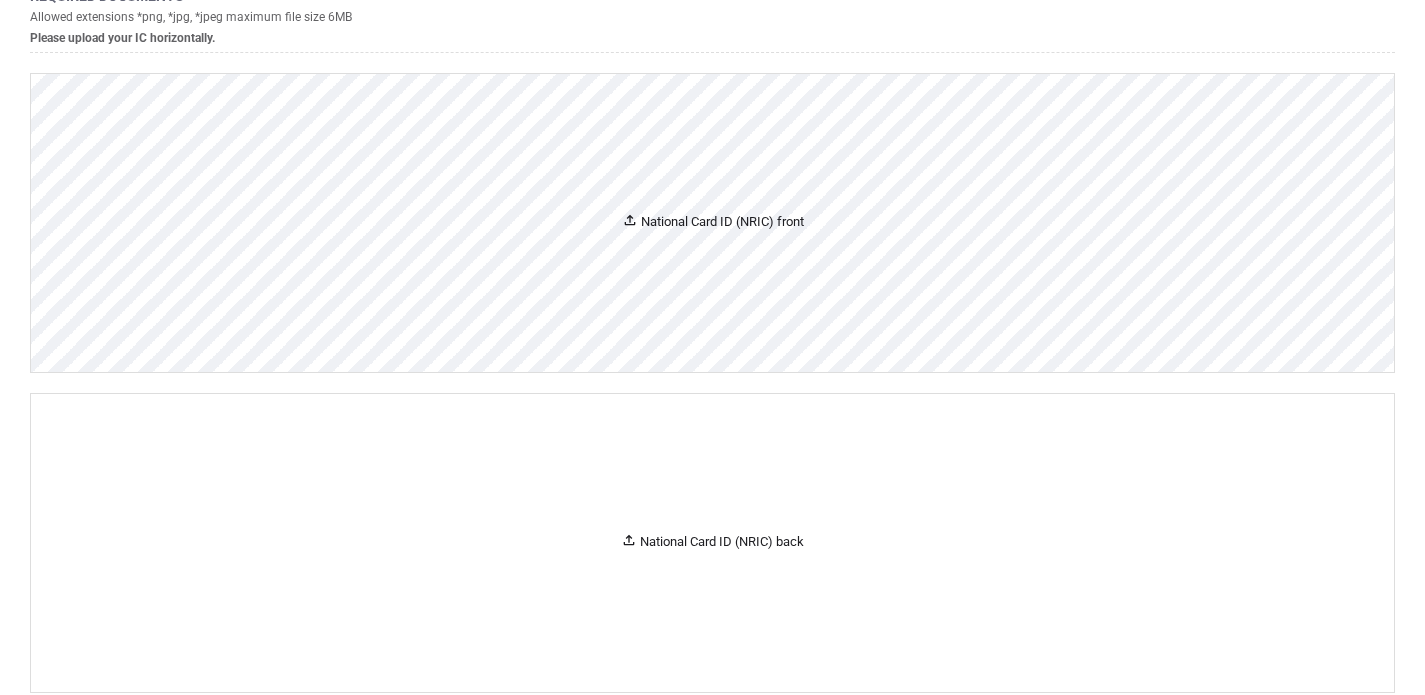 click on "National Card ID (NRIC) front" at bounding box center [713, 222] 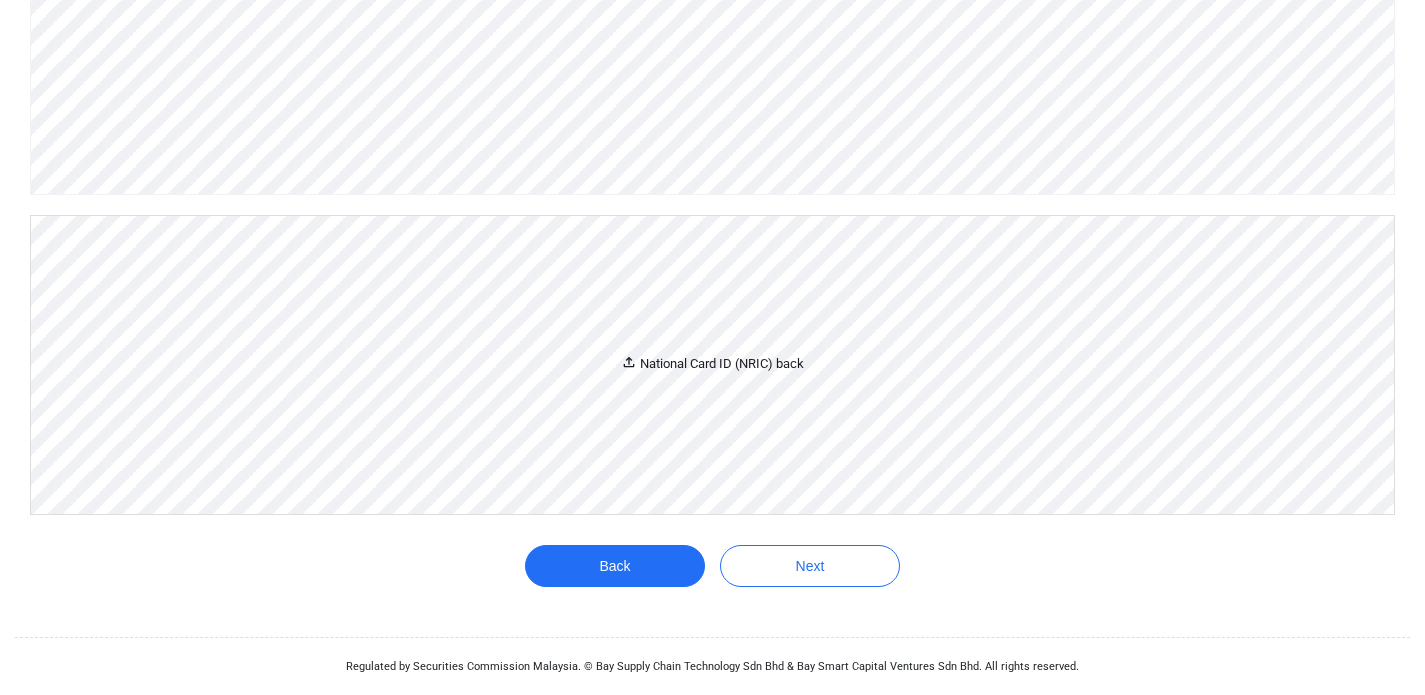 scroll, scrollTop: 1965, scrollLeft: 0, axis: vertical 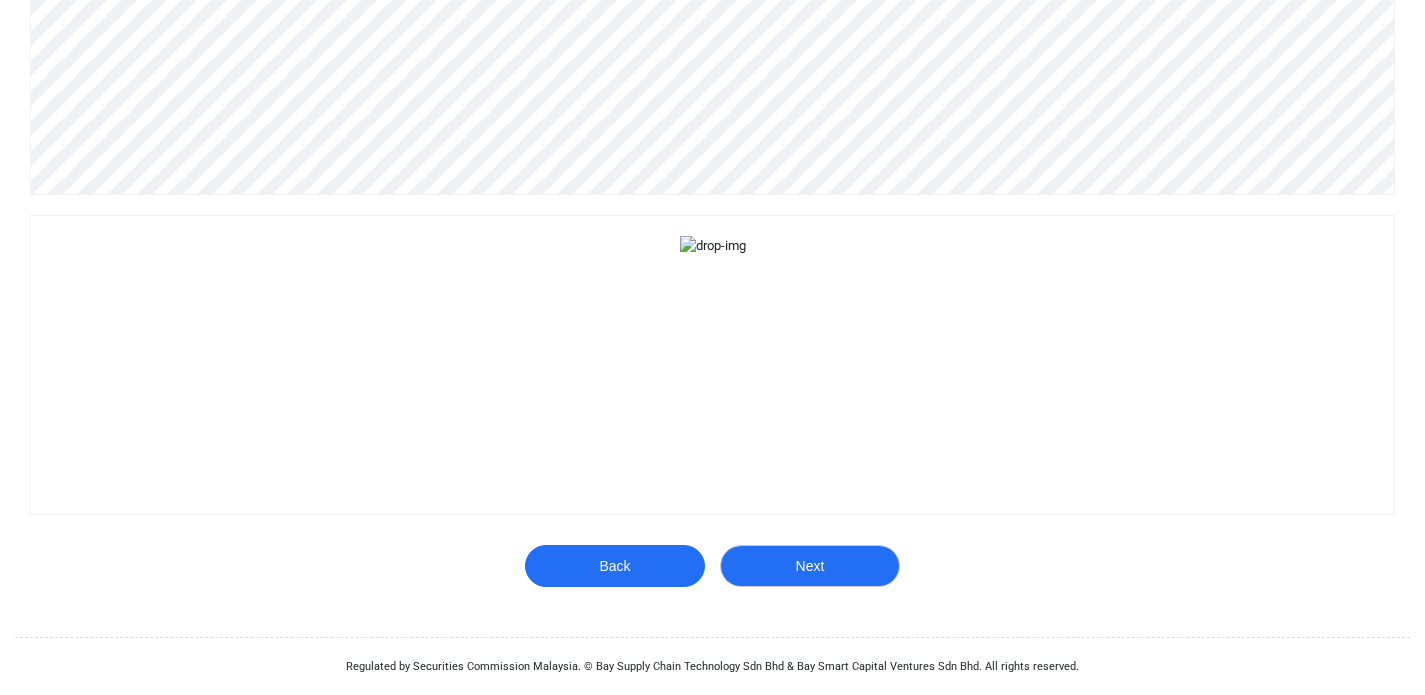 click on "Next" at bounding box center (810, 566) 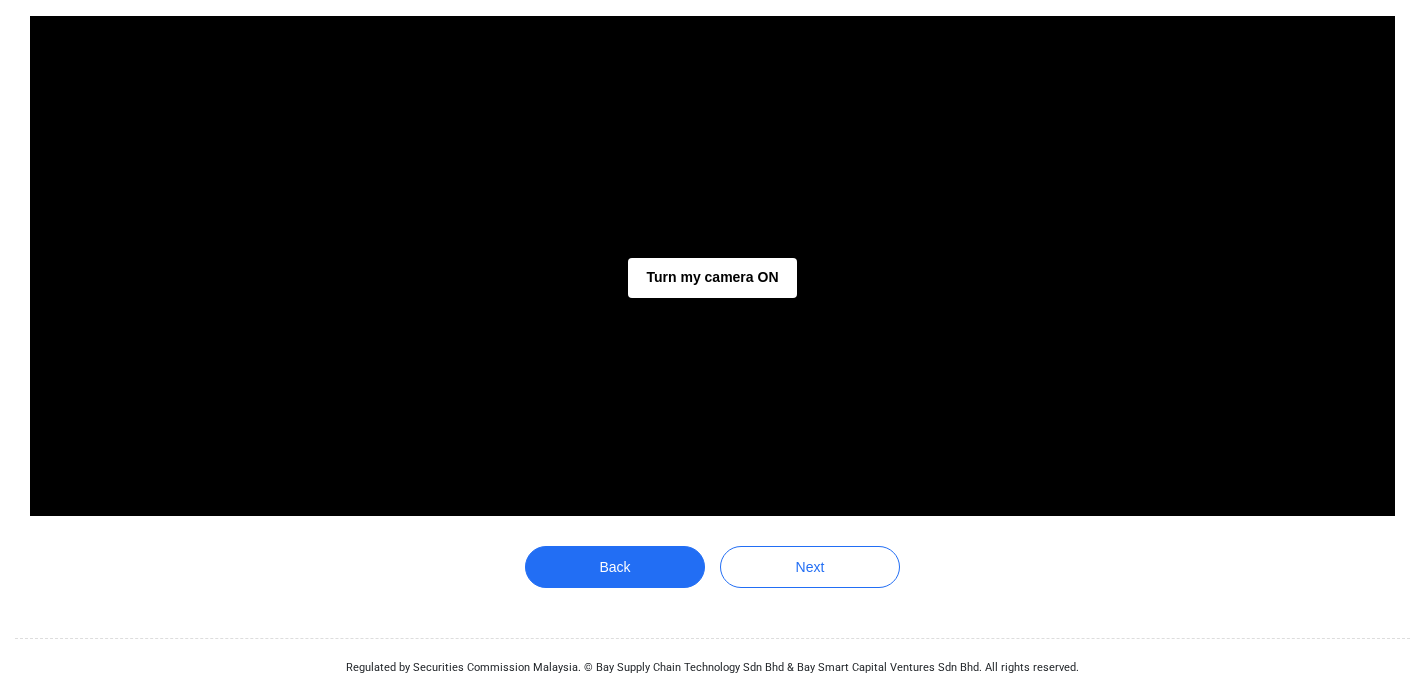 scroll, scrollTop: 217, scrollLeft: 0, axis: vertical 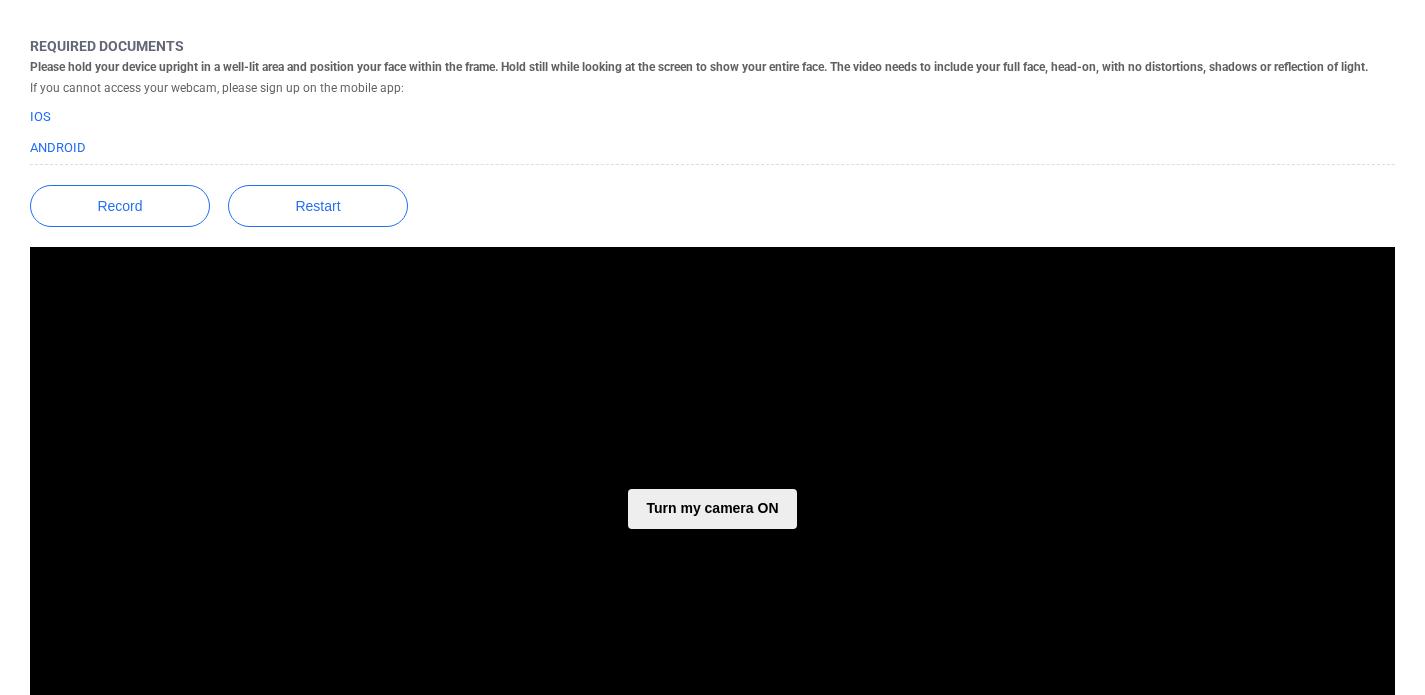 click on "Turn my camera ON" at bounding box center (712, 509) 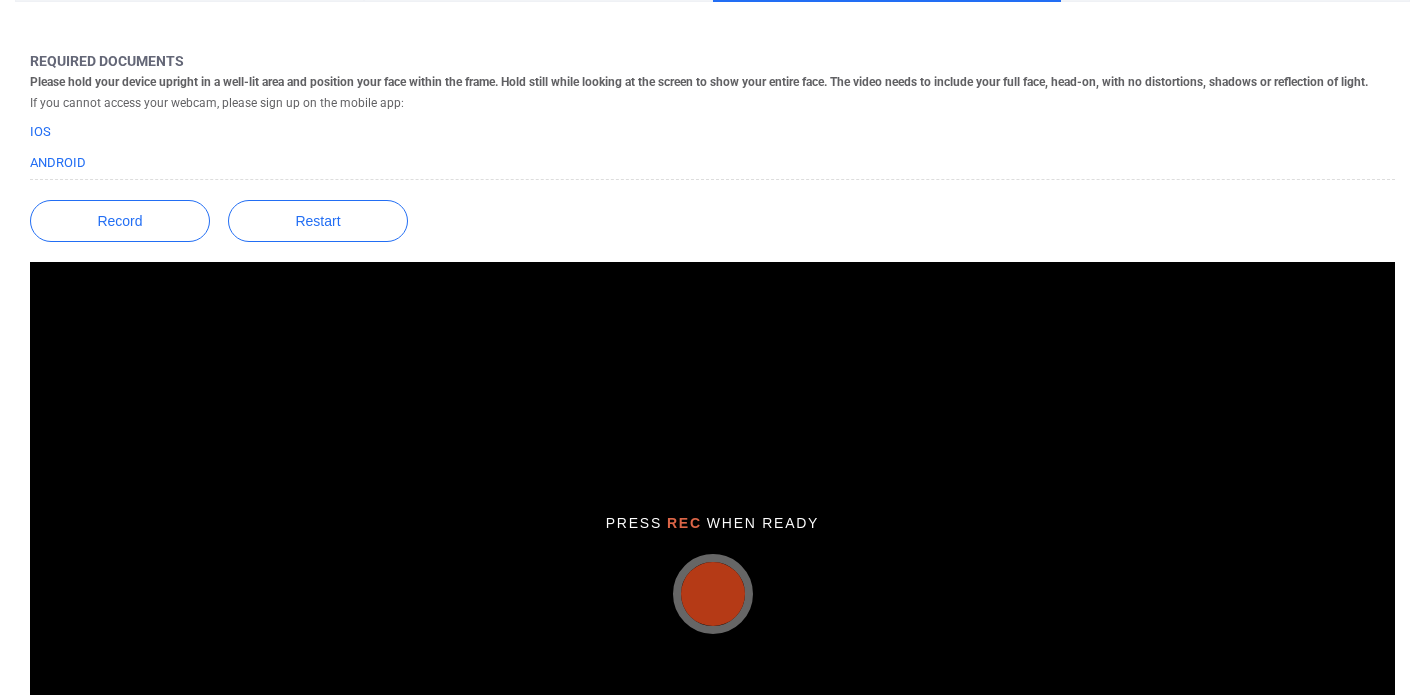 scroll, scrollTop: 228, scrollLeft: 0, axis: vertical 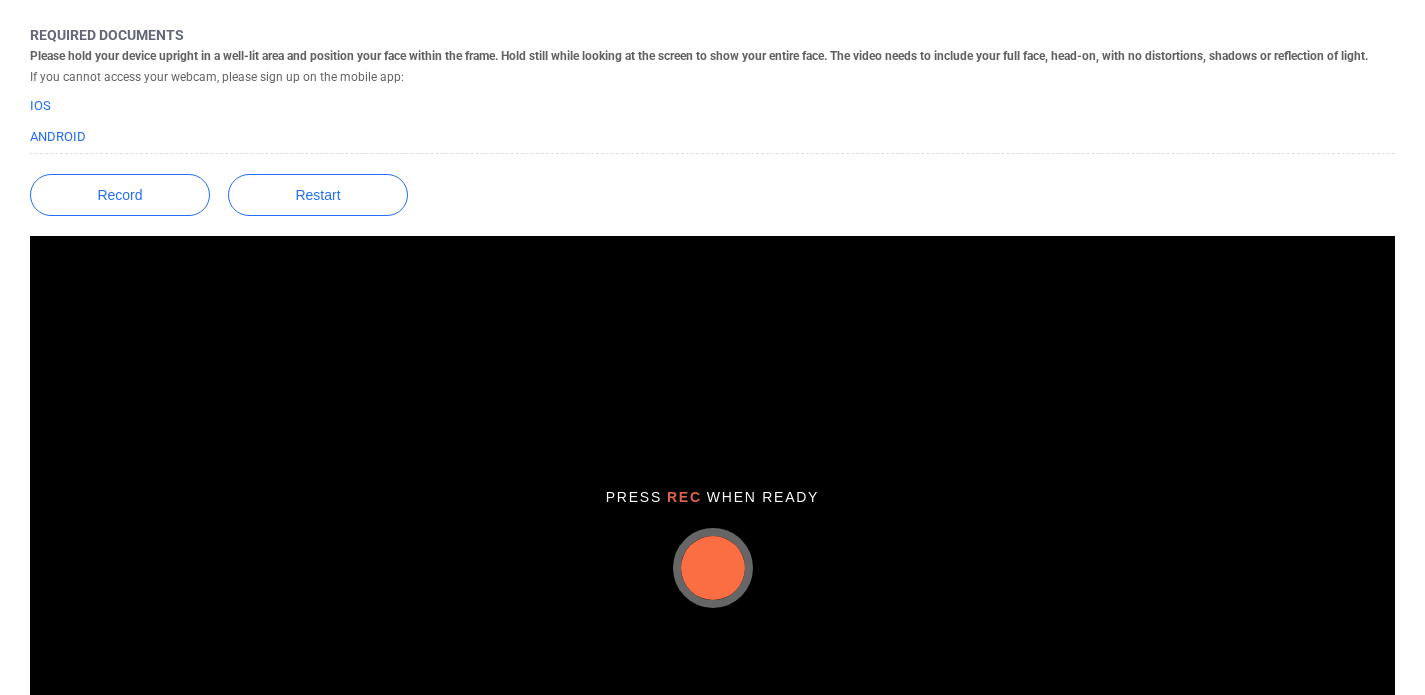 click at bounding box center (713, 568) 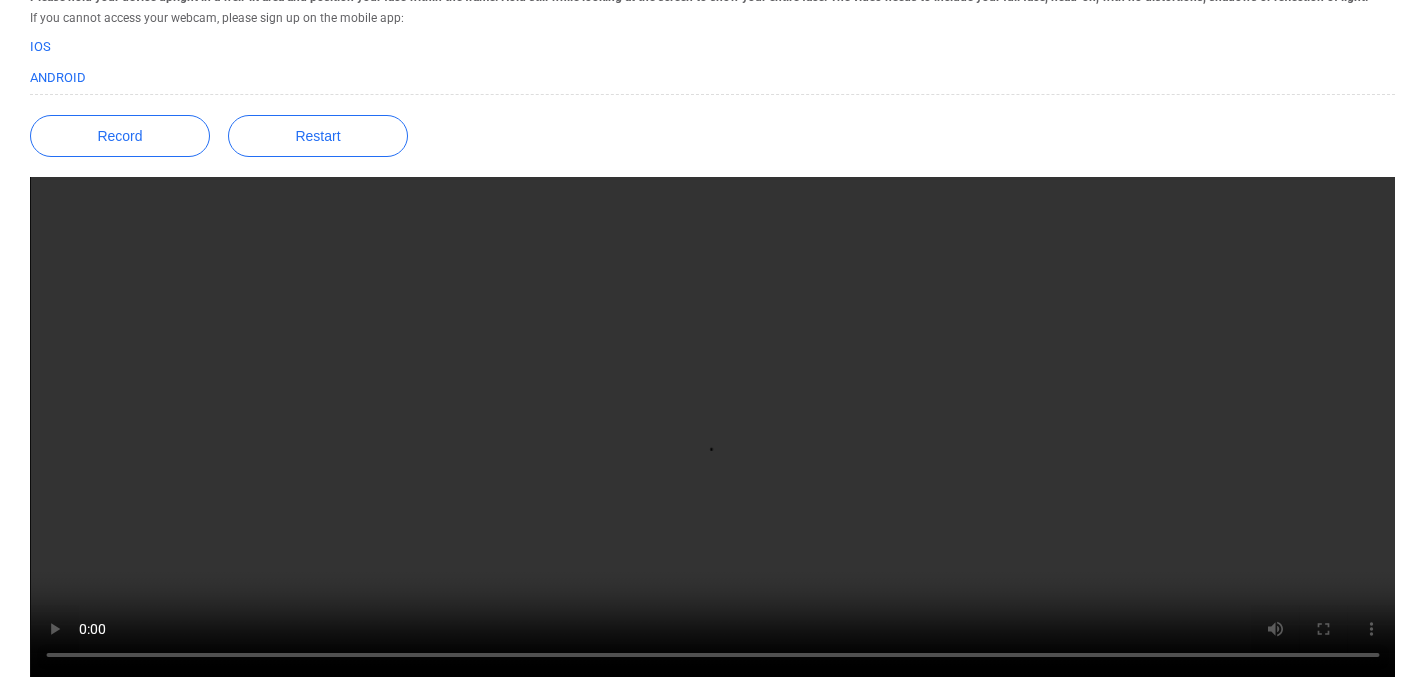 scroll, scrollTop: 448, scrollLeft: 0, axis: vertical 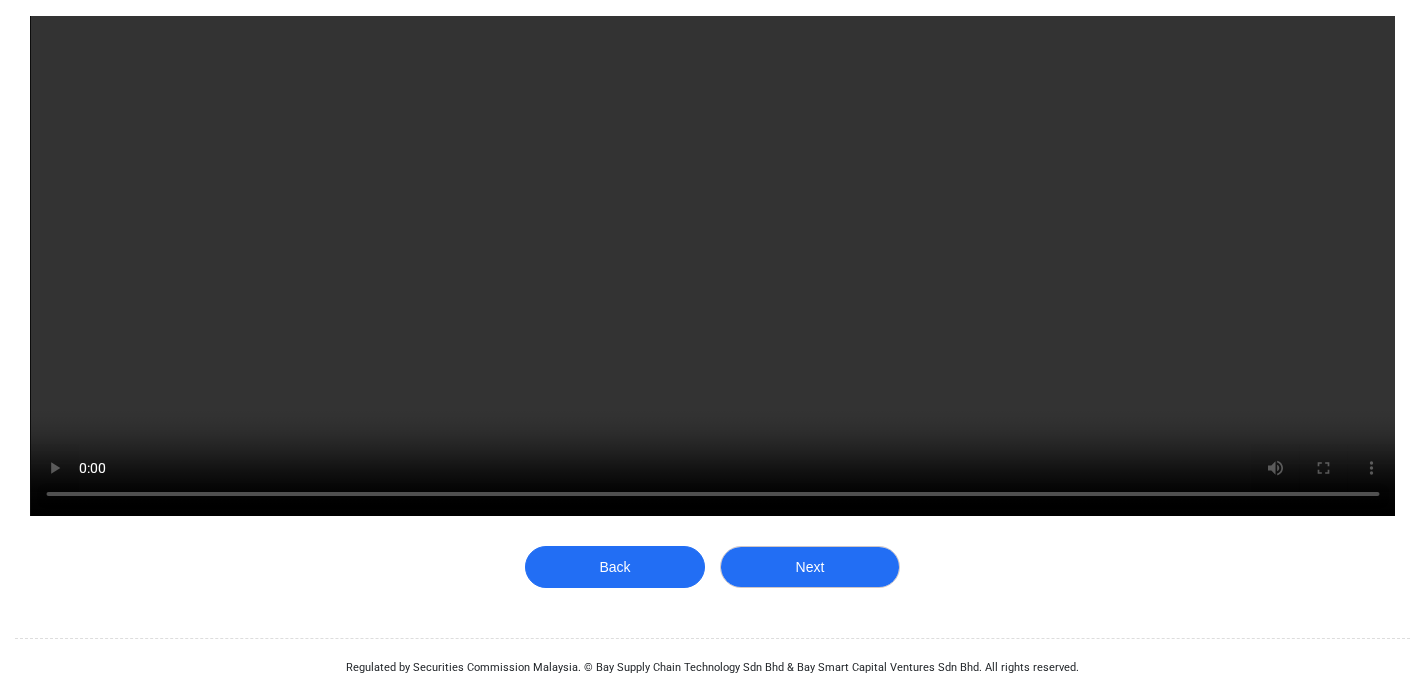 click on "Next" at bounding box center (810, 567) 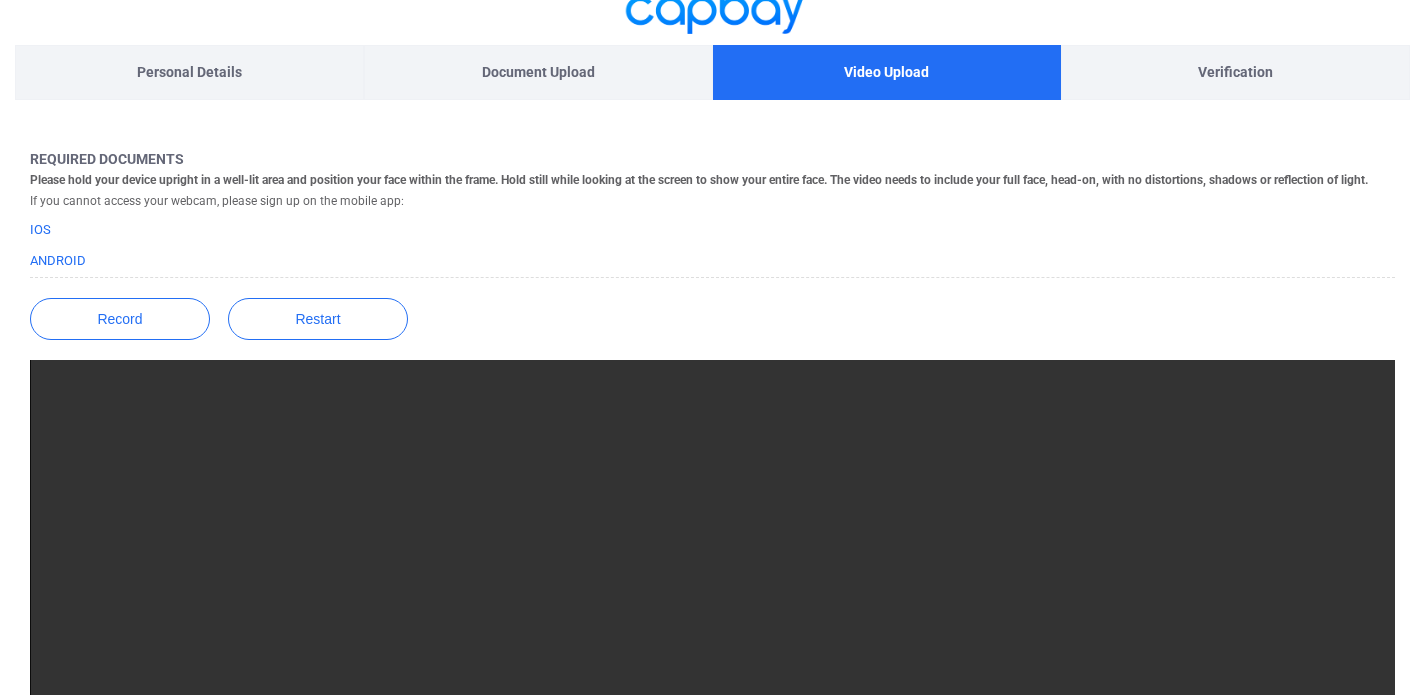 scroll, scrollTop: 106, scrollLeft: 0, axis: vertical 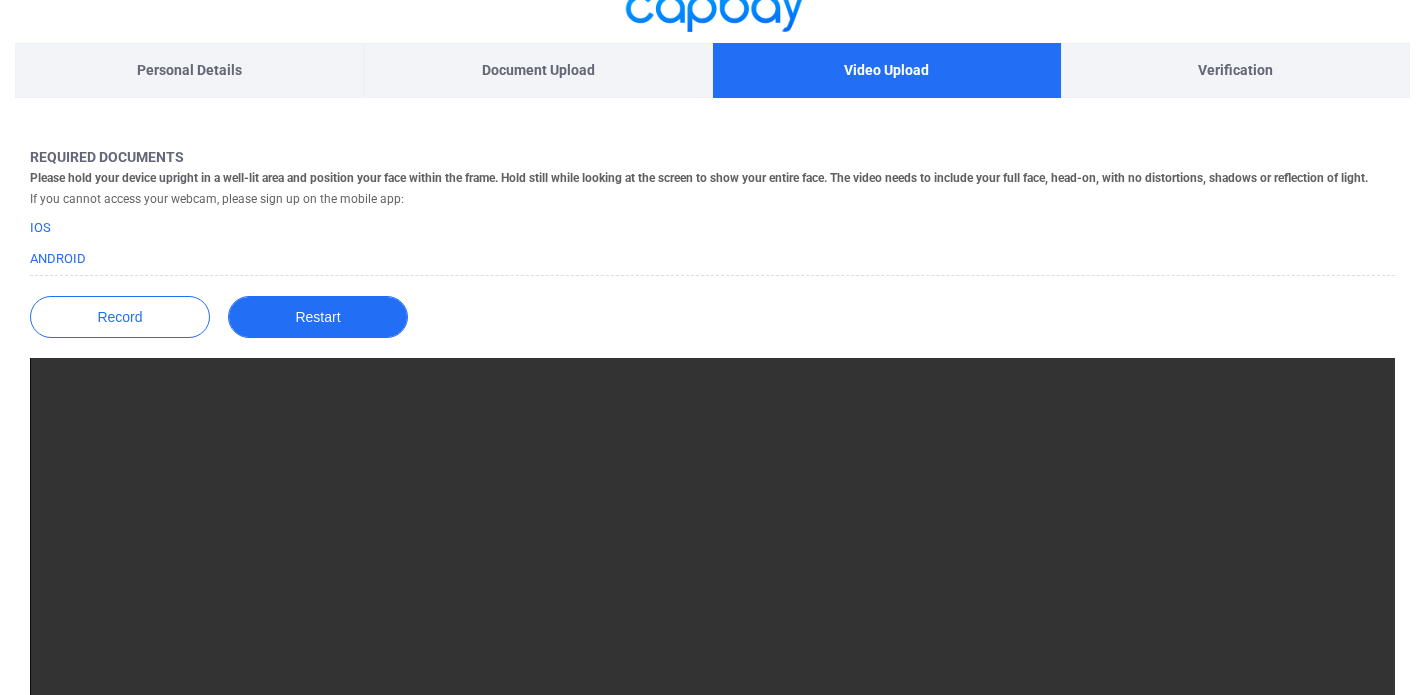 click on "Restart" at bounding box center (318, 317) 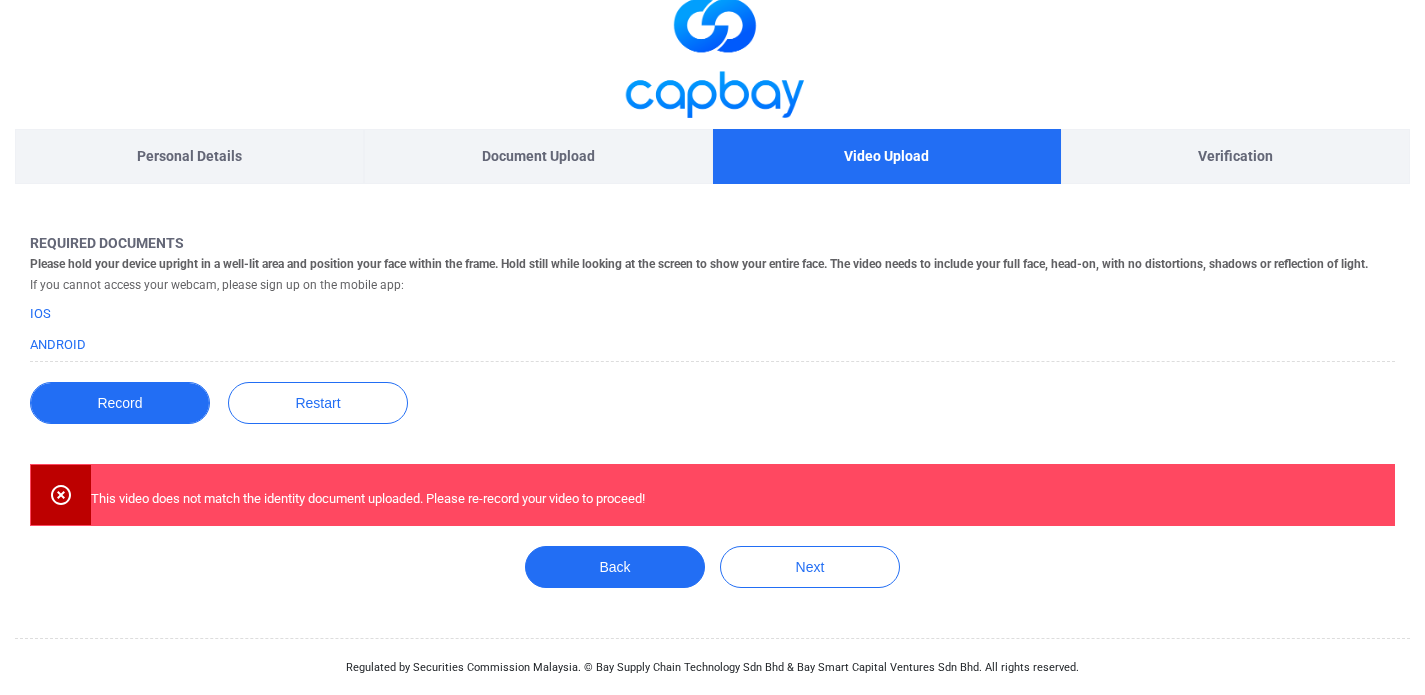 click on "Record" at bounding box center (120, 403) 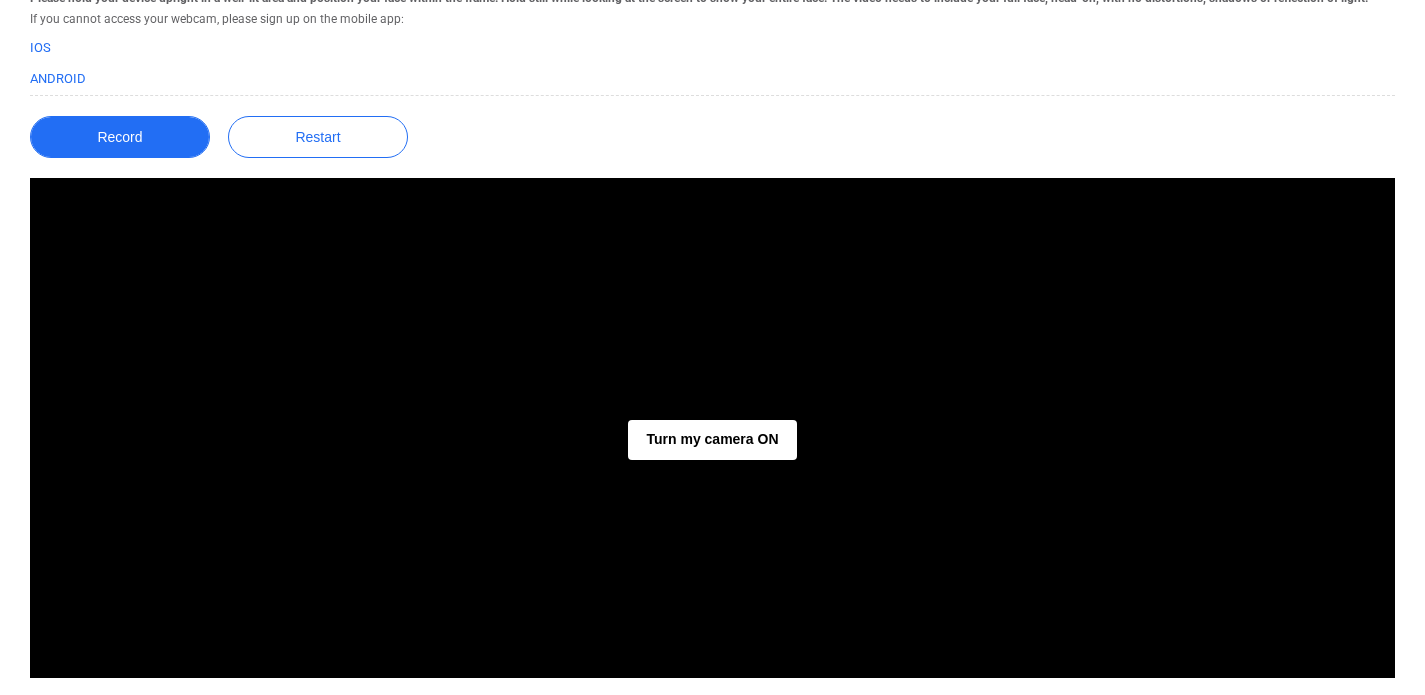 scroll, scrollTop: 350, scrollLeft: 0, axis: vertical 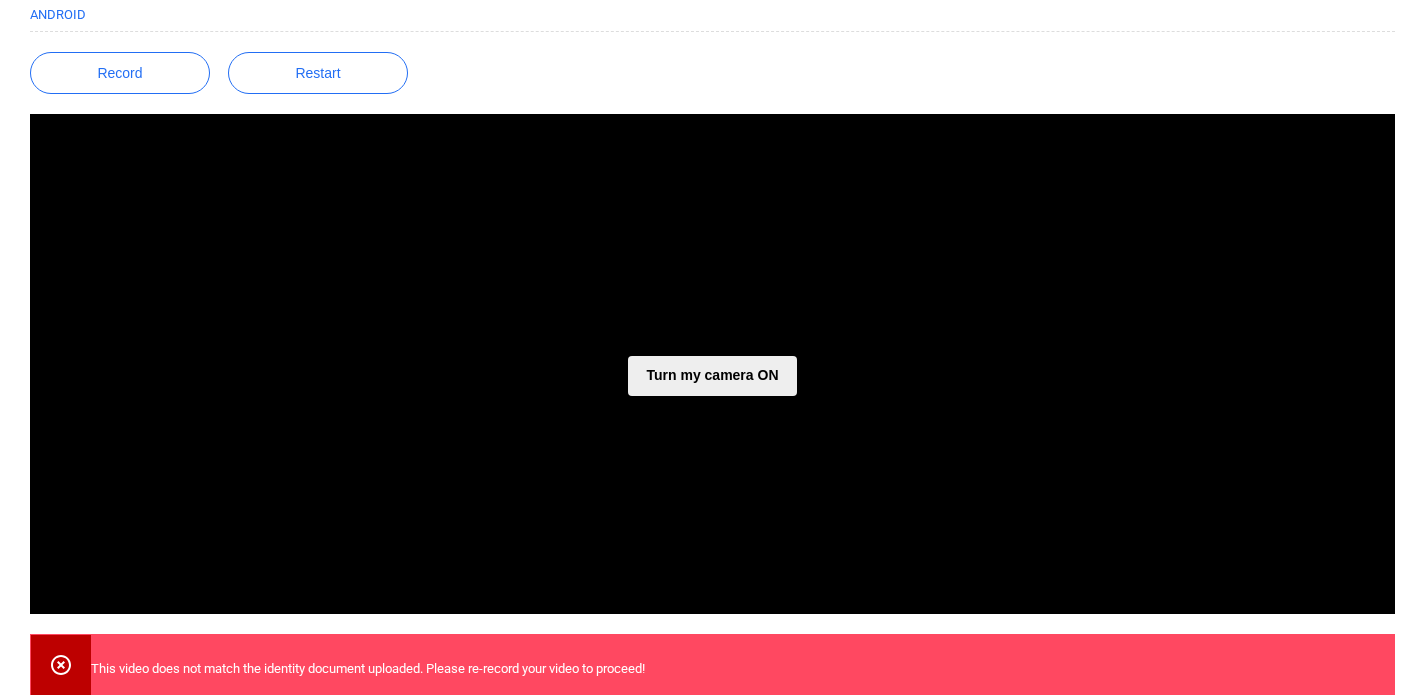 click on "Turn my camera ON" at bounding box center (712, 376) 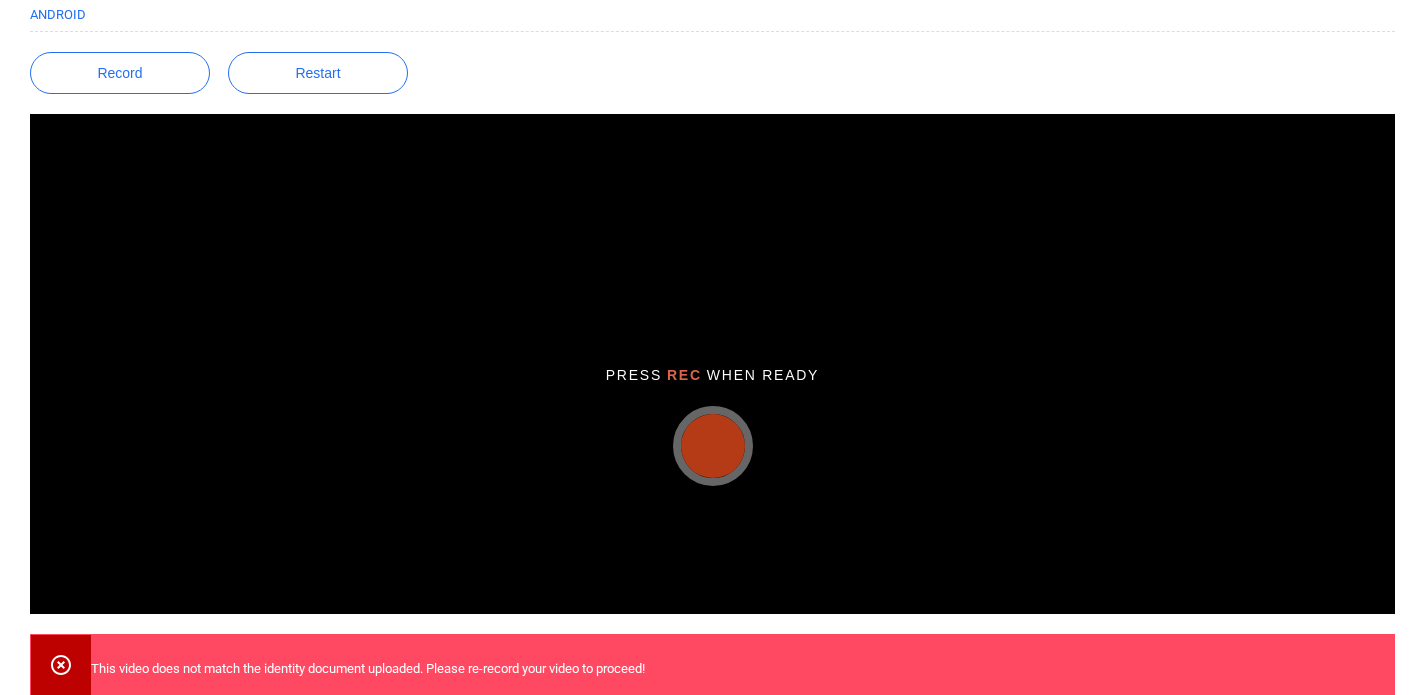 scroll, scrollTop: 391, scrollLeft: 0, axis: vertical 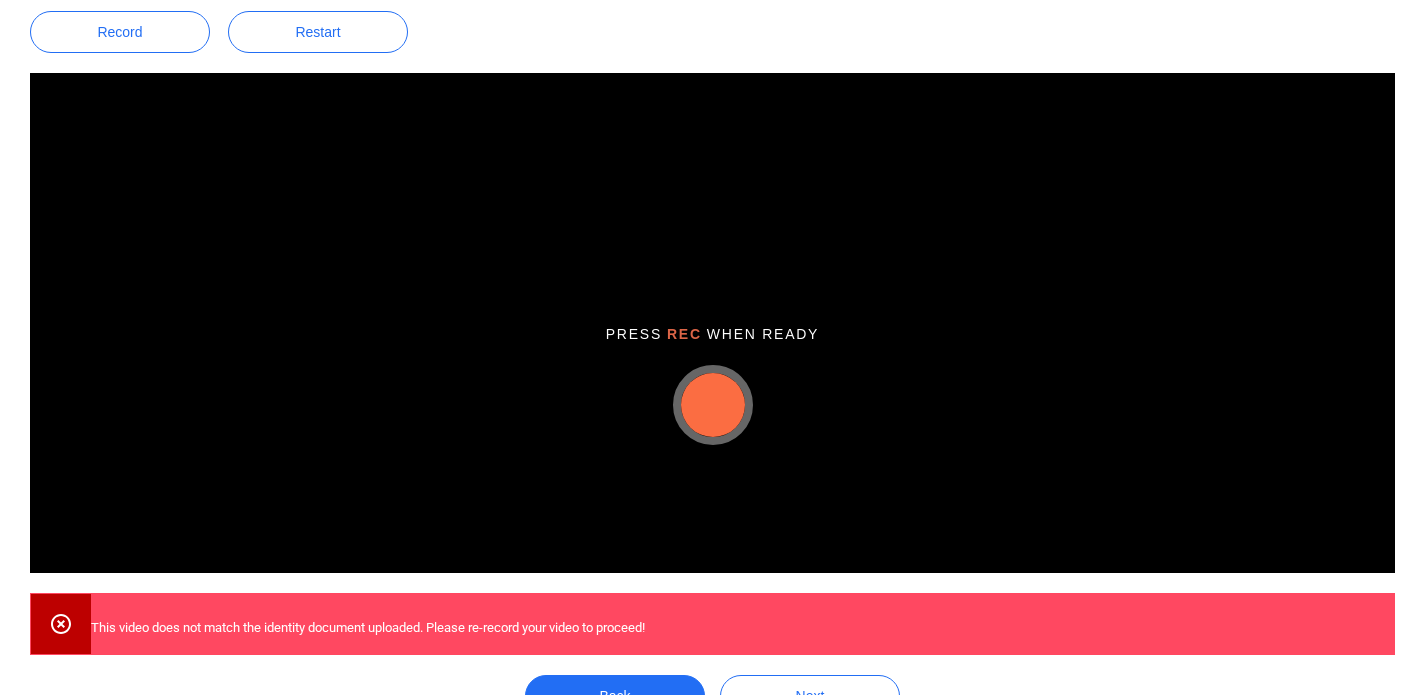 click at bounding box center [713, 405] 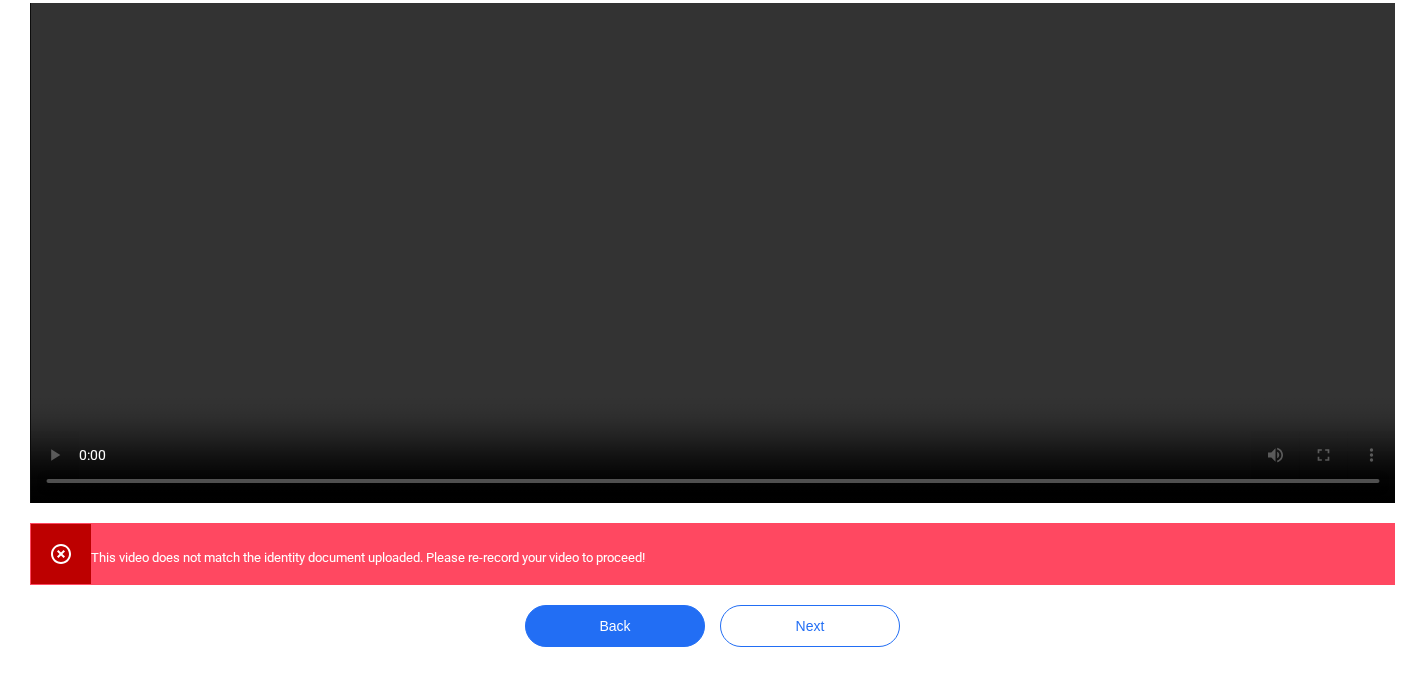 scroll, scrollTop: 520, scrollLeft: 0, axis: vertical 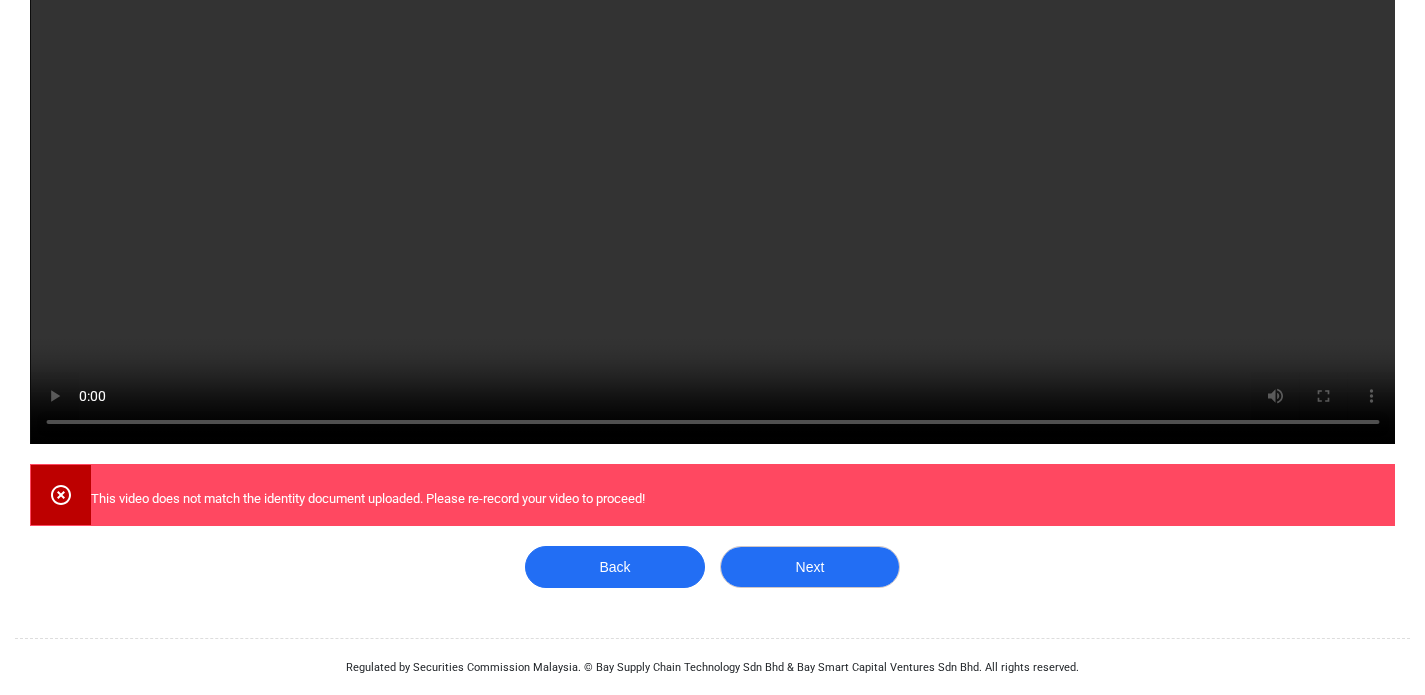 click on "Next" at bounding box center [810, 567] 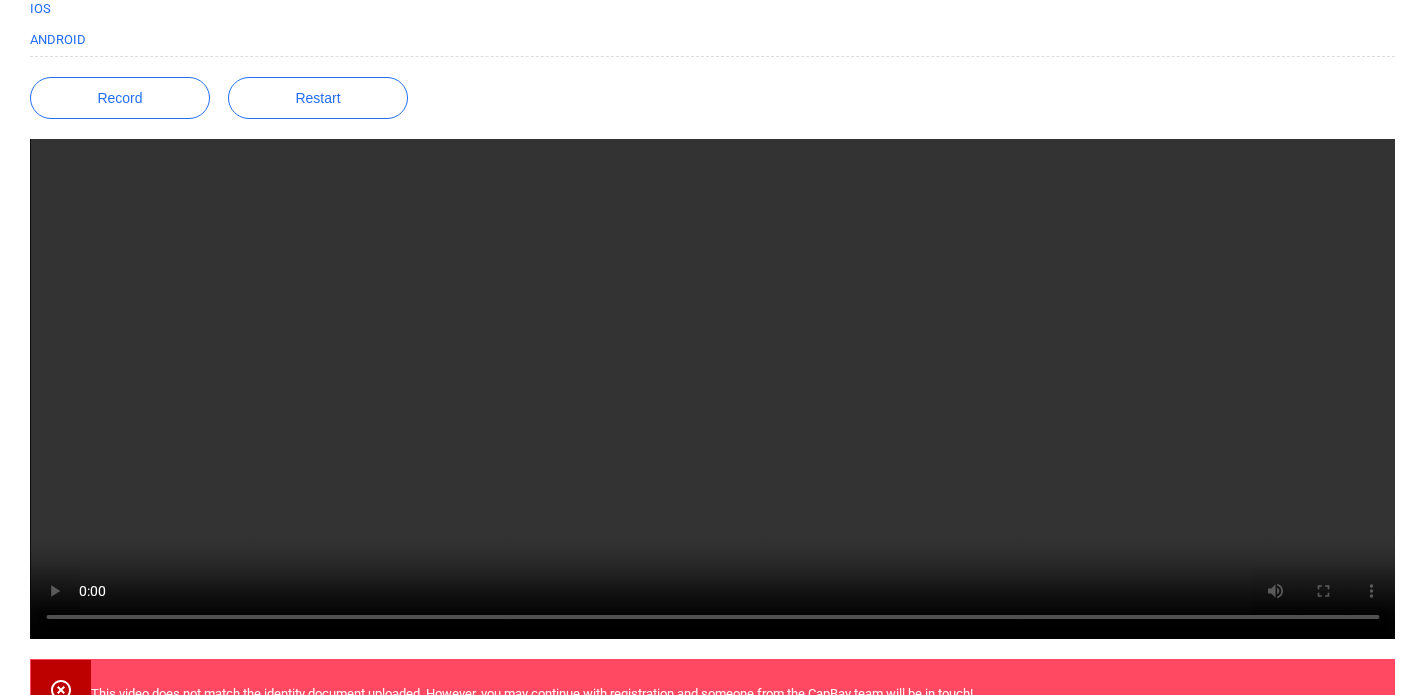 scroll, scrollTop: 1, scrollLeft: 0, axis: vertical 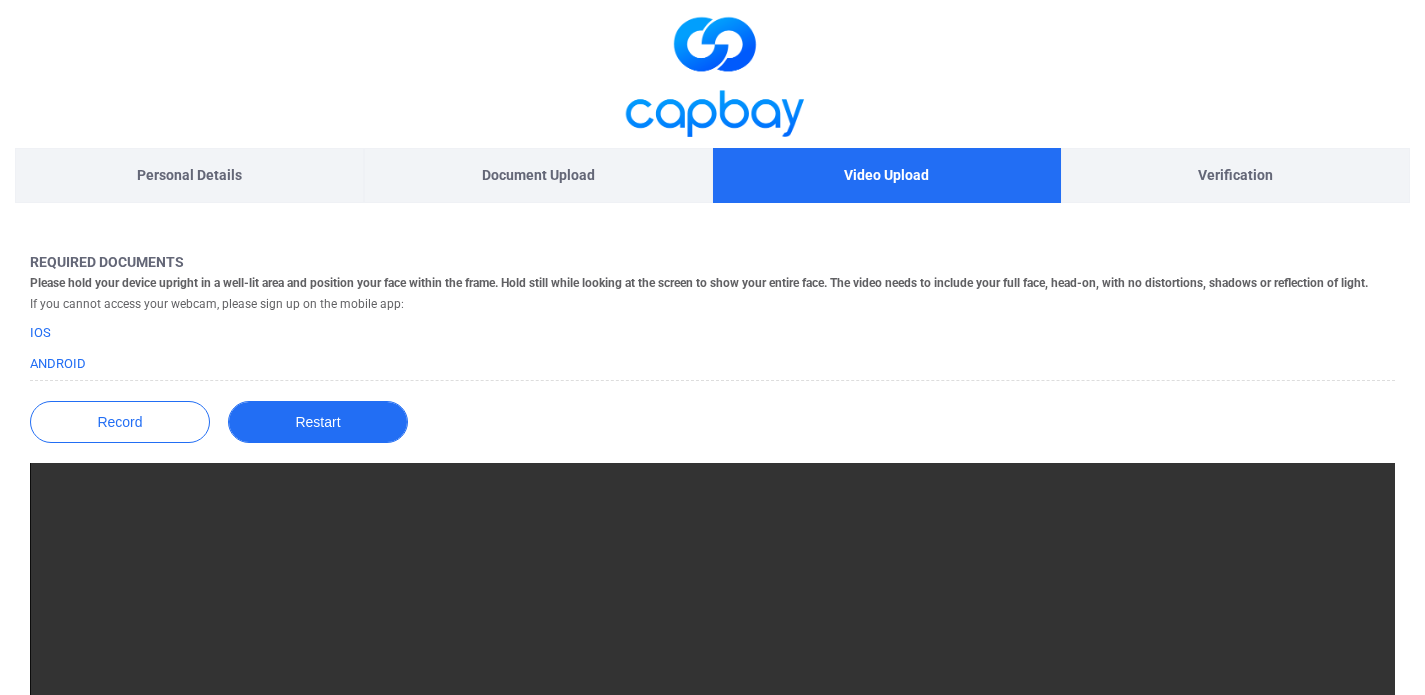 click on "Restart" at bounding box center [318, 422] 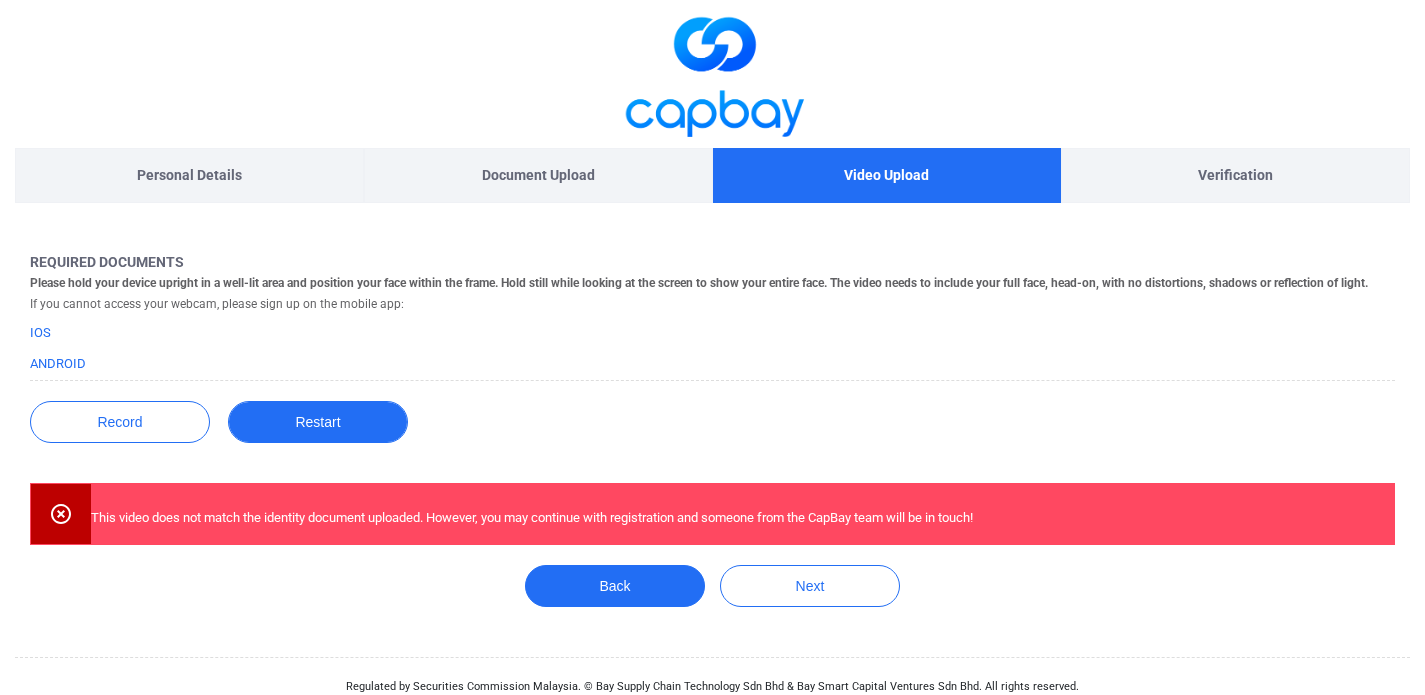 scroll, scrollTop: 20, scrollLeft: 0, axis: vertical 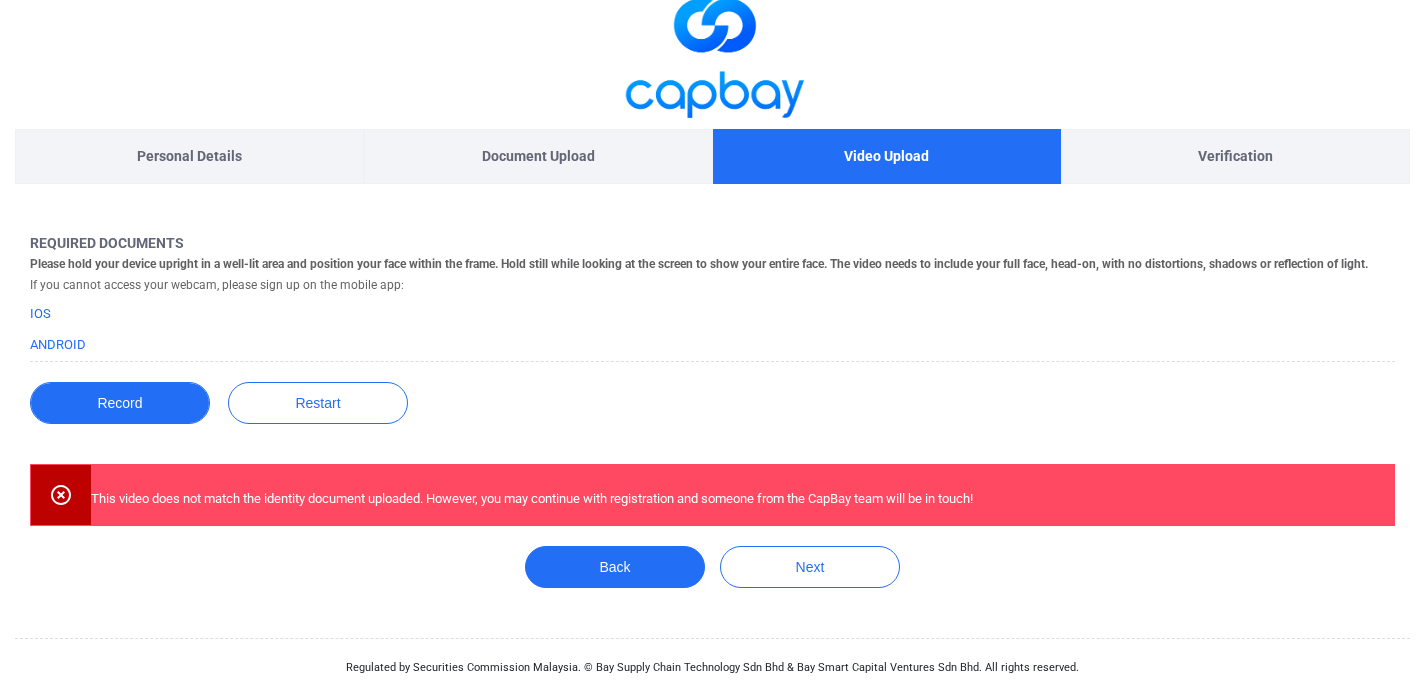 click on "Record" at bounding box center [120, 403] 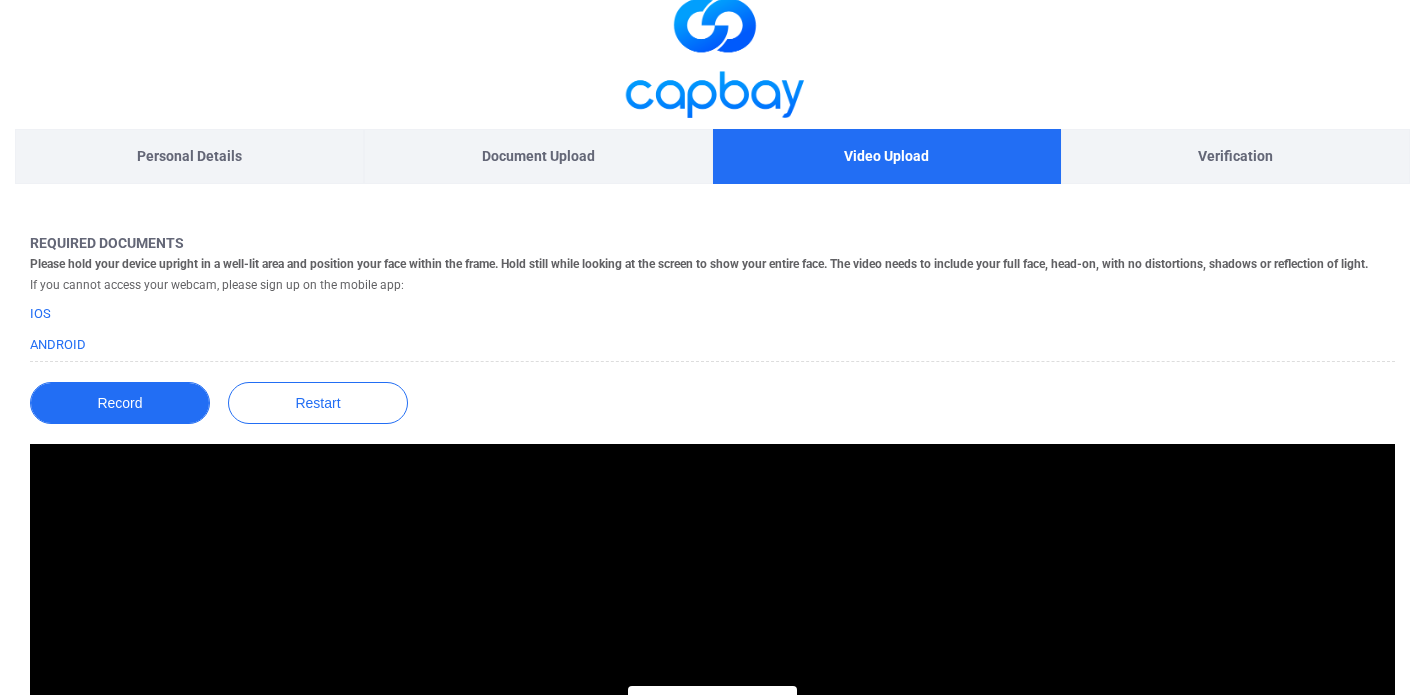 scroll, scrollTop: 443, scrollLeft: 0, axis: vertical 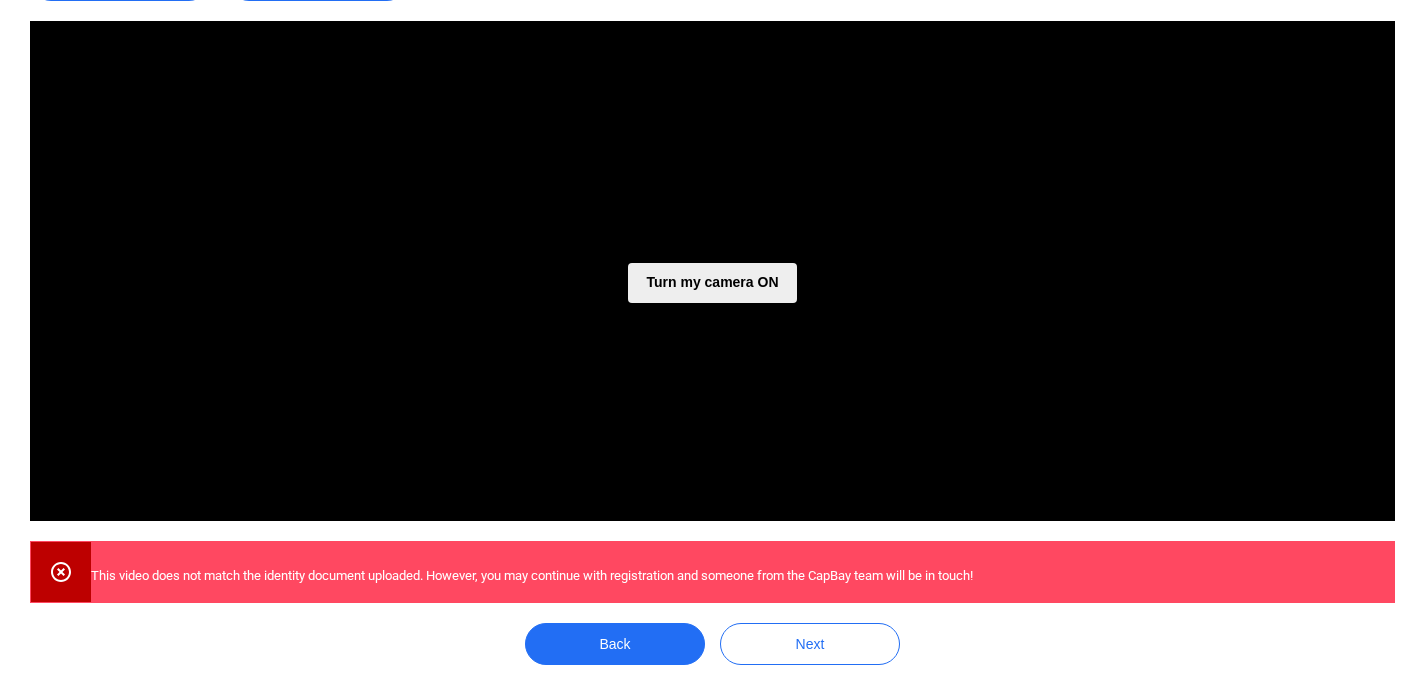 click on "Turn my camera ON" at bounding box center (712, 283) 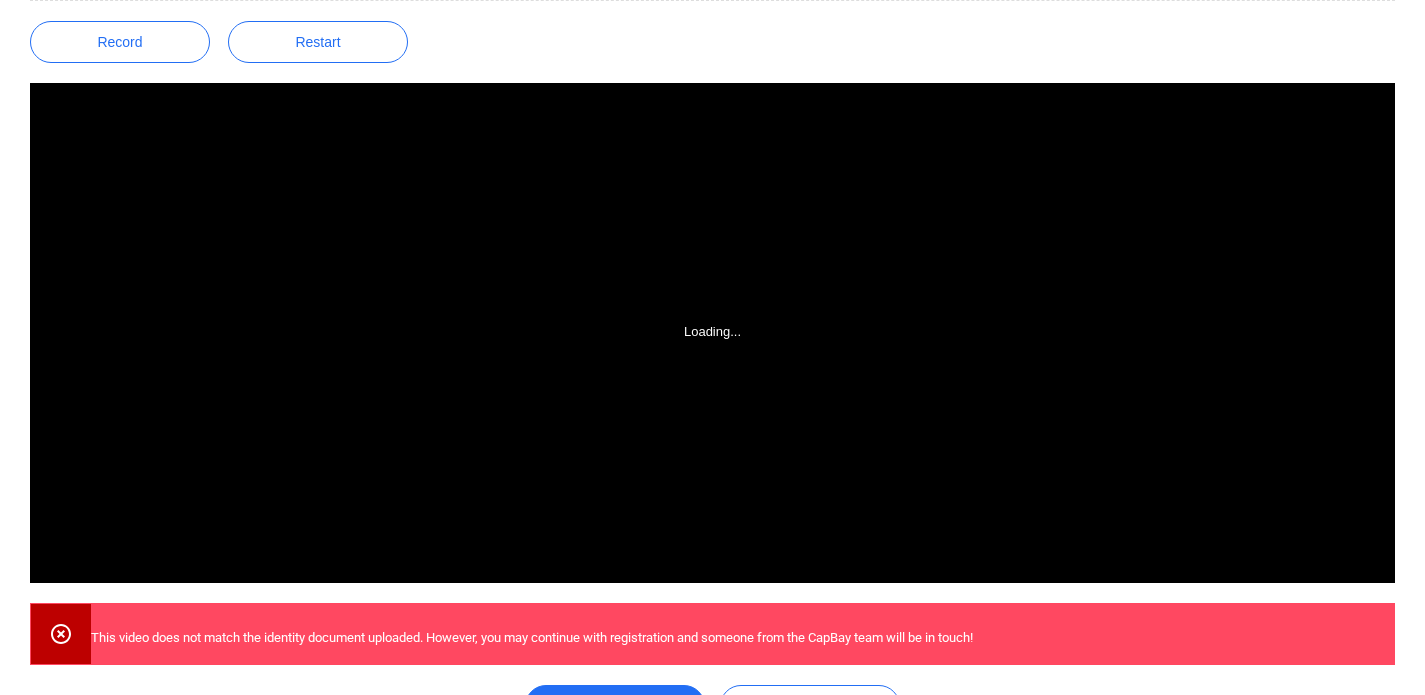 scroll, scrollTop: 389, scrollLeft: 0, axis: vertical 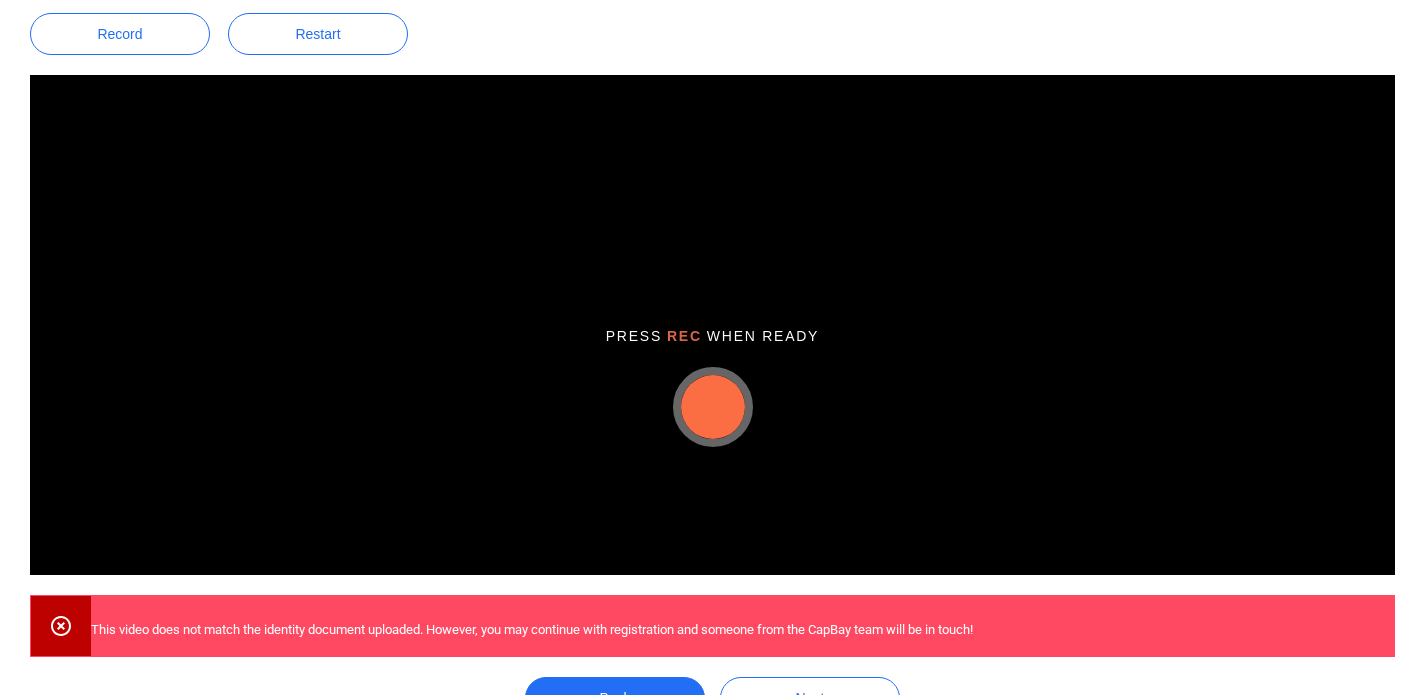 click at bounding box center (713, 407) 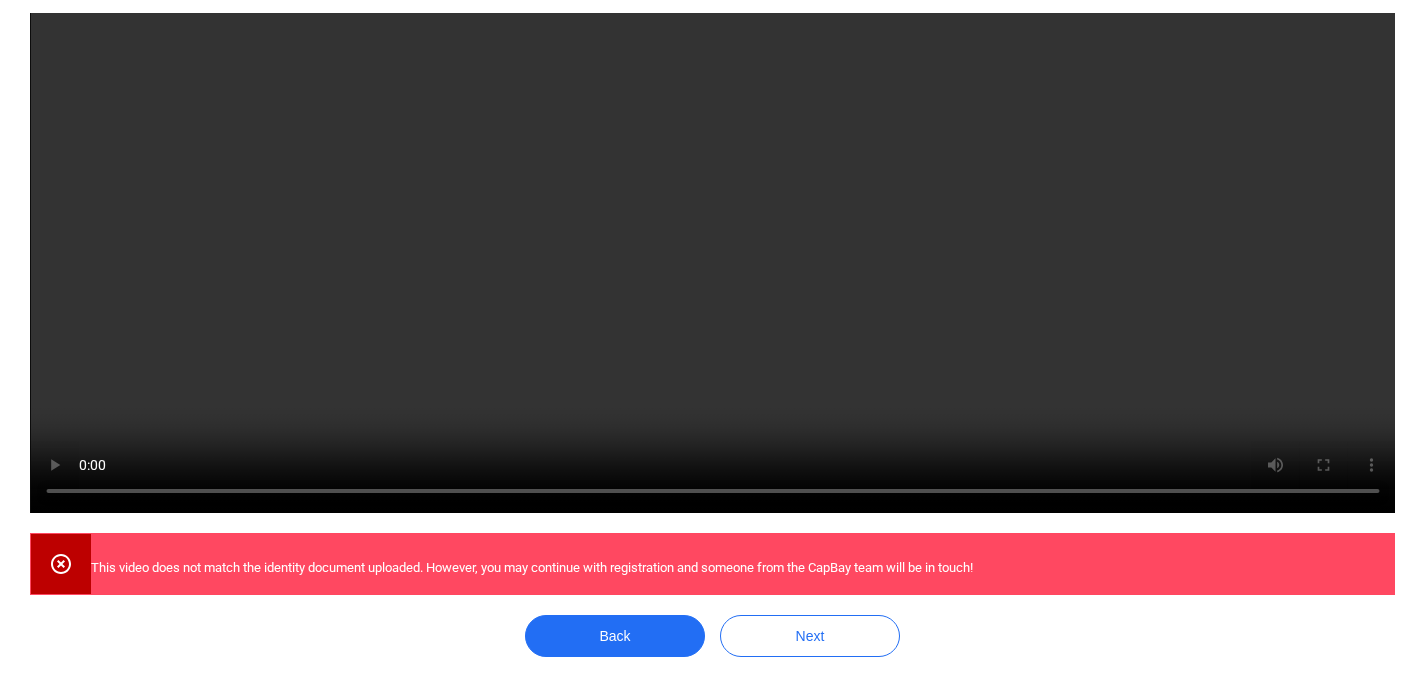 scroll, scrollTop: 480, scrollLeft: 0, axis: vertical 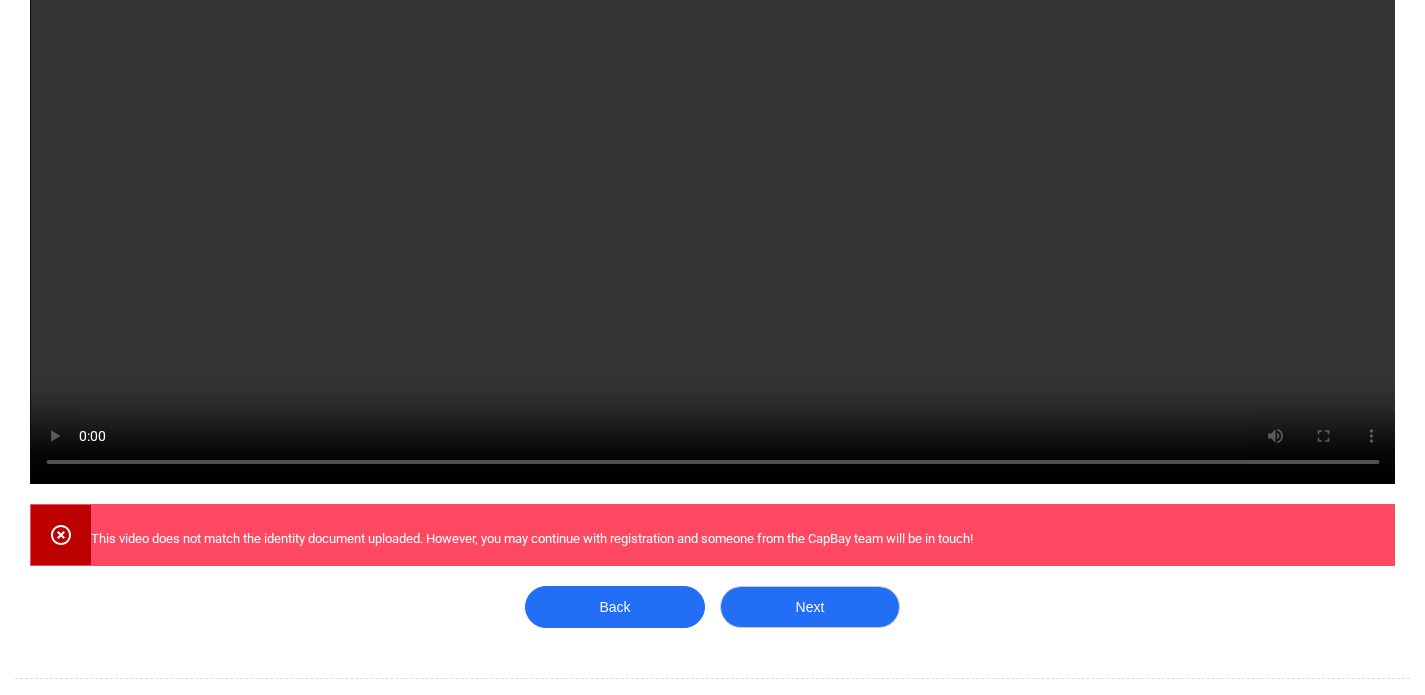click on "Next" at bounding box center (810, 607) 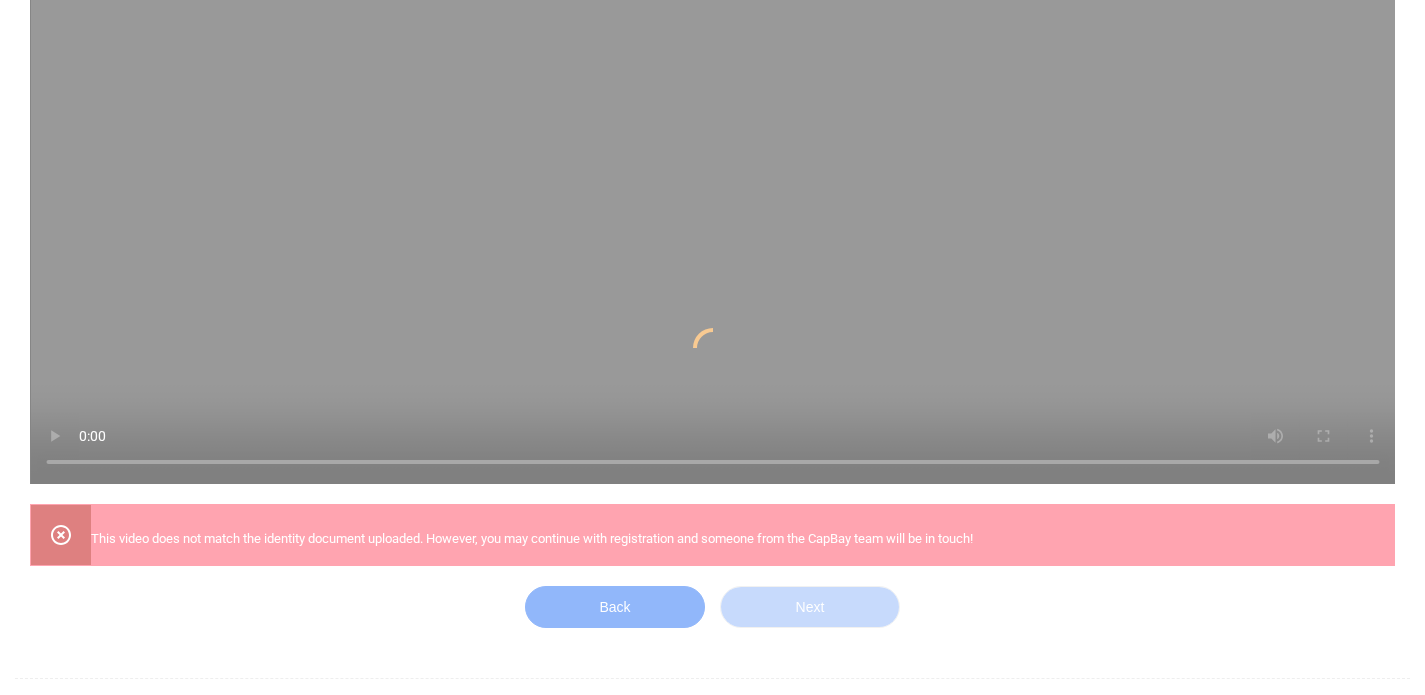 scroll, scrollTop: 0, scrollLeft: 0, axis: both 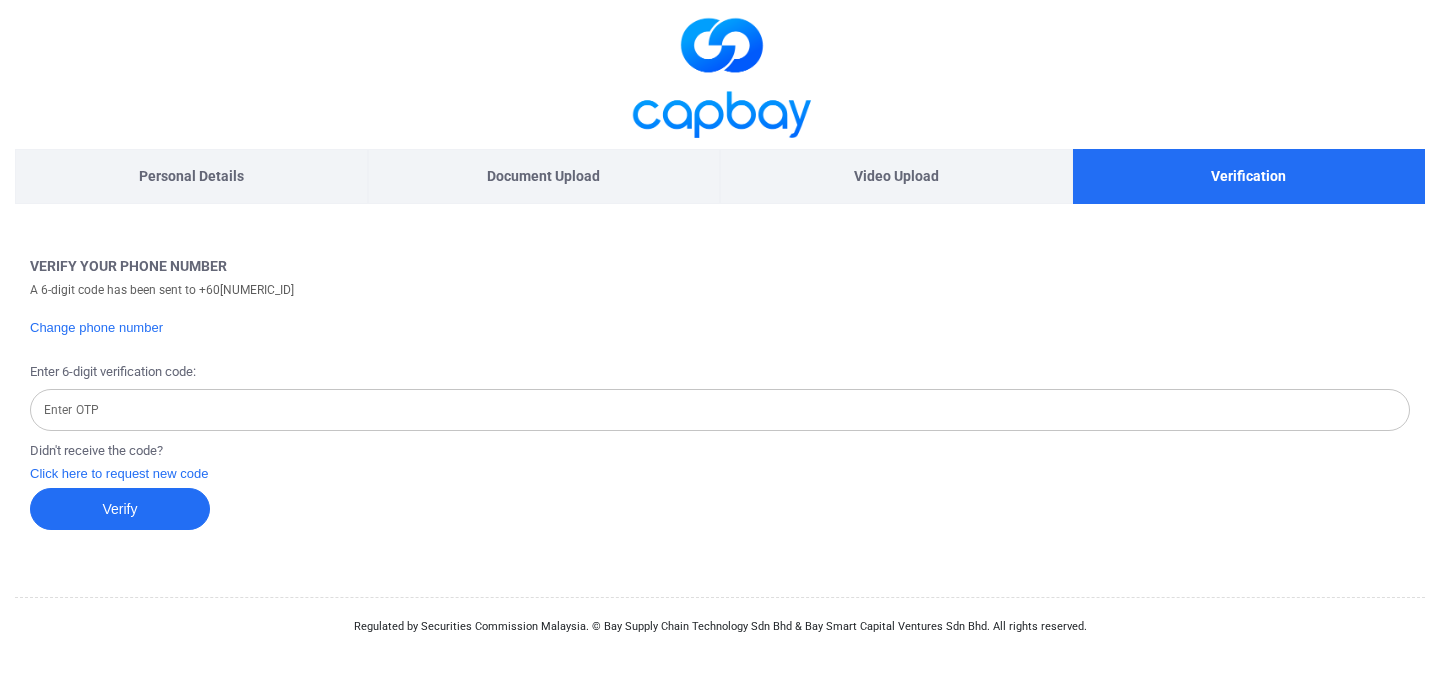 click on "Enter OTP" at bounding box center [720, 410] 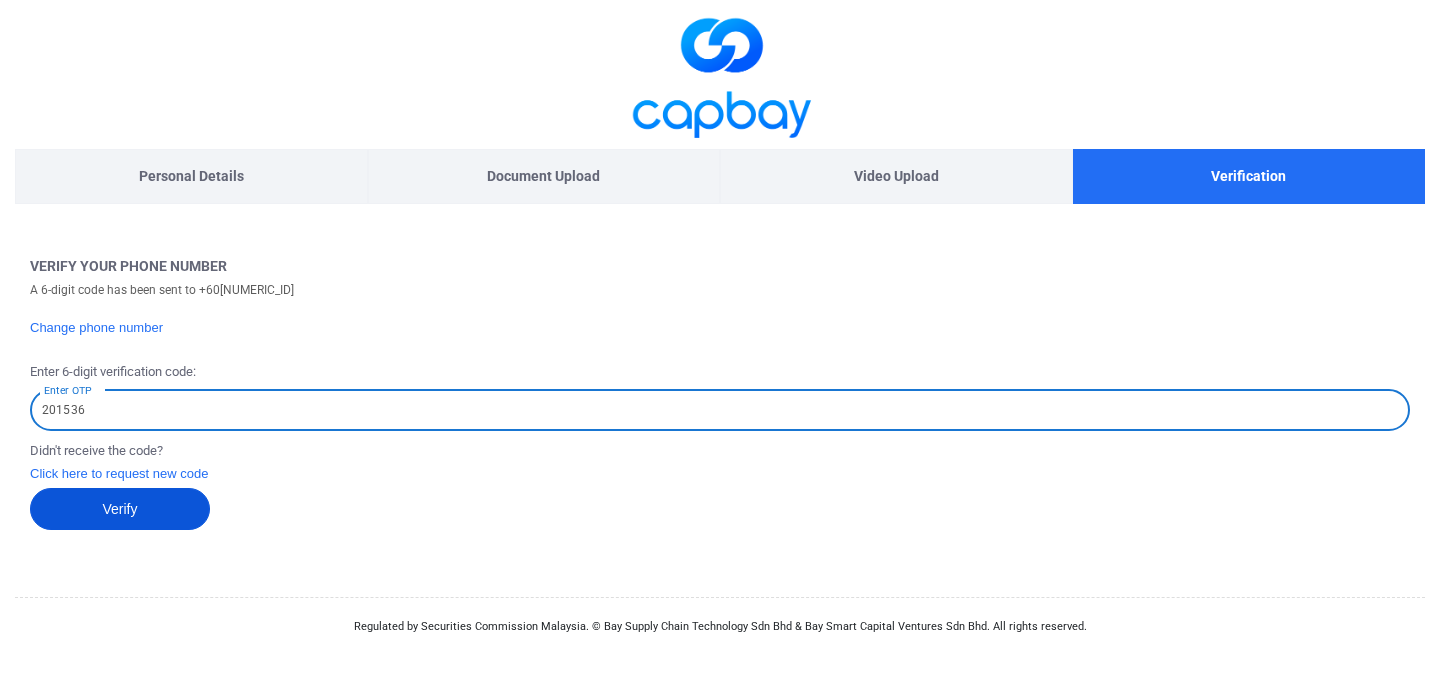 type on "201536" 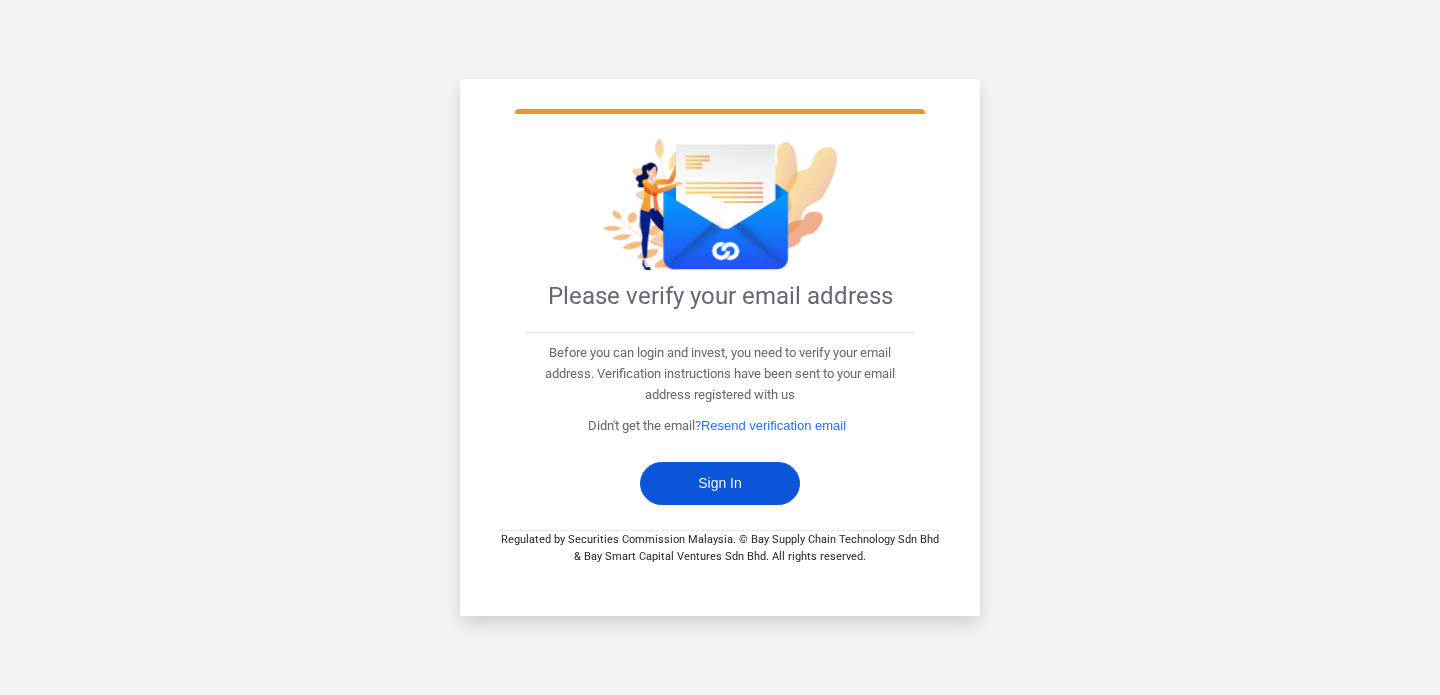 click on "Sign In" at bounding box center [720, 483] 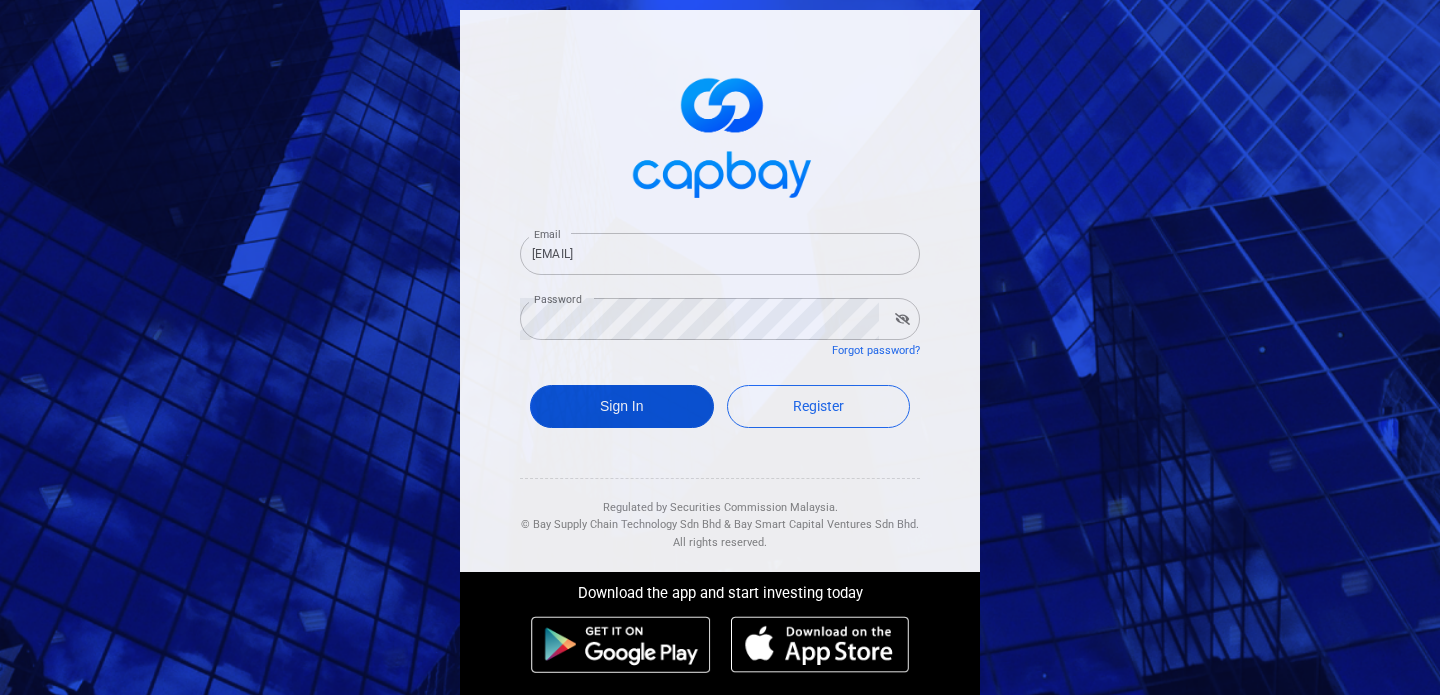 click on "Sign In" at bounding box center (622, 406) 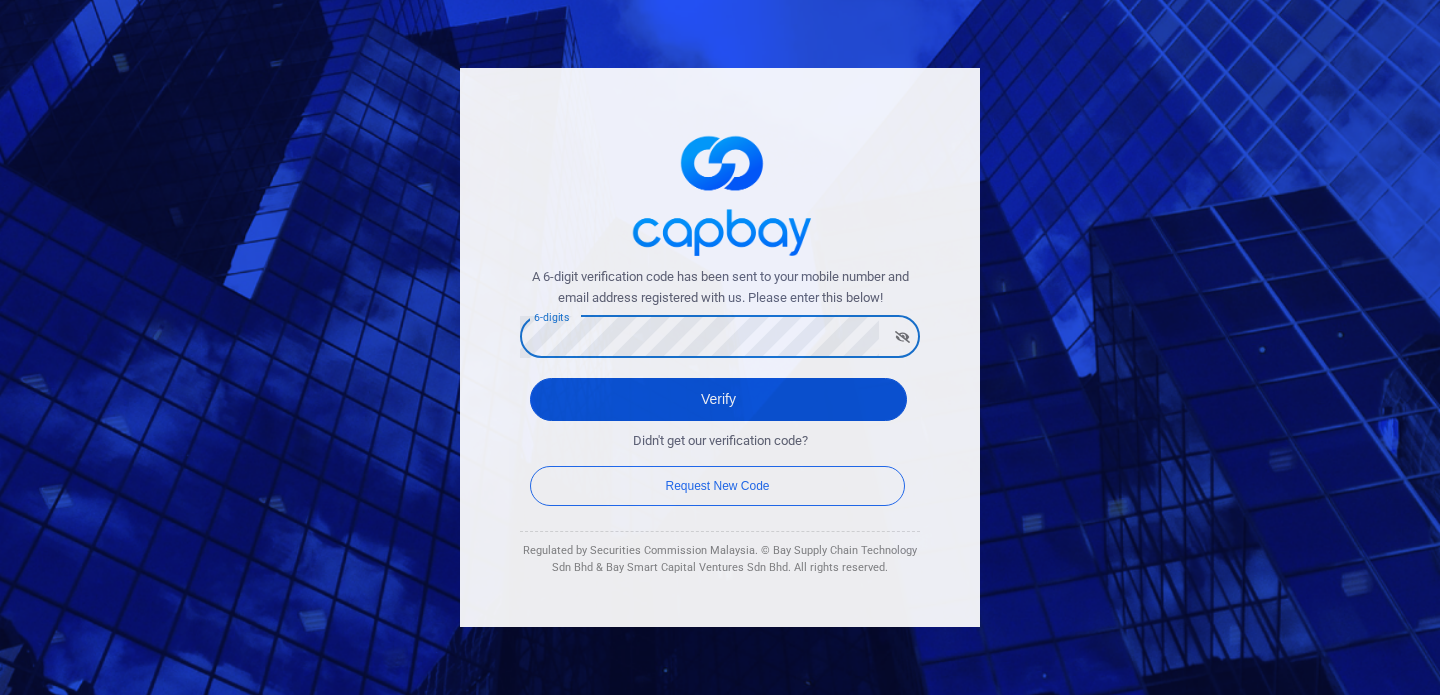 click on "Verify" at bounding box center (718, 399) 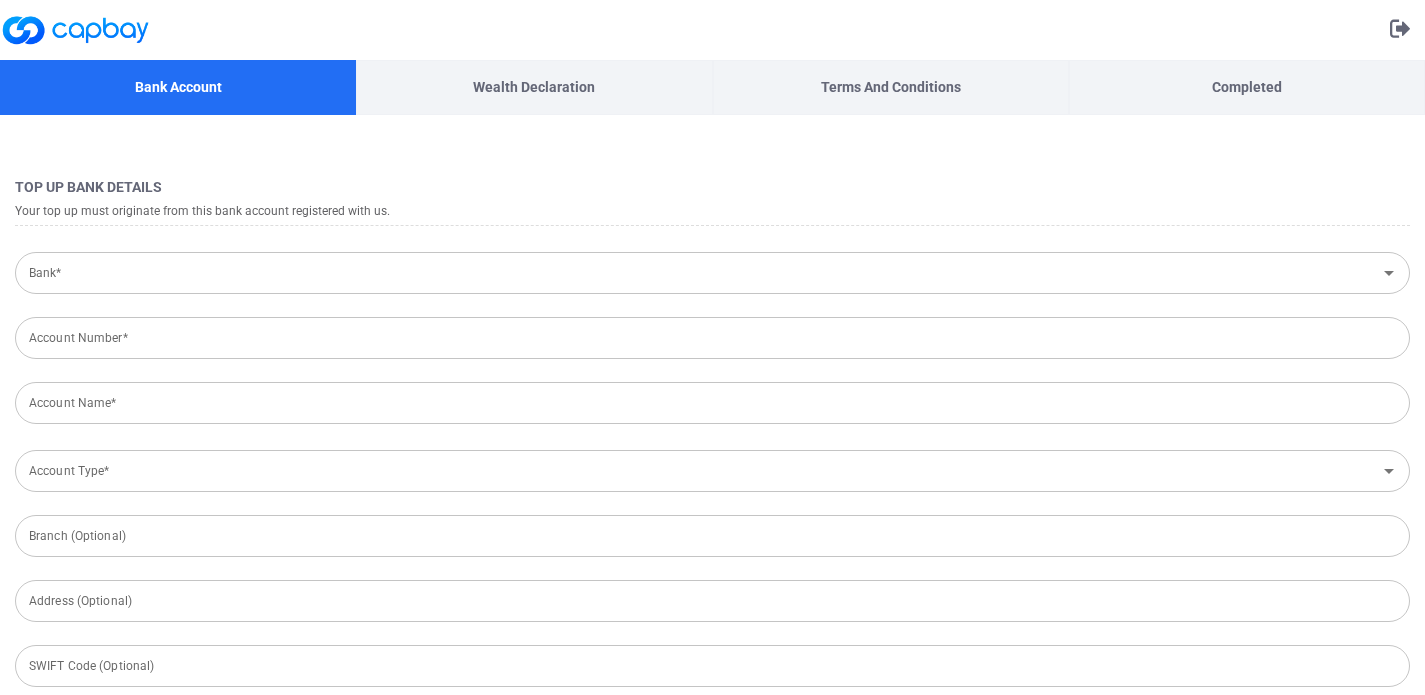 type on "[COUNTRY]" 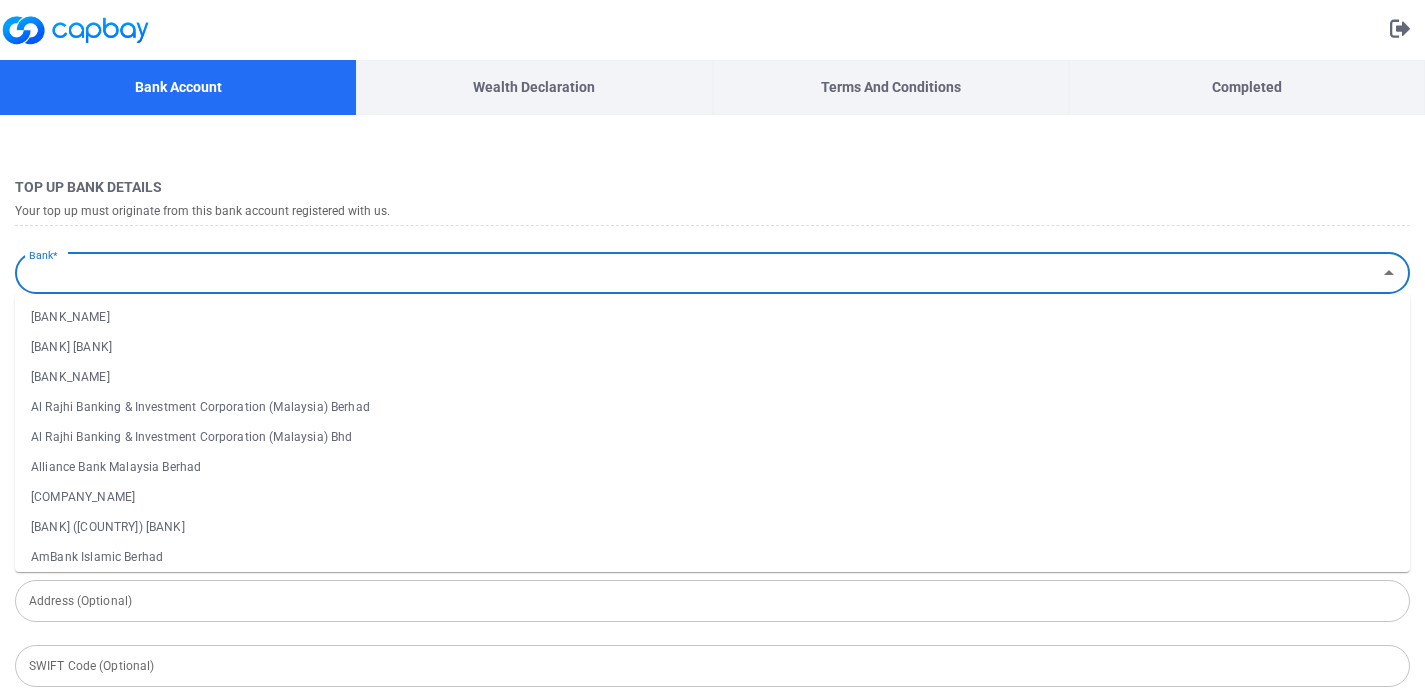click on "Bank*" at bounding box center [696, 273] 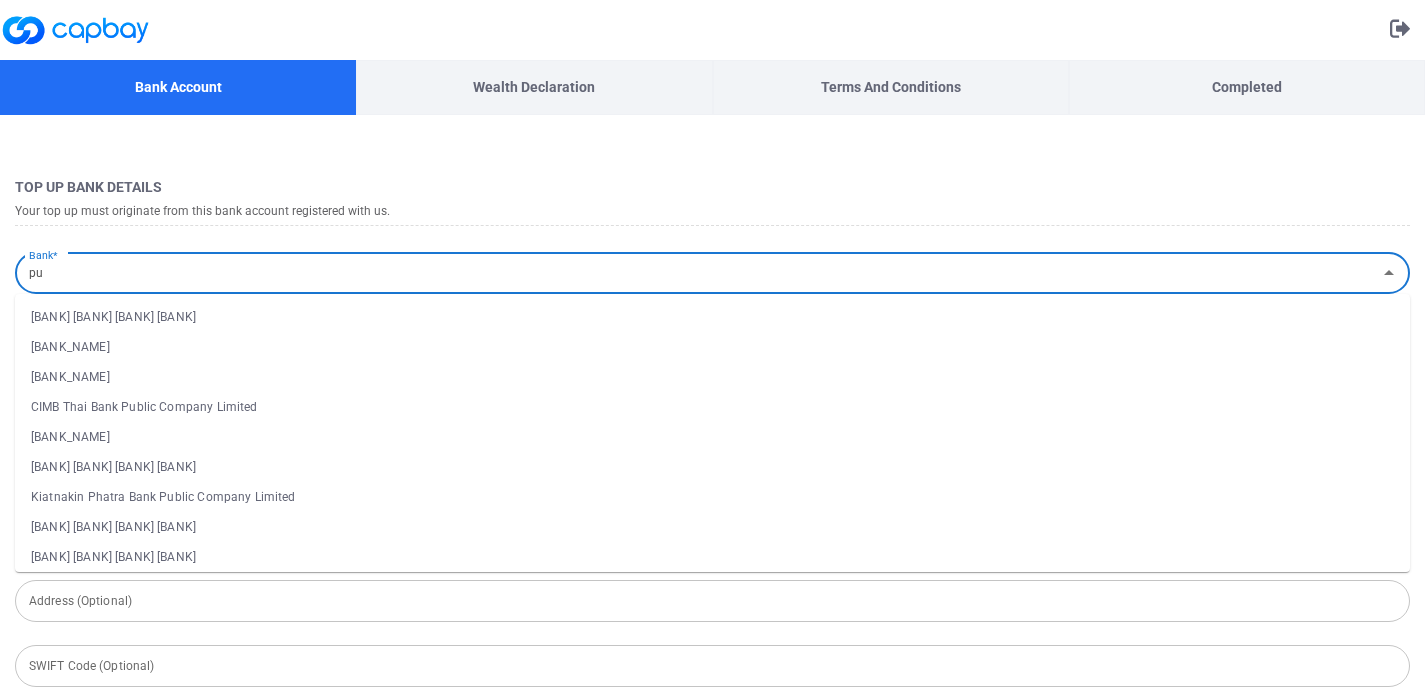 type on "p" 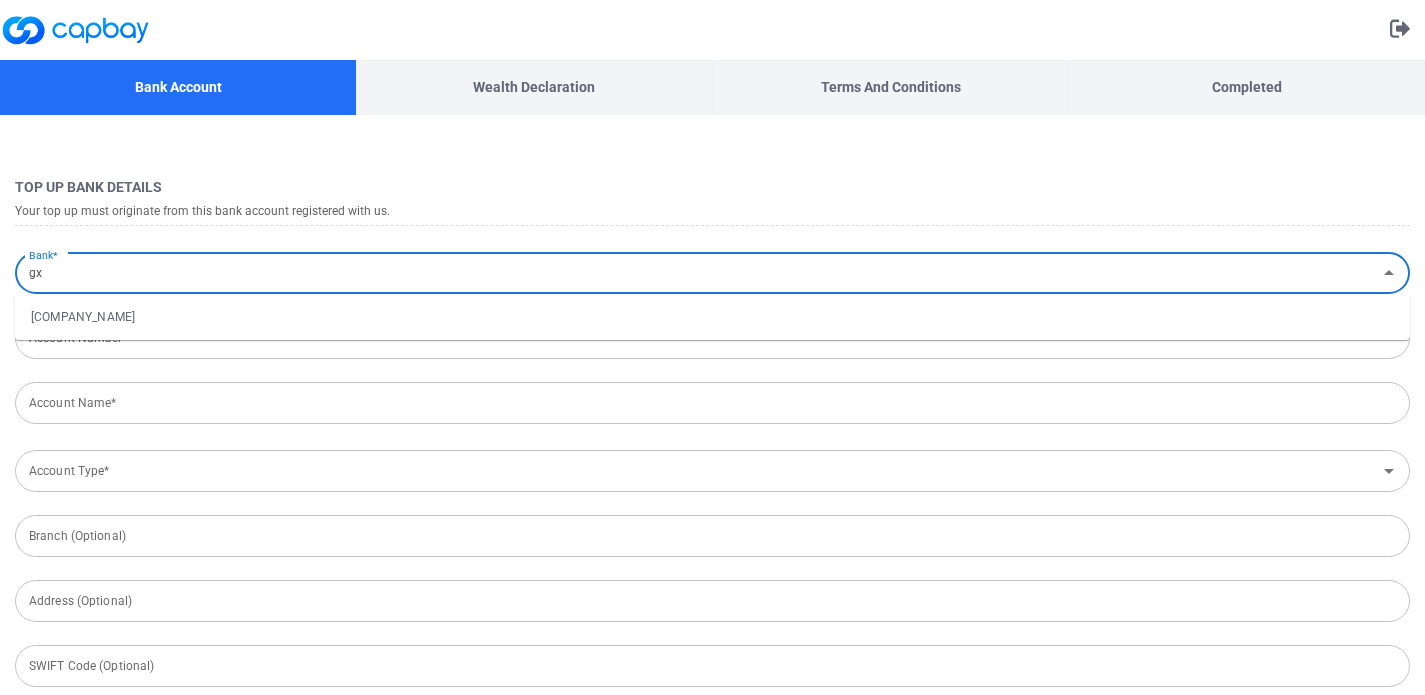 type on "g" 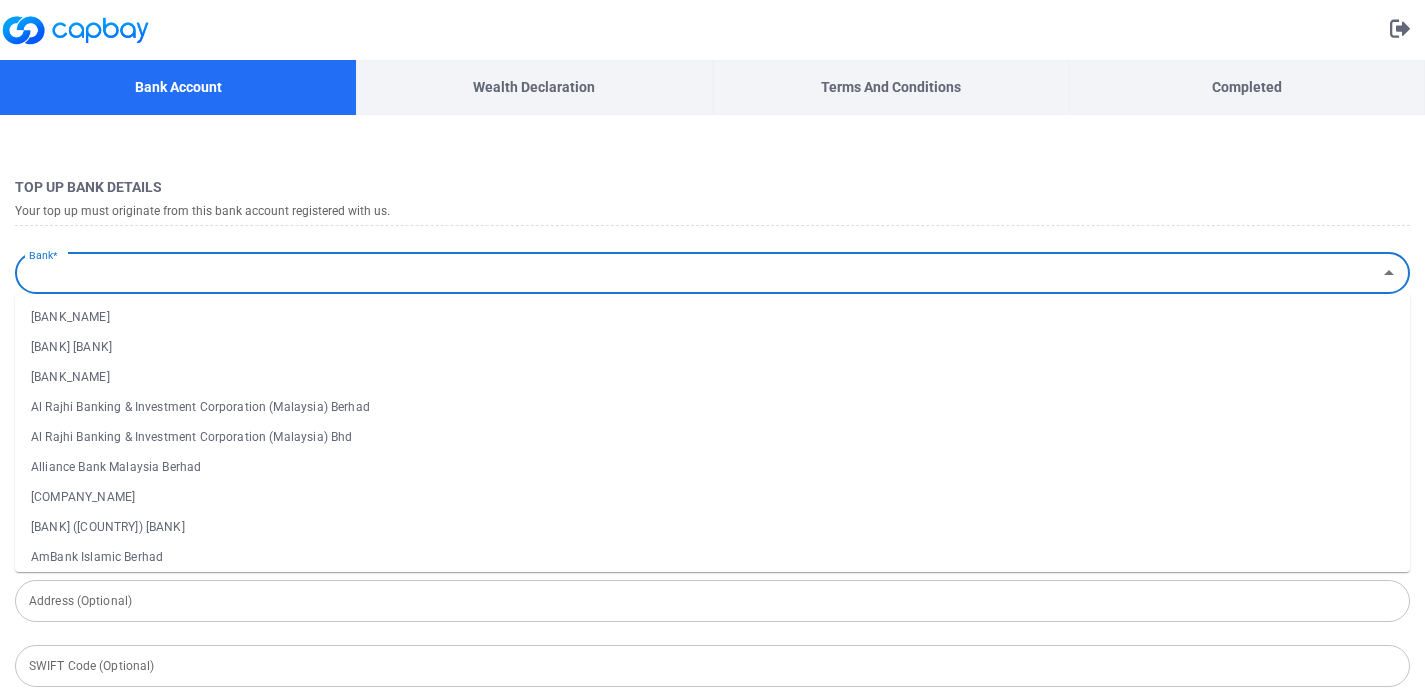 type on "o" 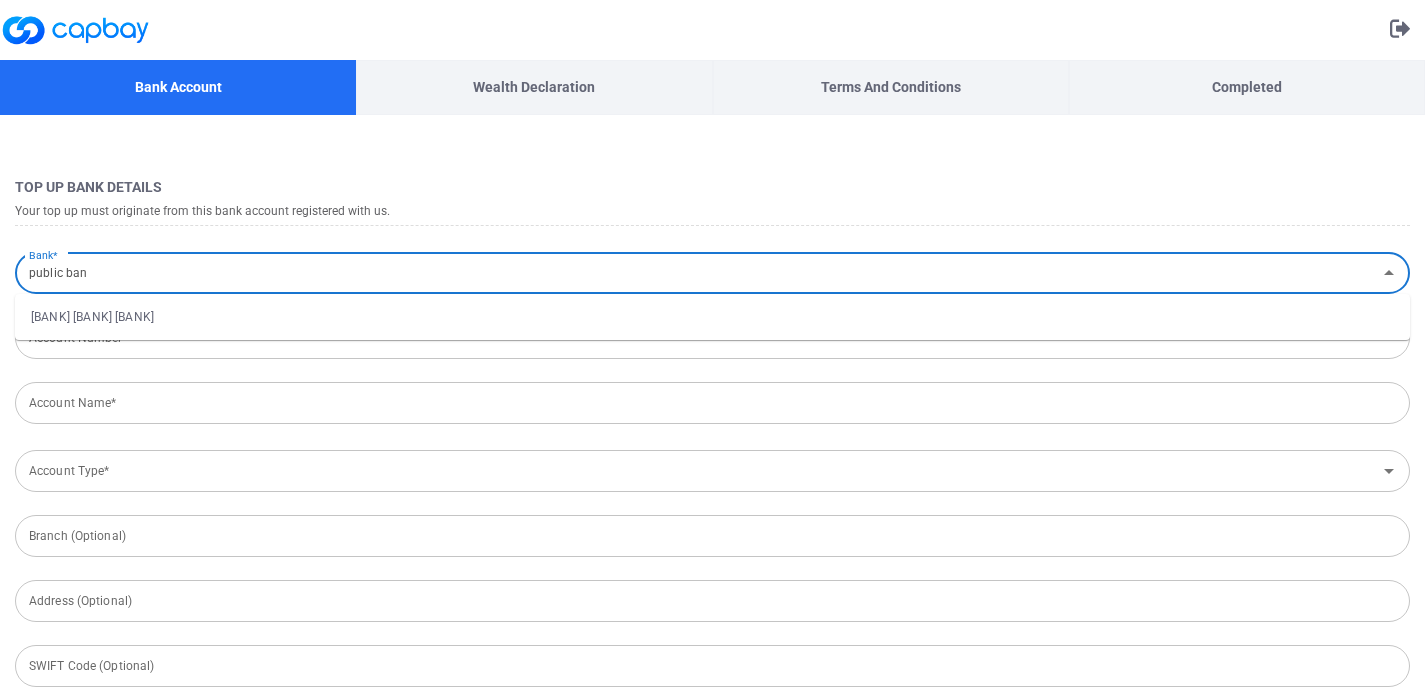 click on "[BANK] [BANK] [BANK]" at bounding box center [712, 317] 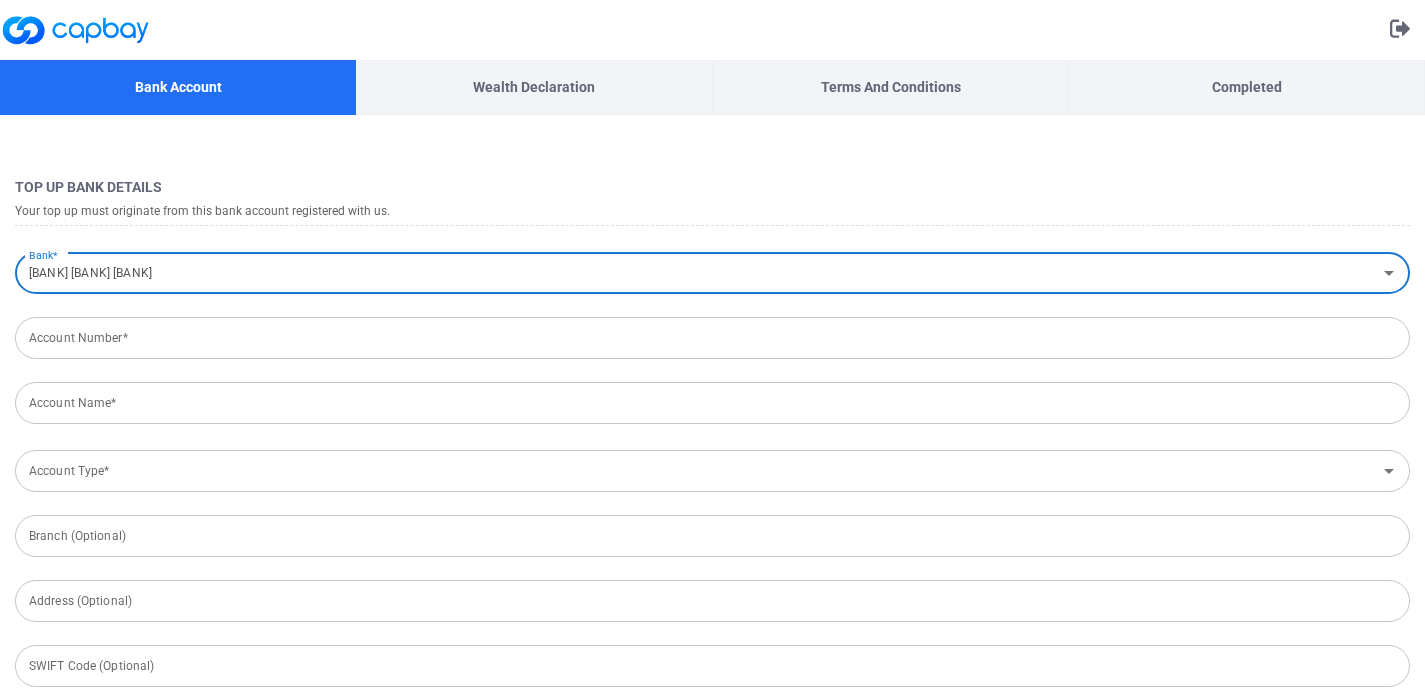 type on "[BANK] [BANK] [BANK]" 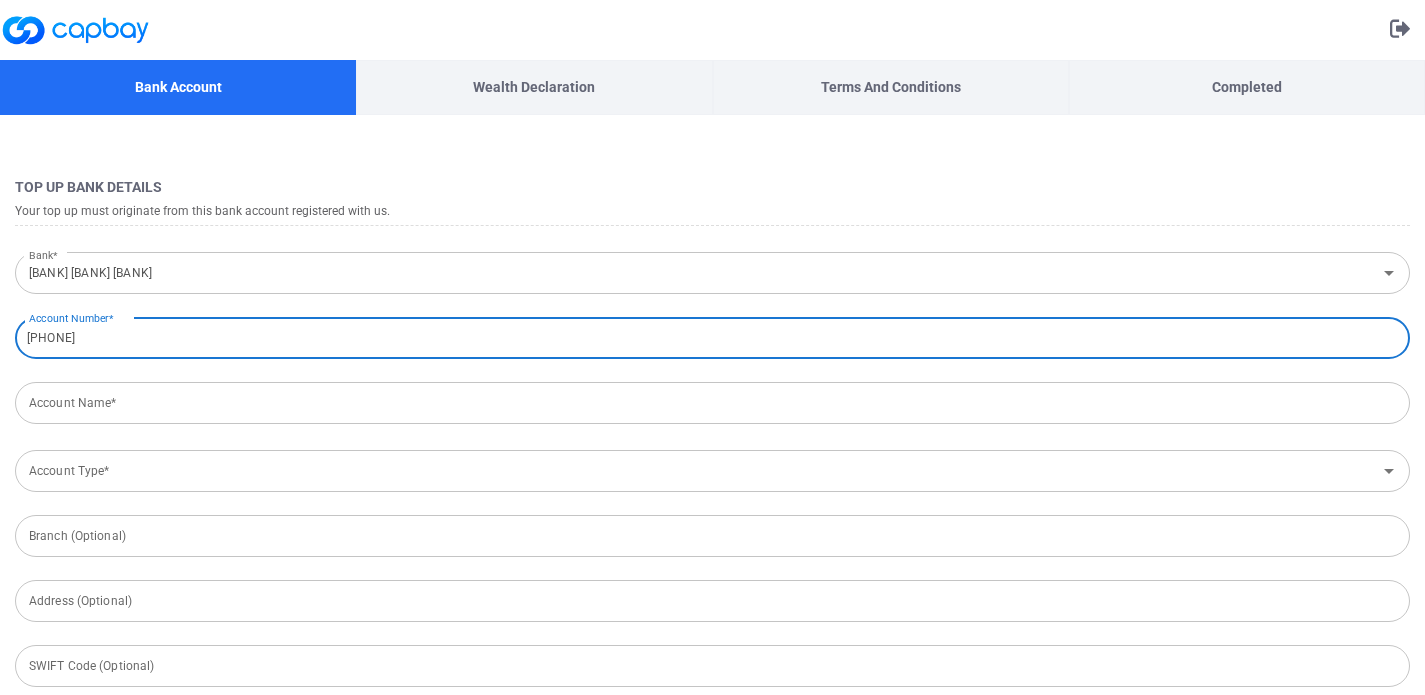 type on "[PHONE]" 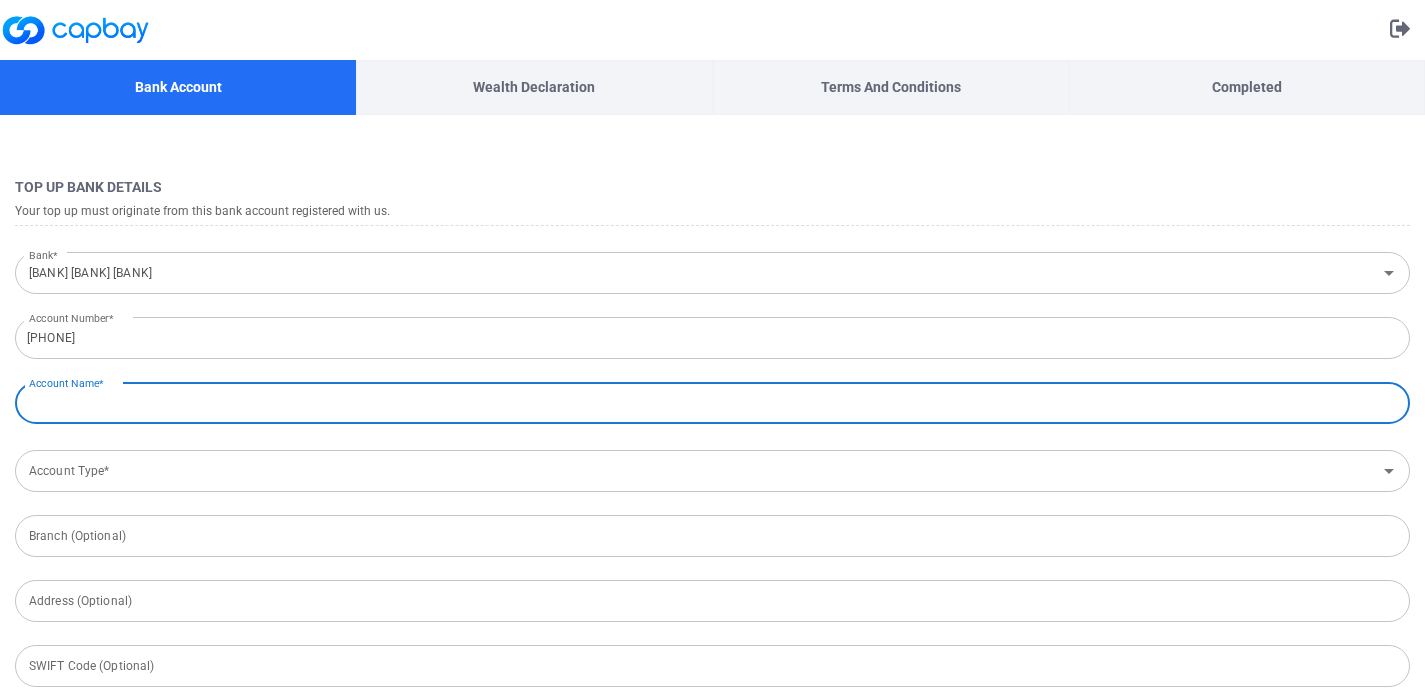 click on "Account Name*" at bounding box center (712, 403) 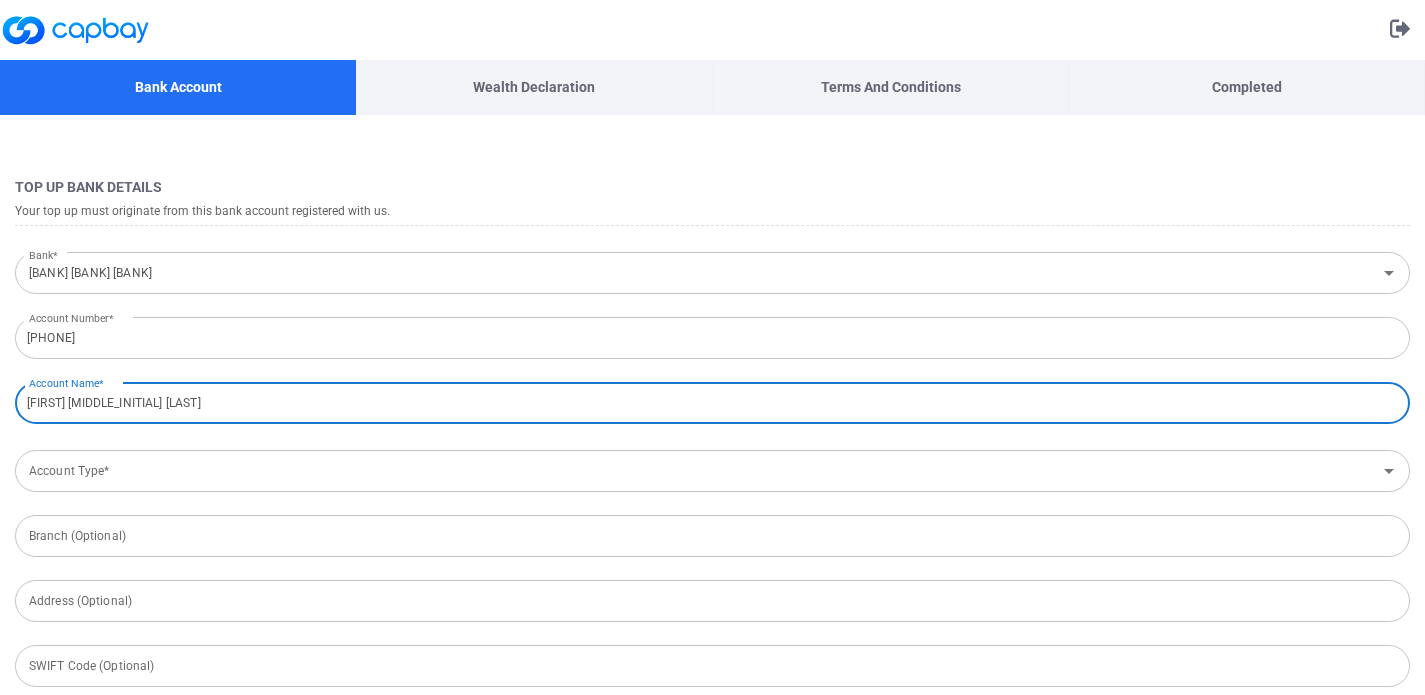 type on "[FIRST] [MIDDLE_INITIAL] [LAST]" 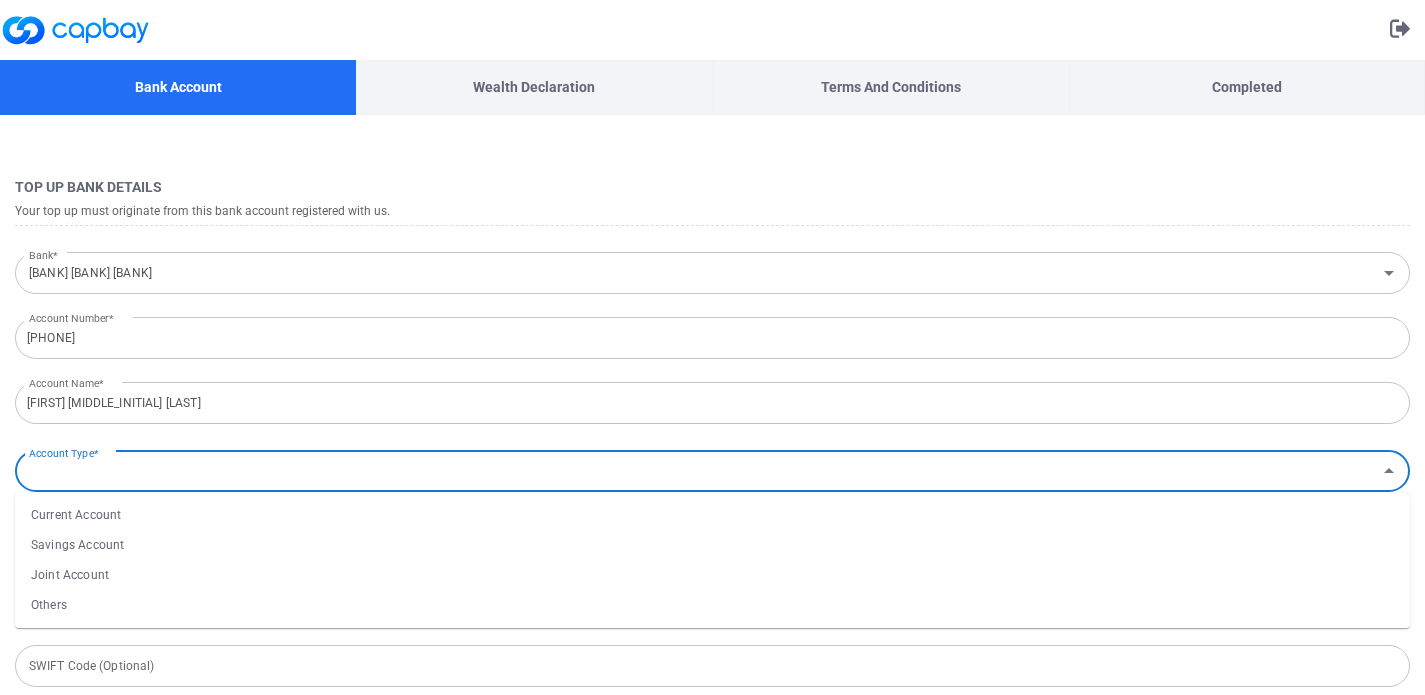 click on "Savings Account" at bounding box center (712, 545) 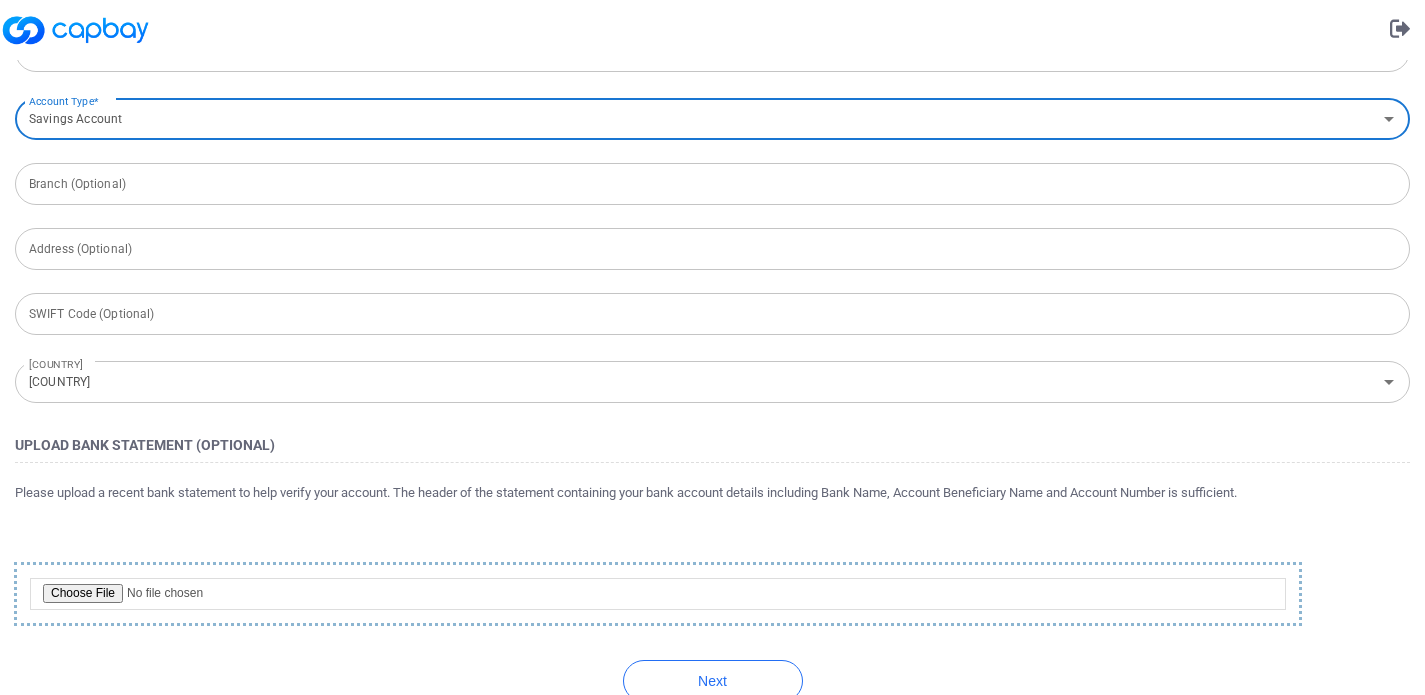 scroll, scrollTop: 388, scrollLeft: 0, axis: vertical 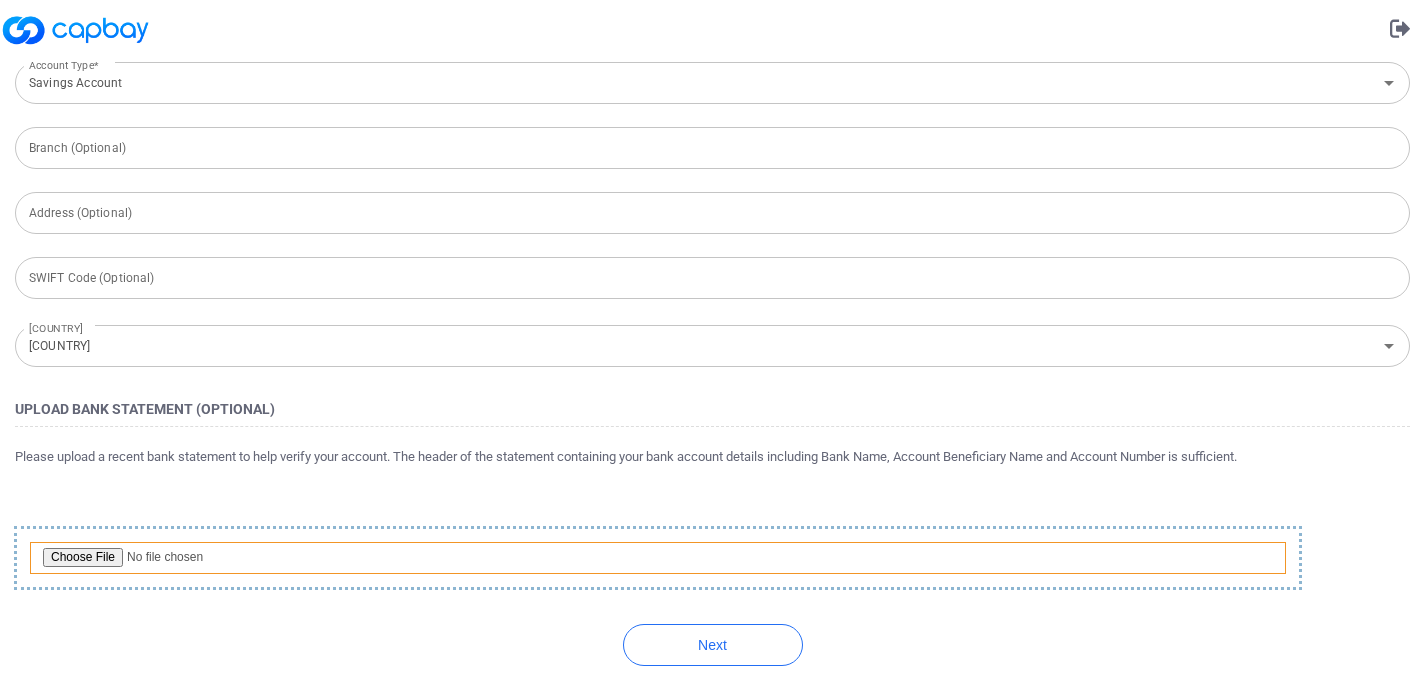 click at bounding box center [658, 558] 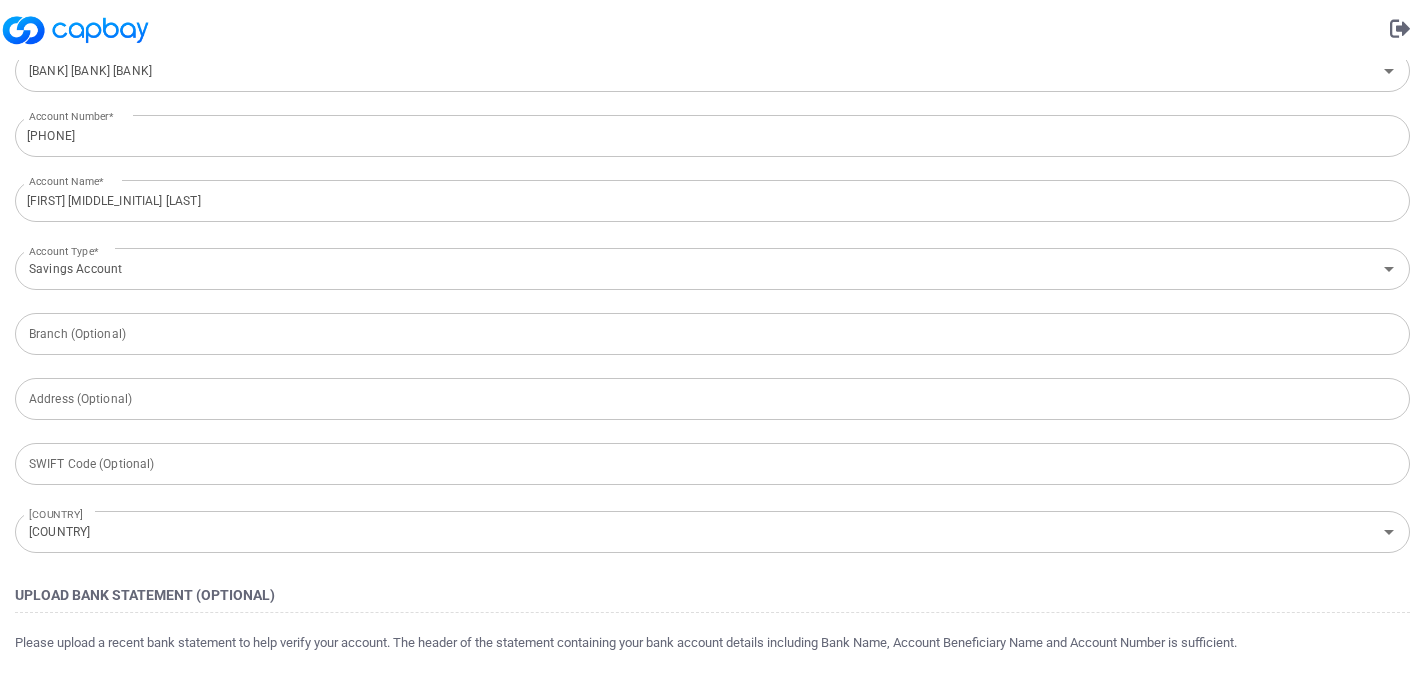 scroll, scrollTop: 388, scrollLeft: 0, axis: vertical 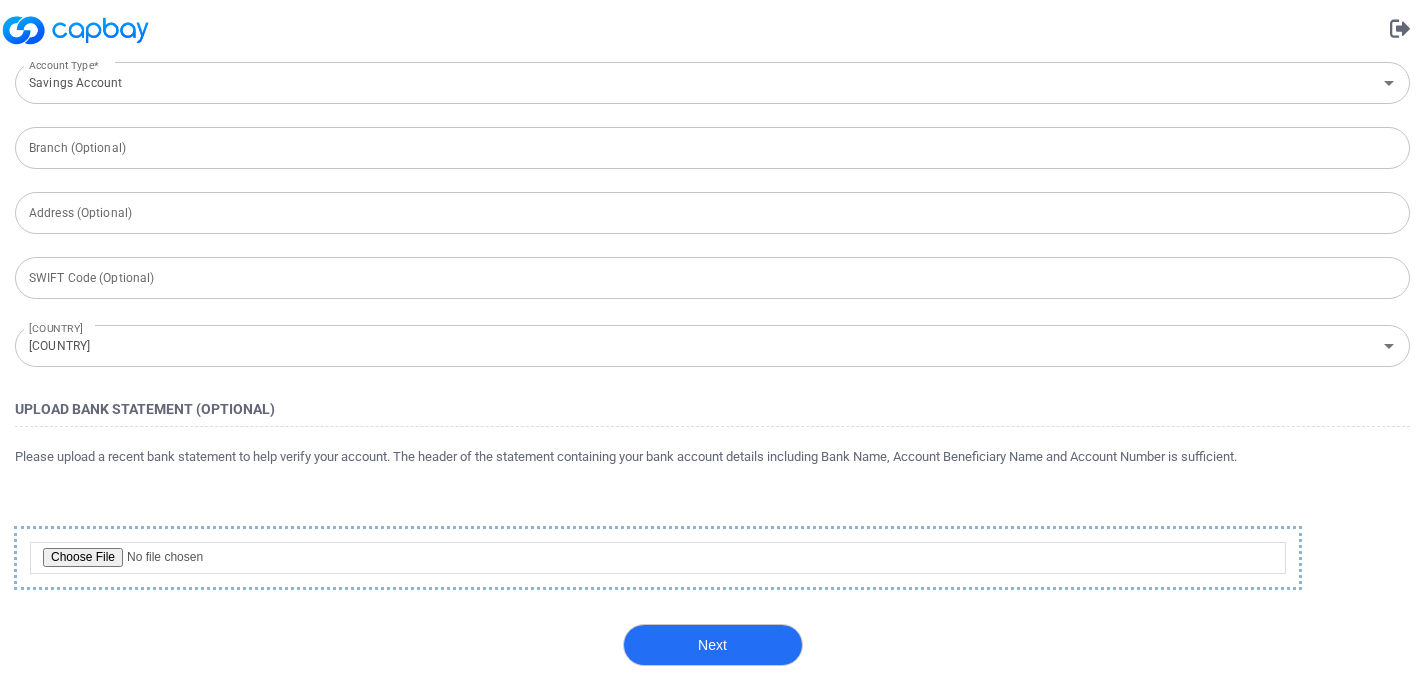 click on "Next" at bounding box center [713, 645] 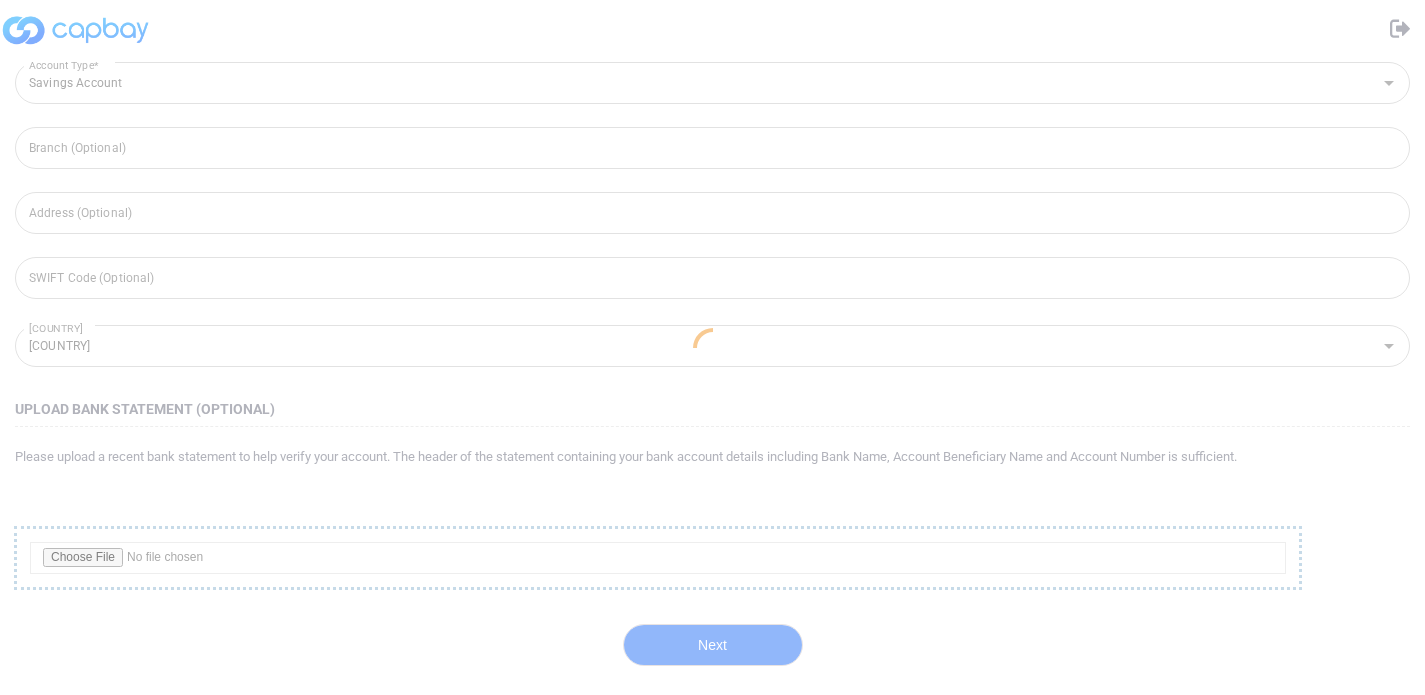 scroll, scrollTop: 0, scrollLeft: 0, axis: both 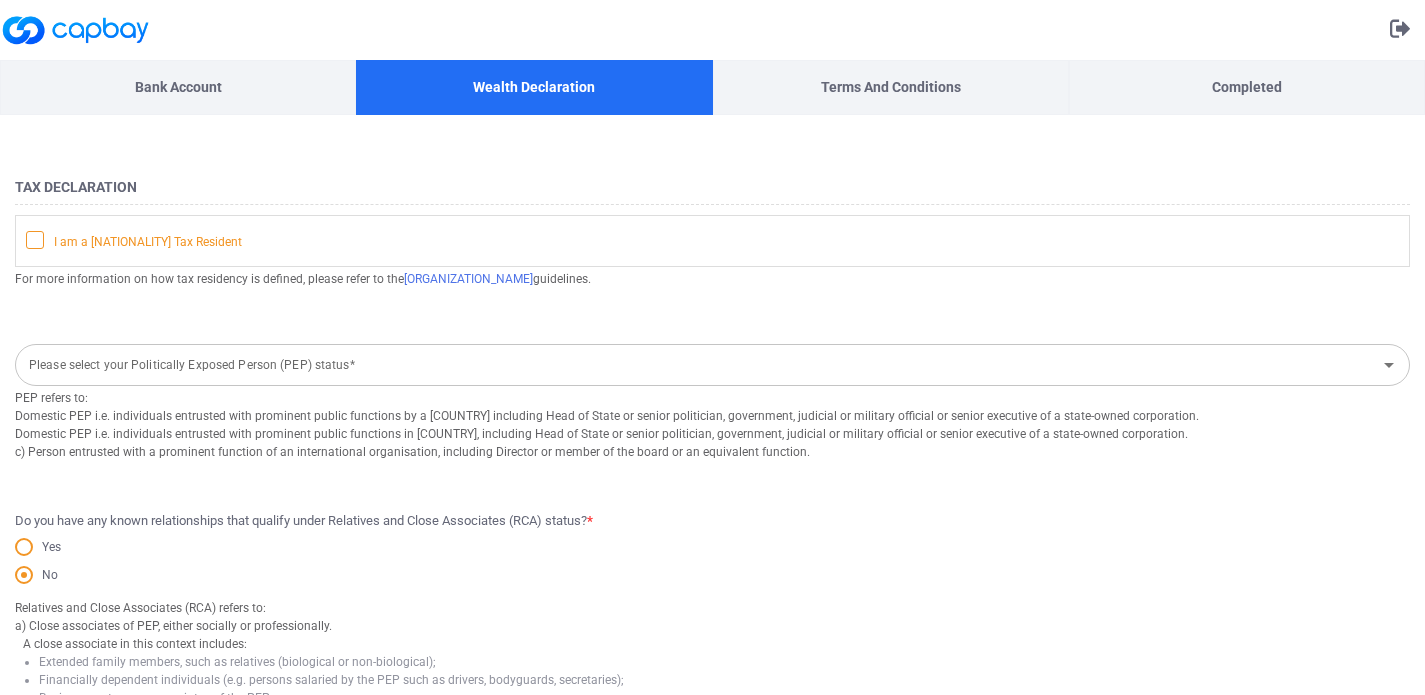 click on "I am a [NATIONALITY] Tax Resident" at bounding box center [712, 241] 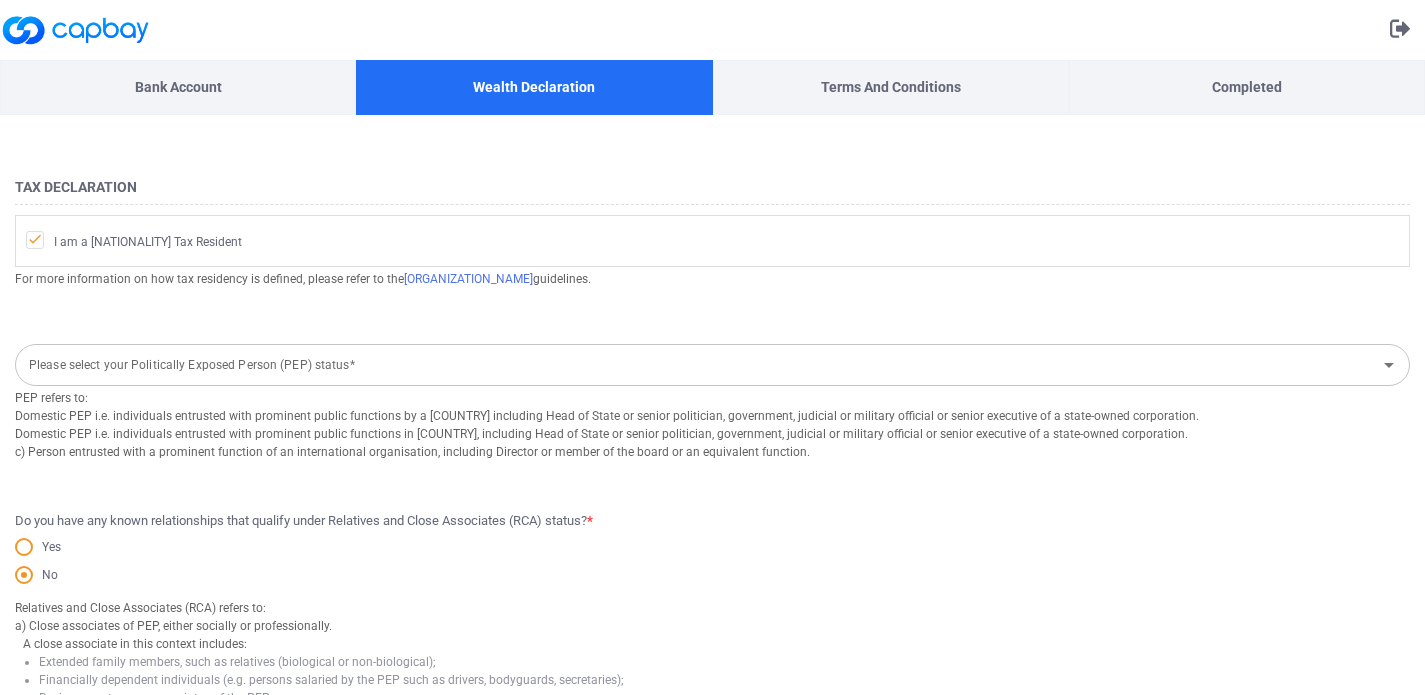 click on "Please select your Politically Exposed Person (PEP) status*" at bounding box center (696, 365) 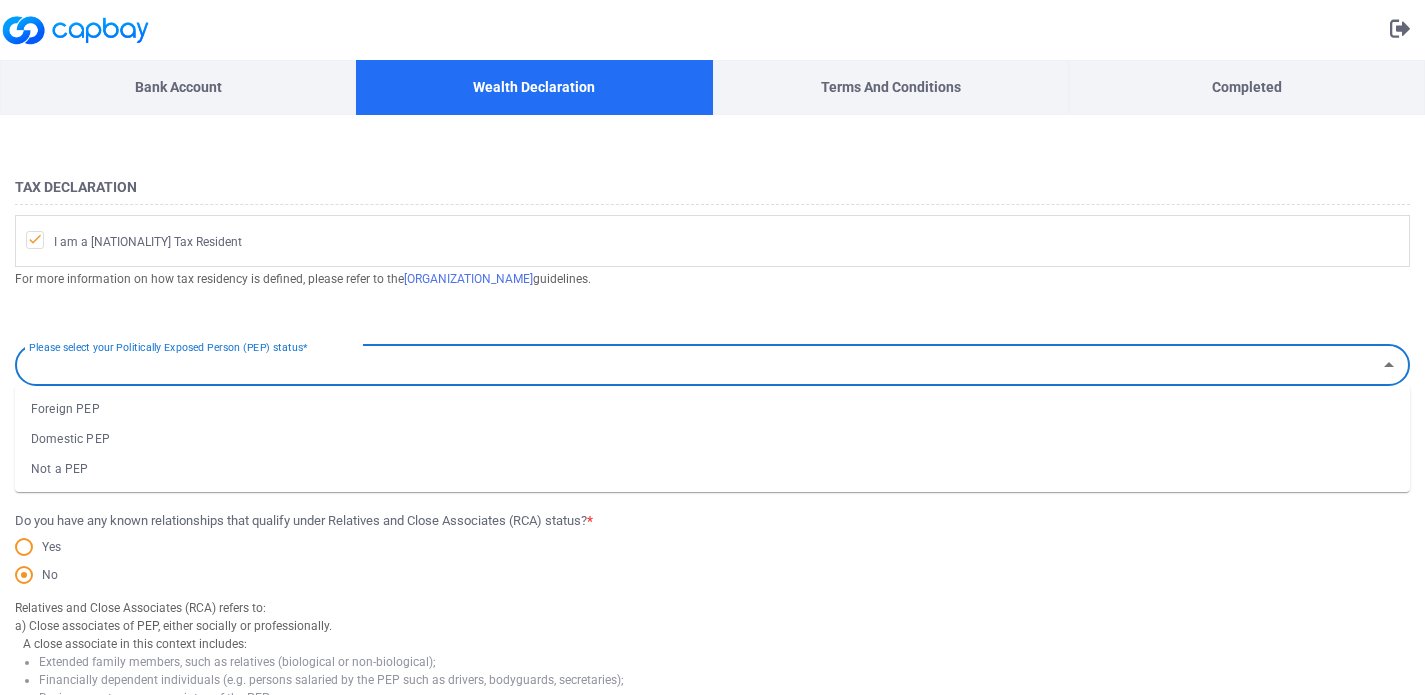 click on "Domestic PEP" at bounding box center [712, 439] 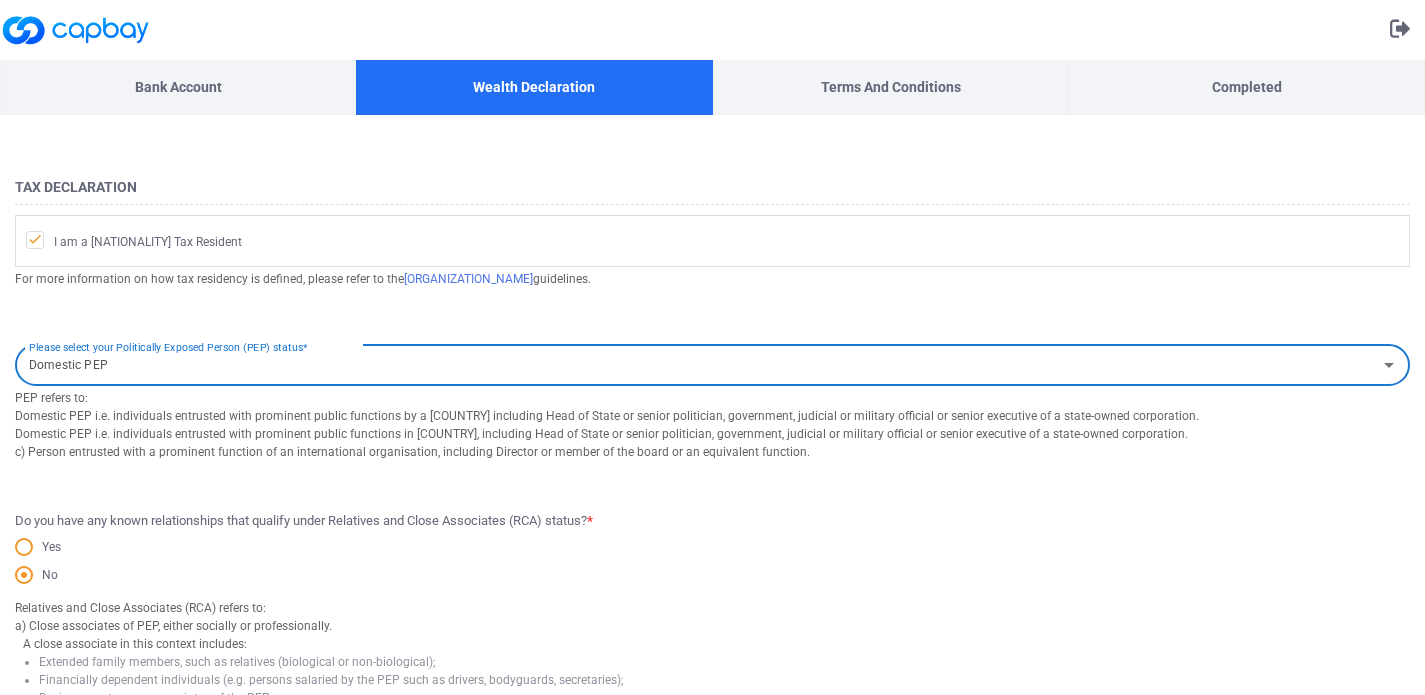 click on "Domestic PEP Please select your Politically Exposed Person (PEP) status*" at bounding box center (712, 365) 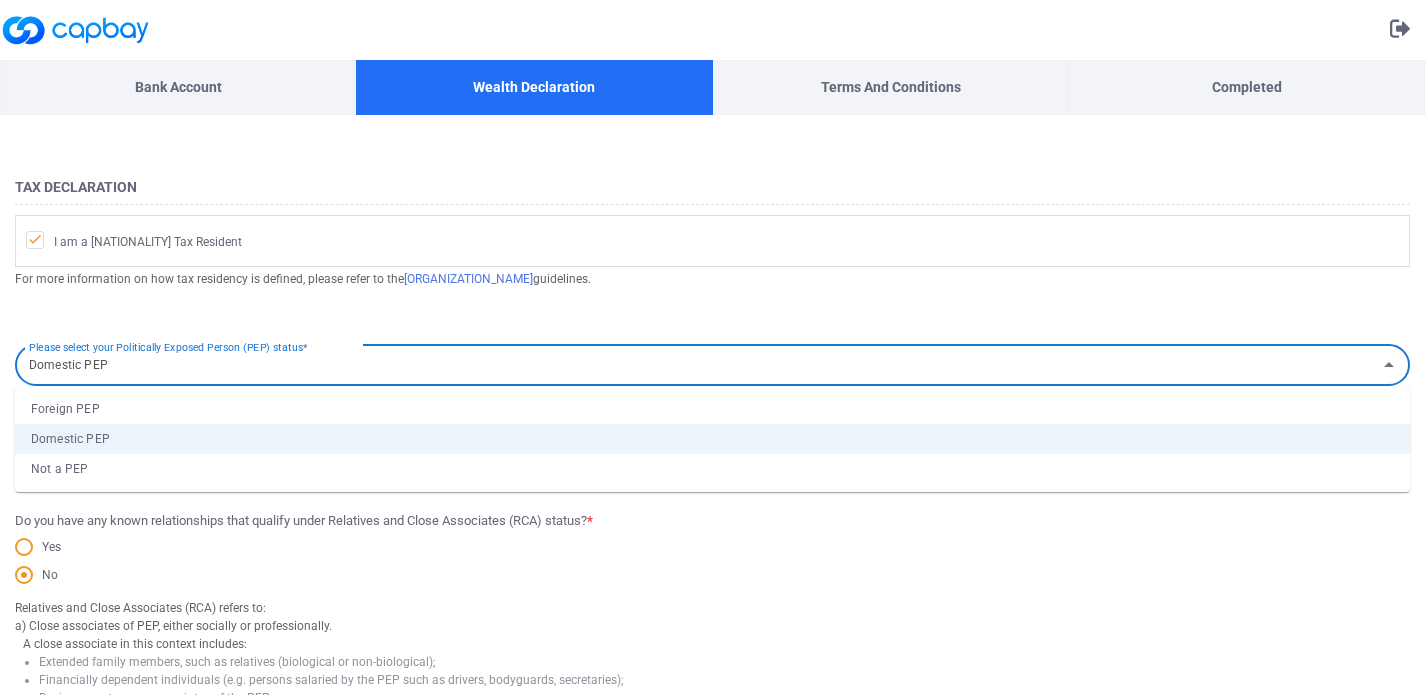 click on "Not a PEP" at bounding box center (712, 469) 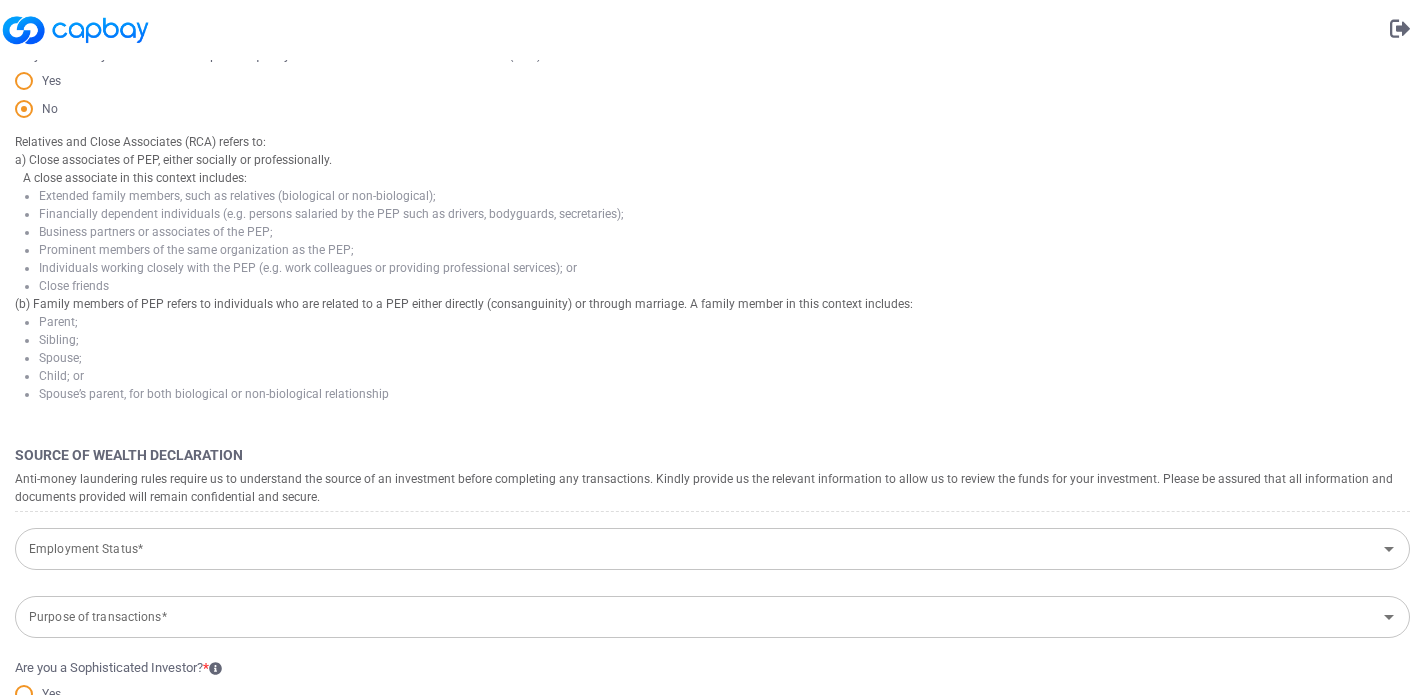 scroll, scrollTop: 559, scrollLeft: 0, axis: vertical 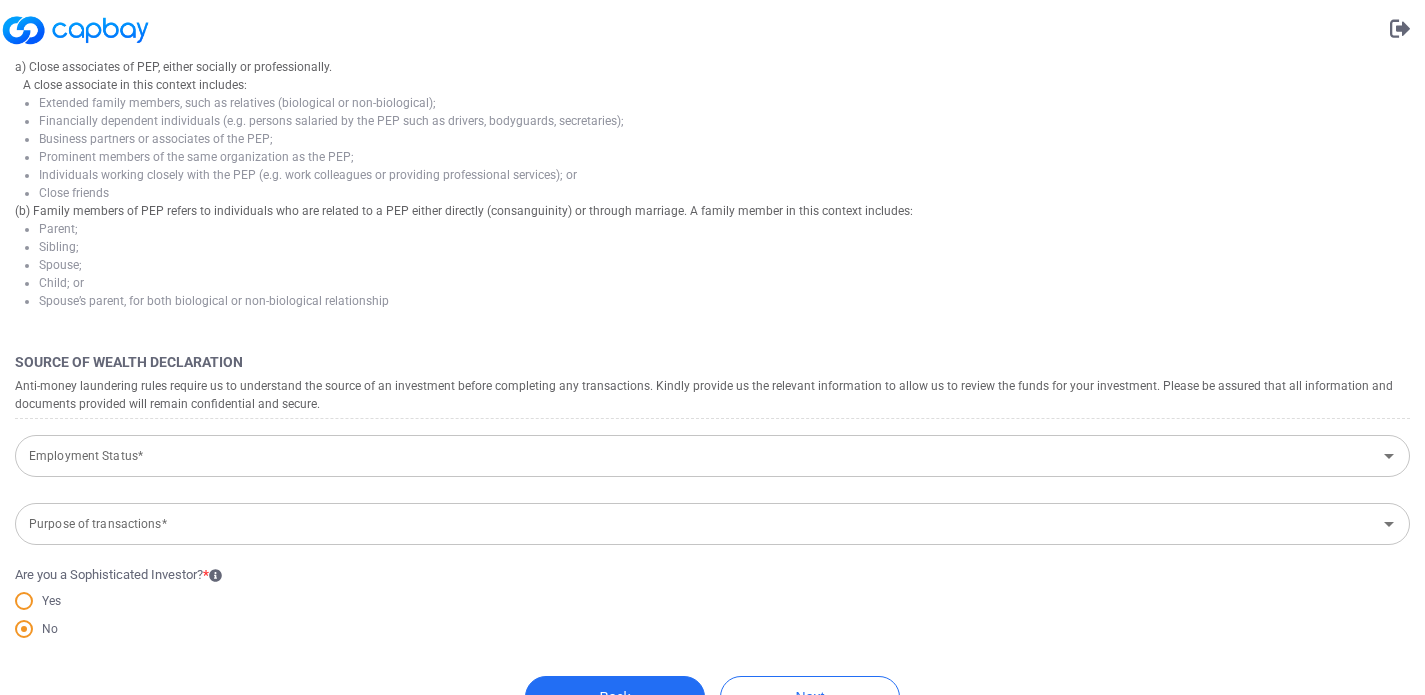 click on "Employment Status*" at bounding box center (696, 456) 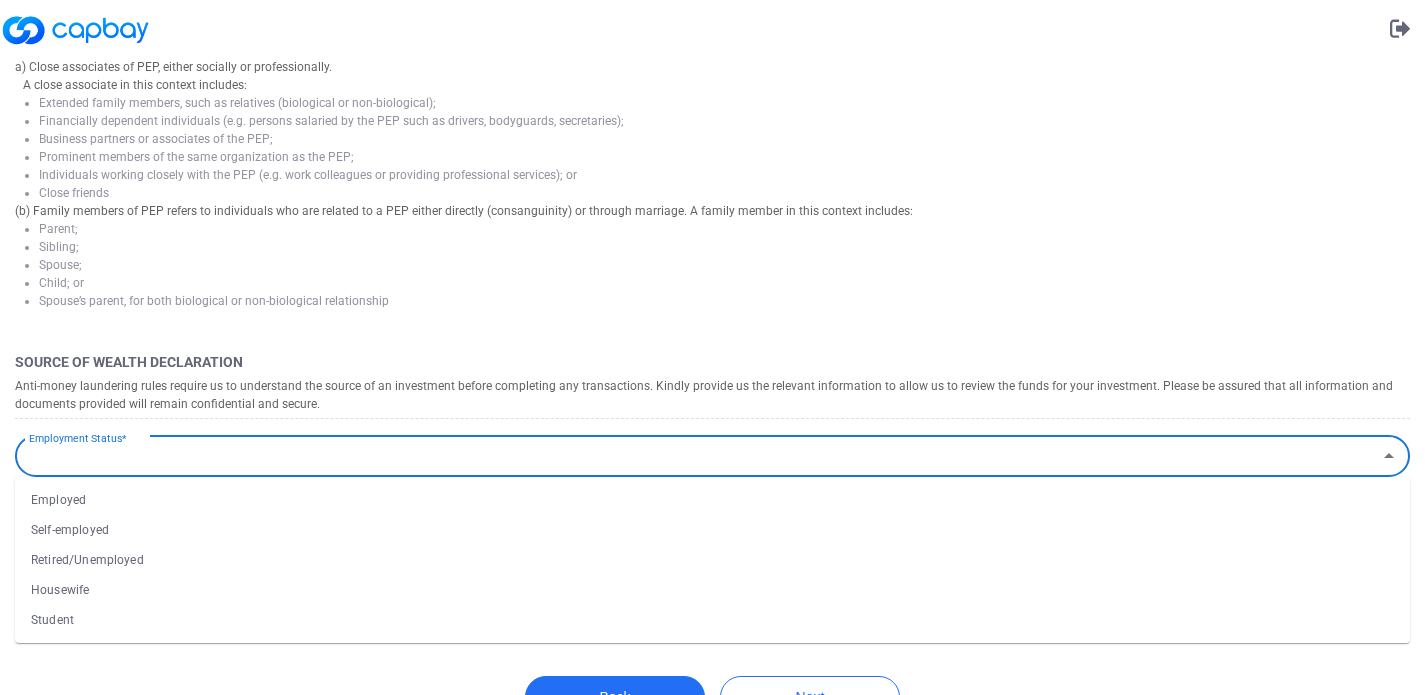 click on "Employed" at bounding box center [712, 500] 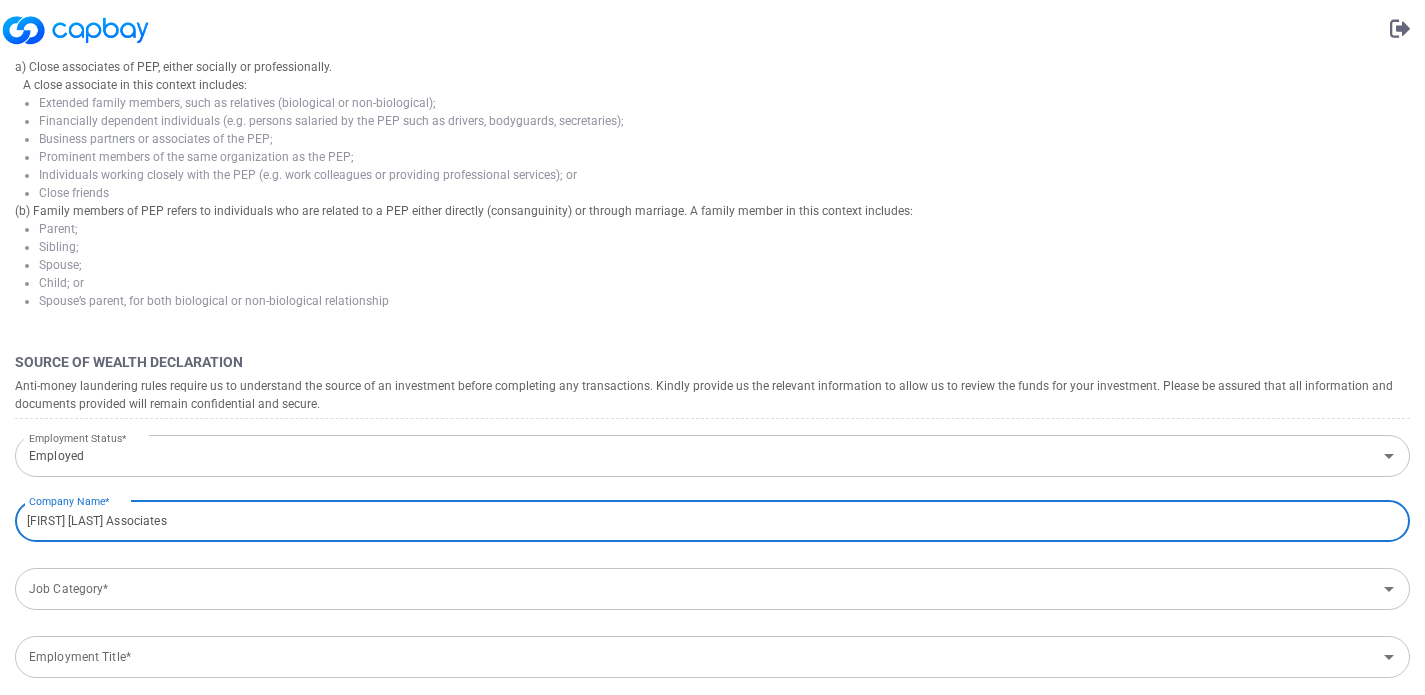 type on "[FIRST] [LAST] Associates" 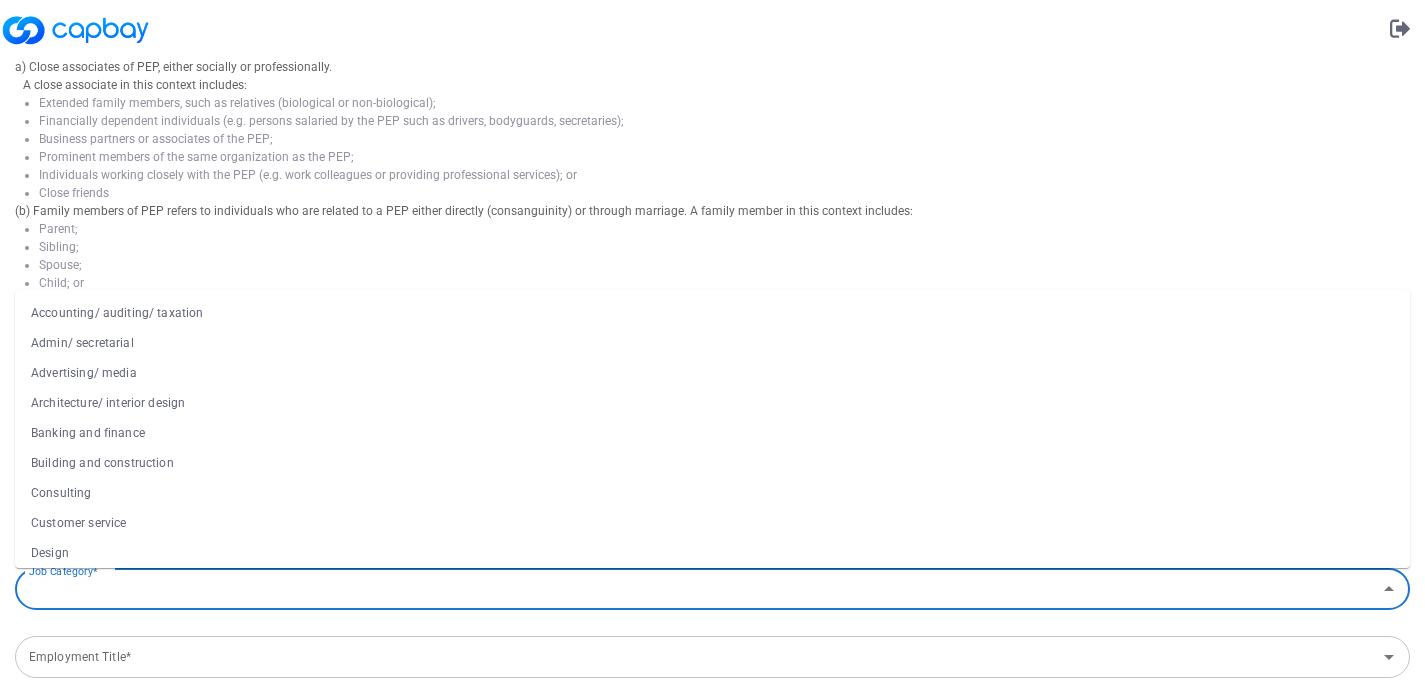 click on "Job Category*" at bounding box center (696, 589) 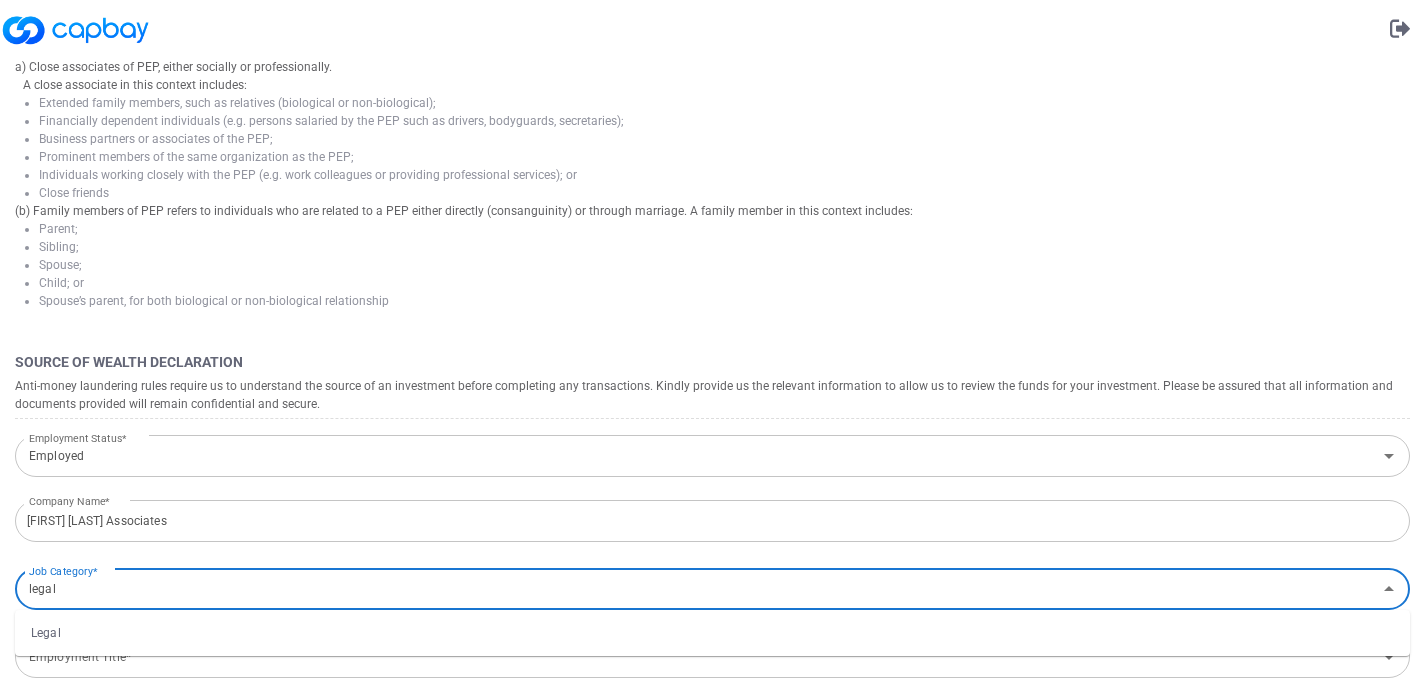 click on "Legal" at bounding box center (712, 633) 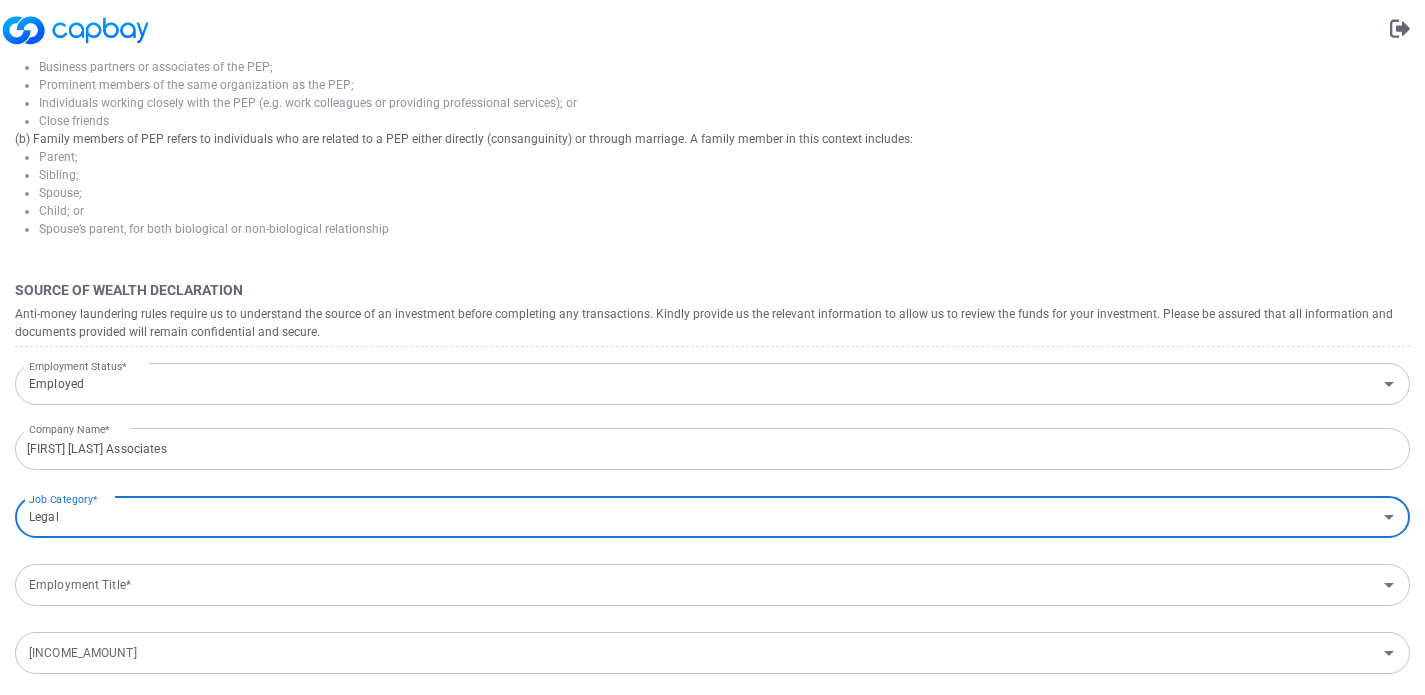 scroll, scrollTop: 657, scrollLeft: 0, axis: vertical 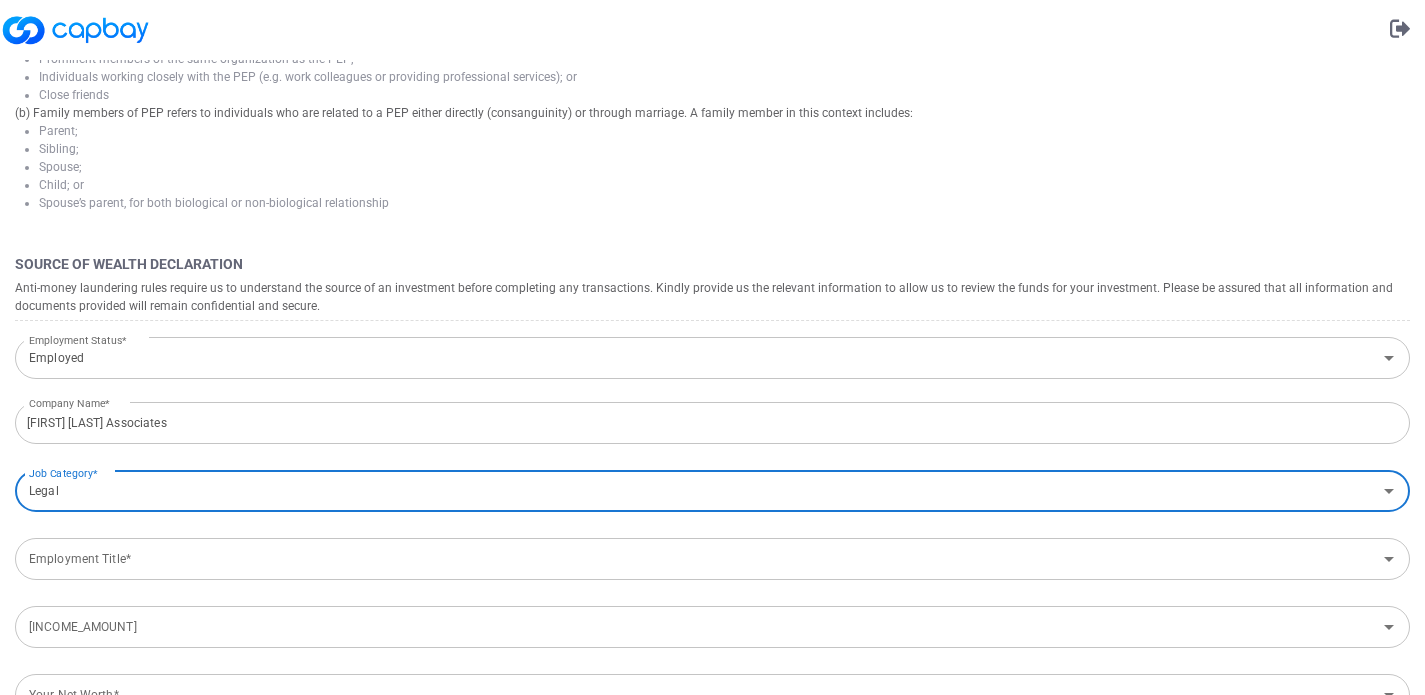 type on "Legal" 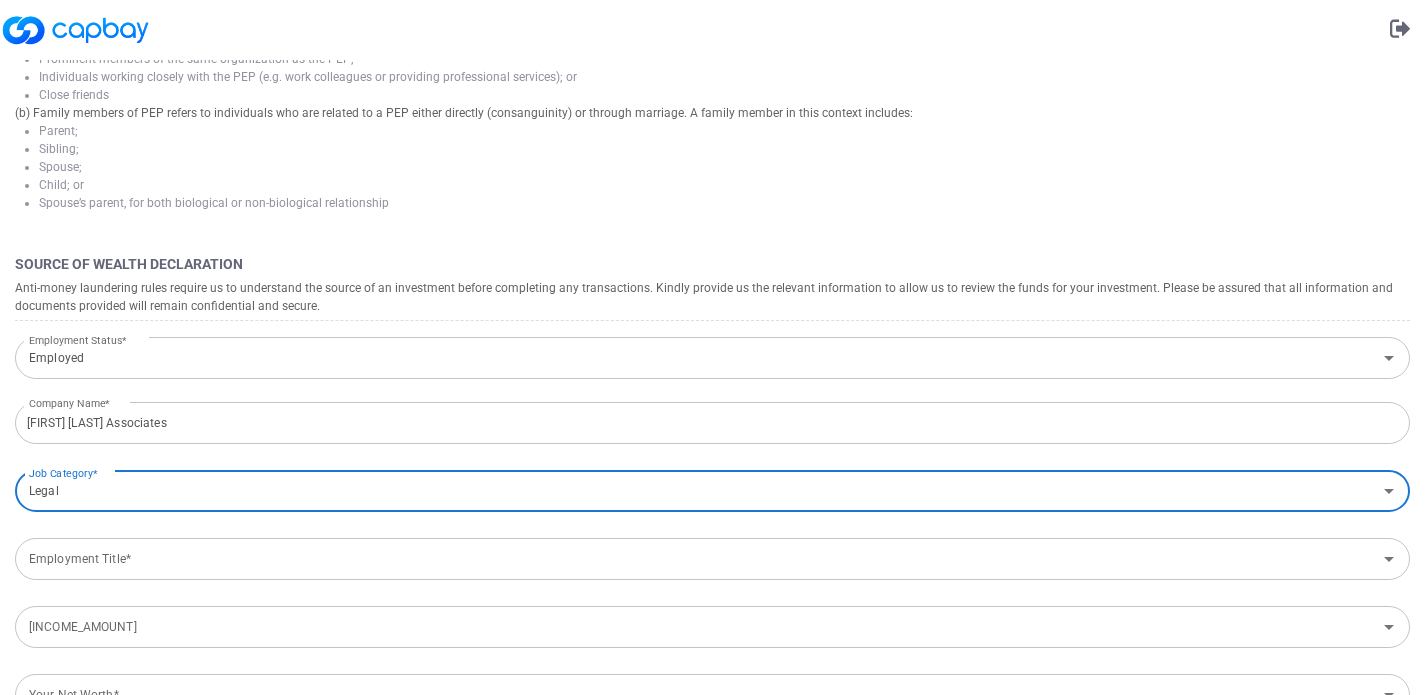 click on "Employment Title* Employment Title*" at bounding box center [712, 557] 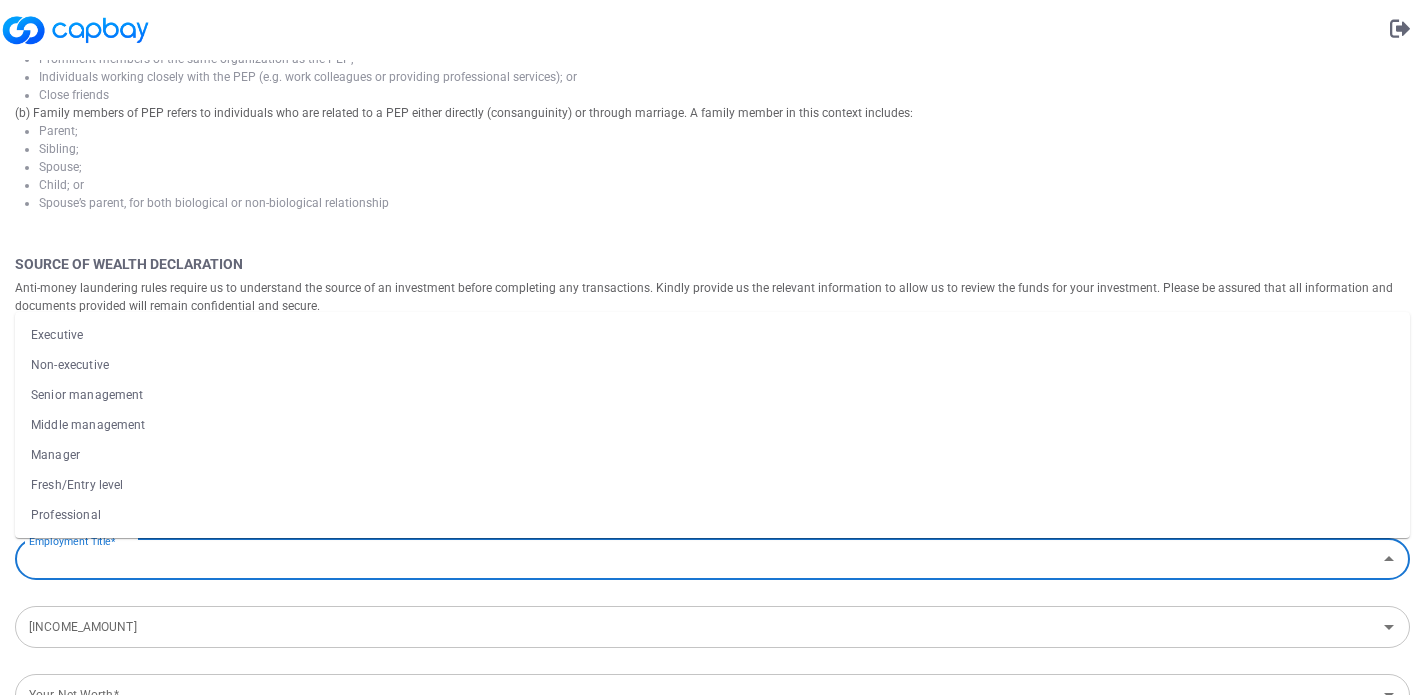 click on "Professional" at bounding box center [712, 515] 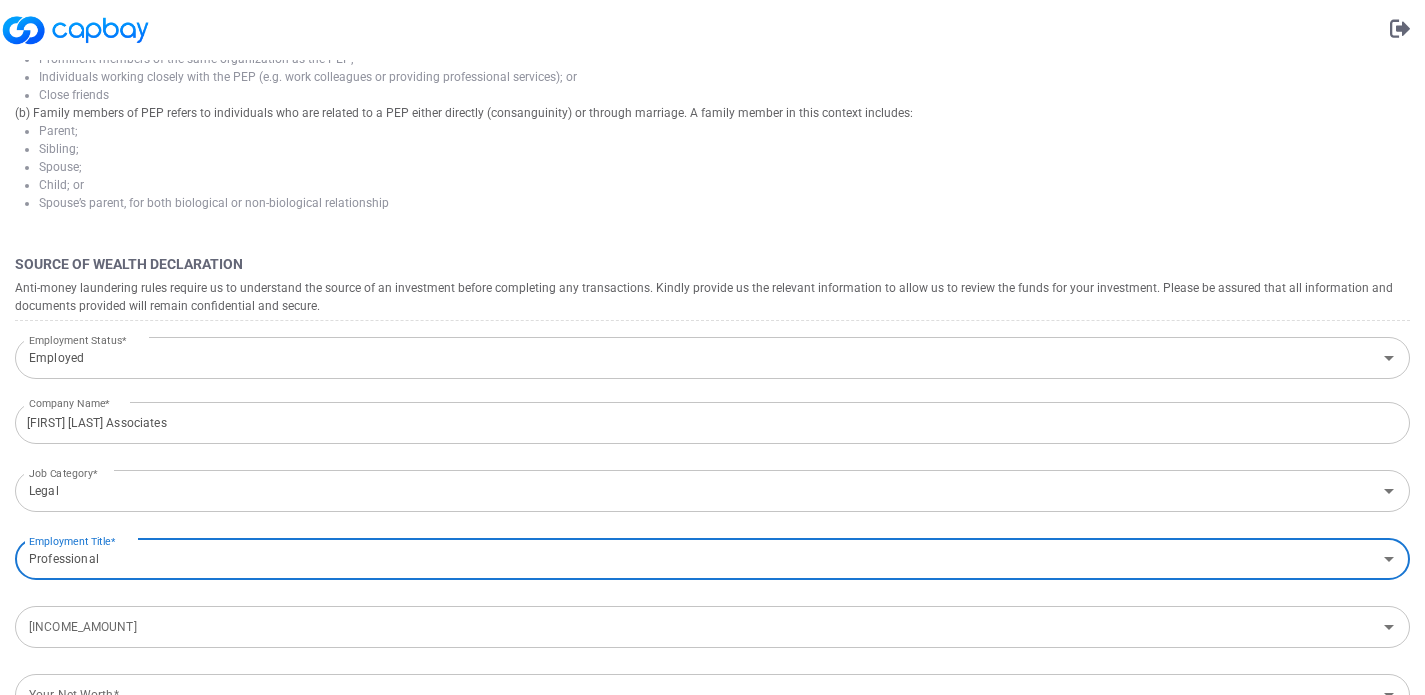 scroll, scrollTop: 787, scrollLeft: 0, axis: vertical 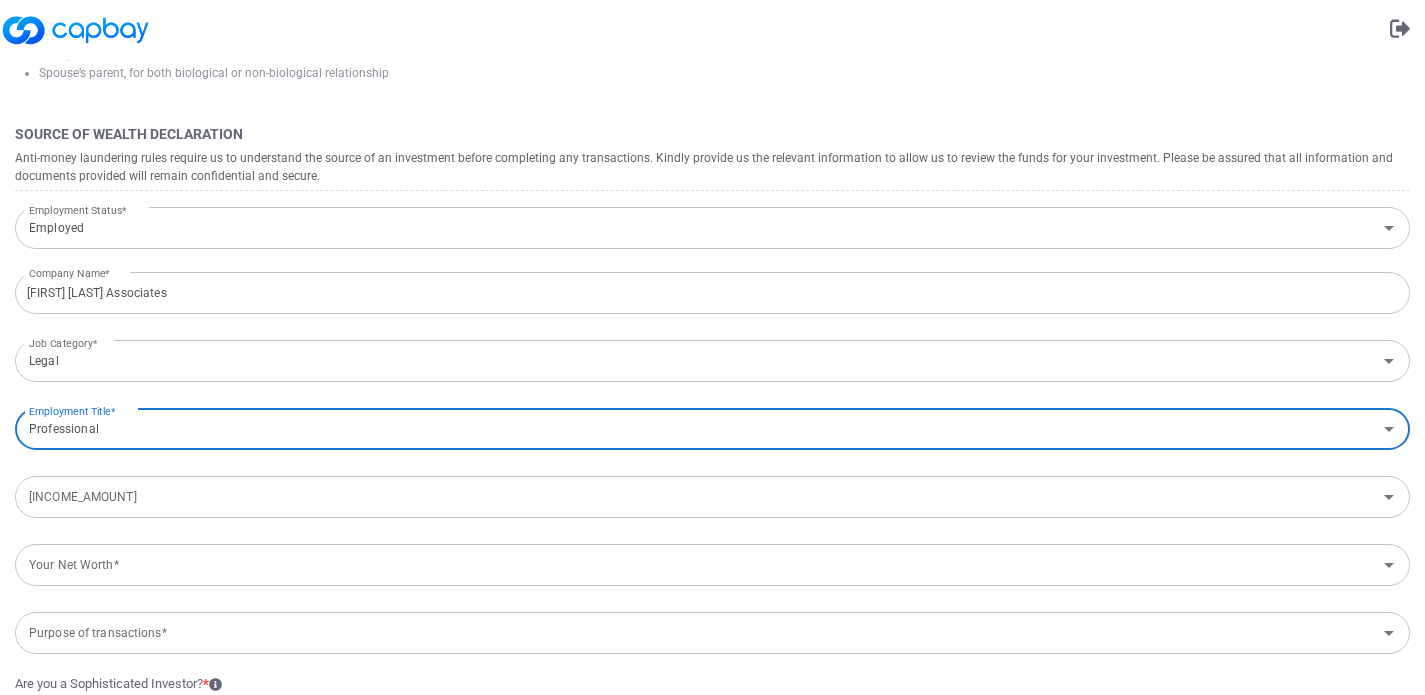 click on "Annual Employment Income* Annual Employment Income*" at bounding box center (712, 495) 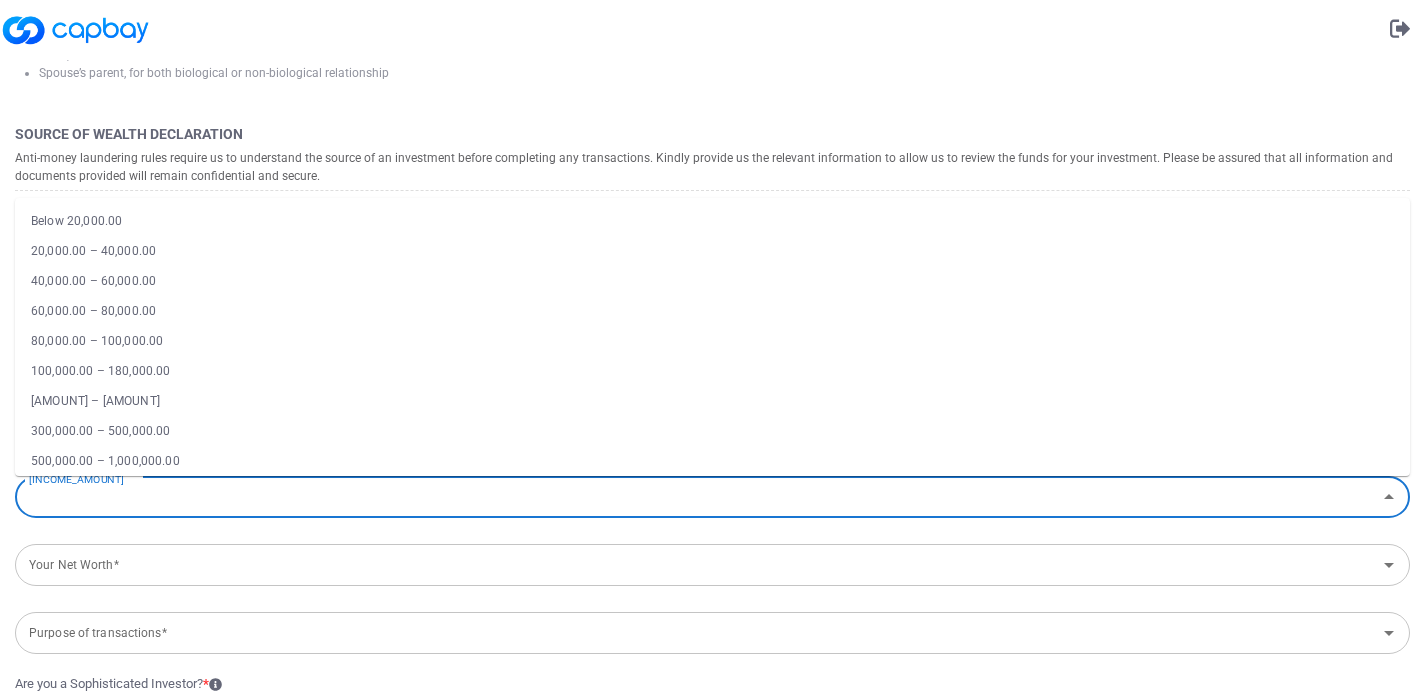 click on "40,000.00 – 60,000.00" at bounding box center (712, 281) 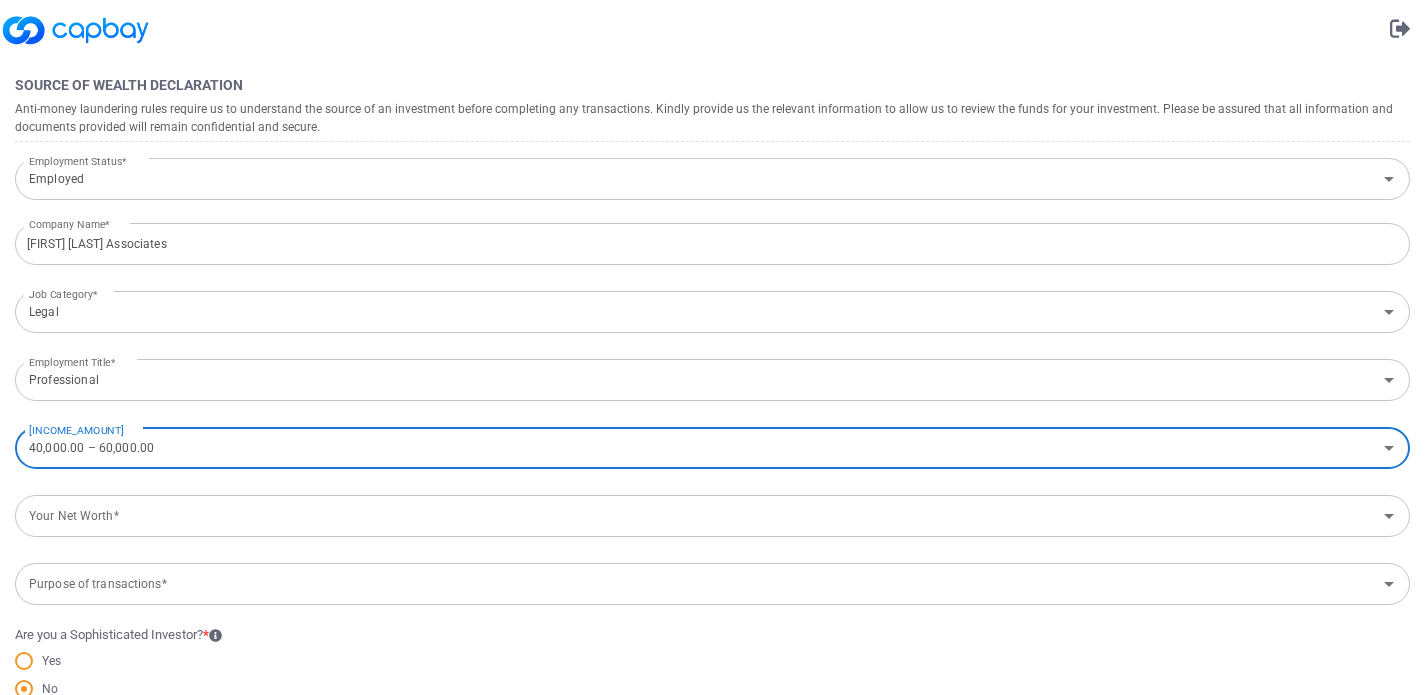 scroll, scrollTop: 931, scrollLeft: 0, axis: vertical 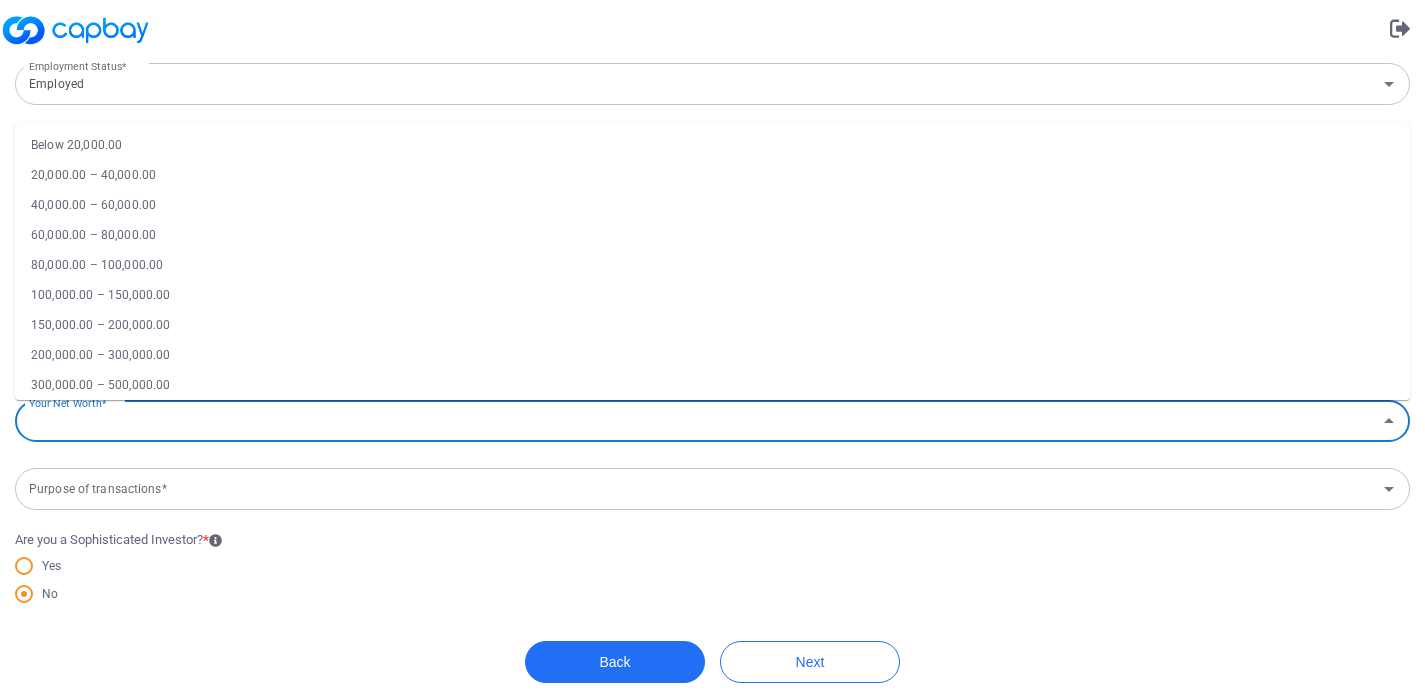 click on "Your Net Worth*" at bounding box center (696, 421) 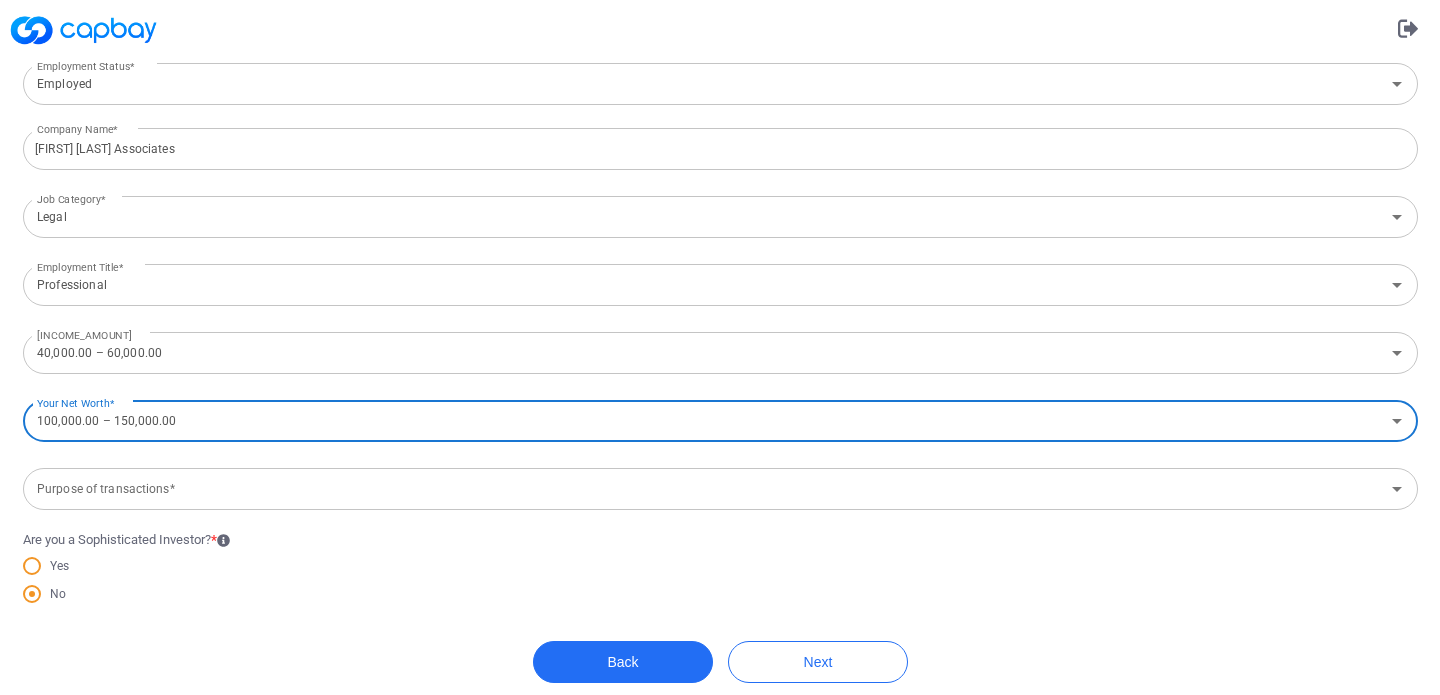 scroll, scrollTop: 950, scrollLeft: 0, axis: vertical 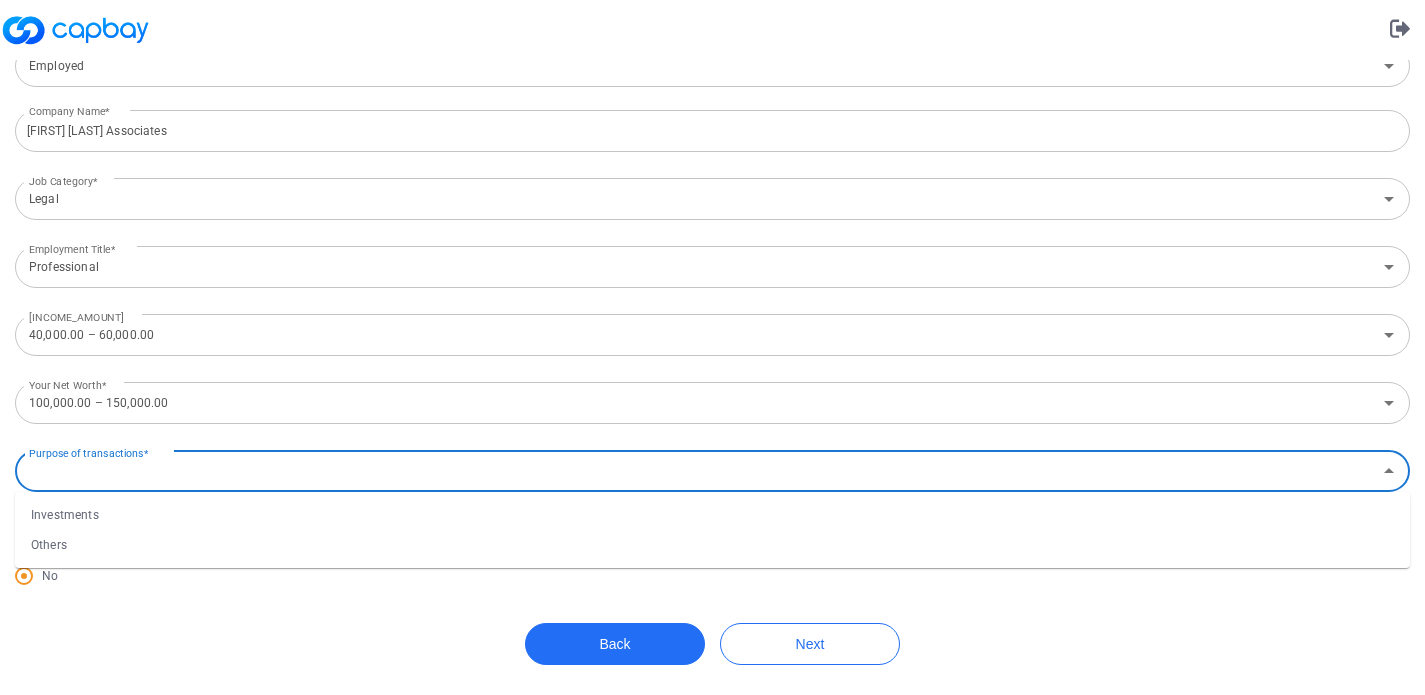 click on "Purpose of transactions* Purpose of transactions*" at bounding box center (712, 469) 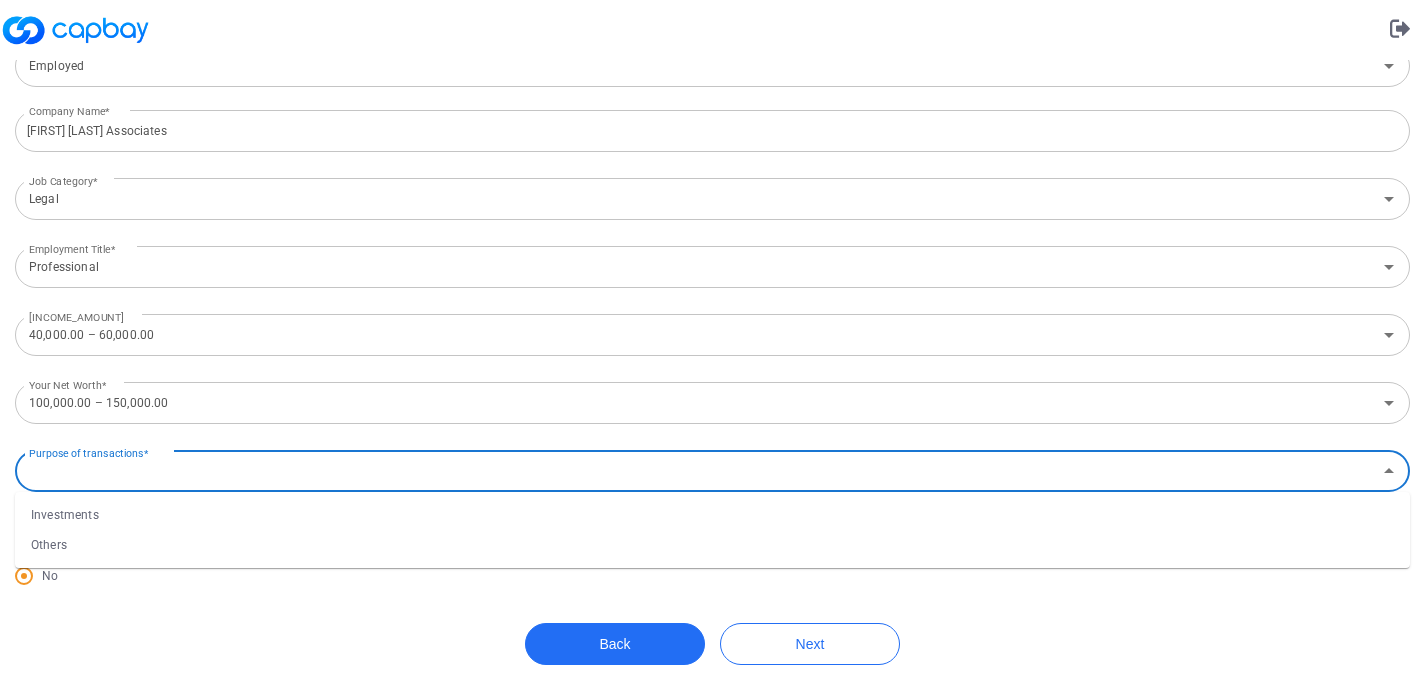 click on "Investments" at bounding box center [712, 515] 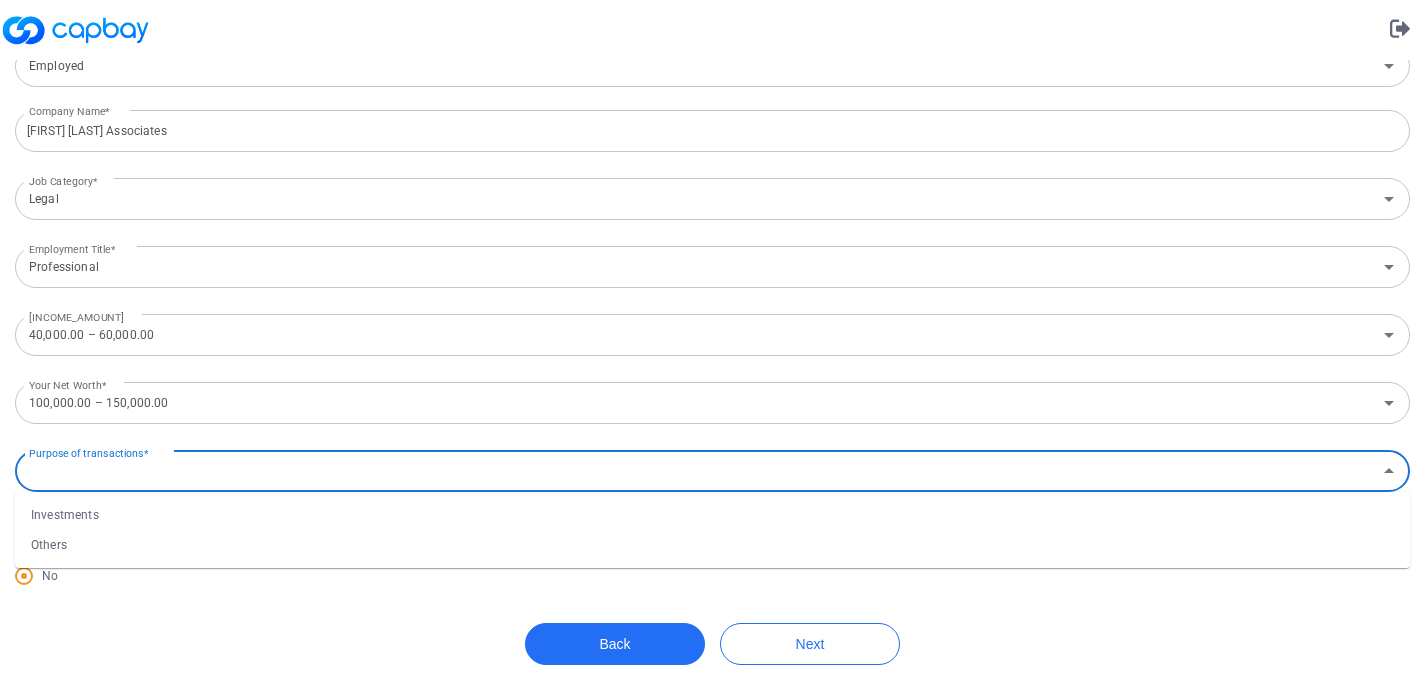 type on "Investments" 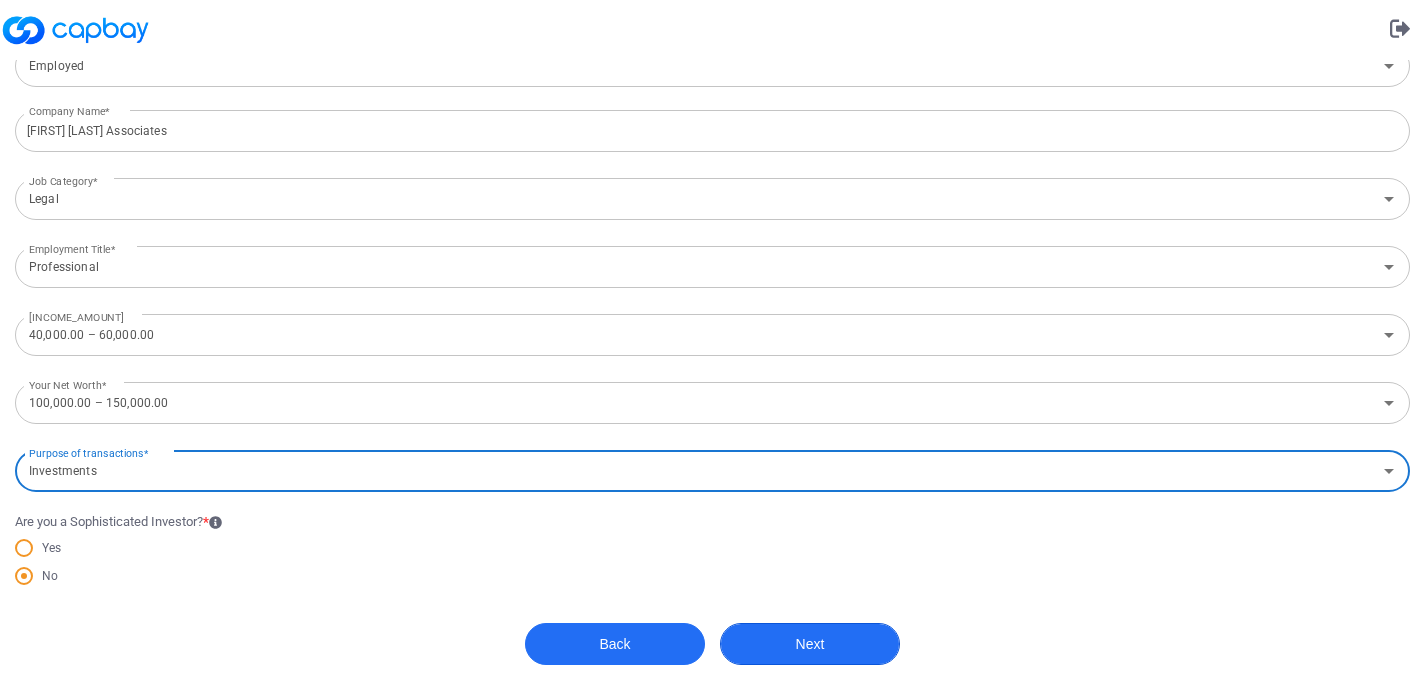 click on "Next" at bounding box center [810, 644] 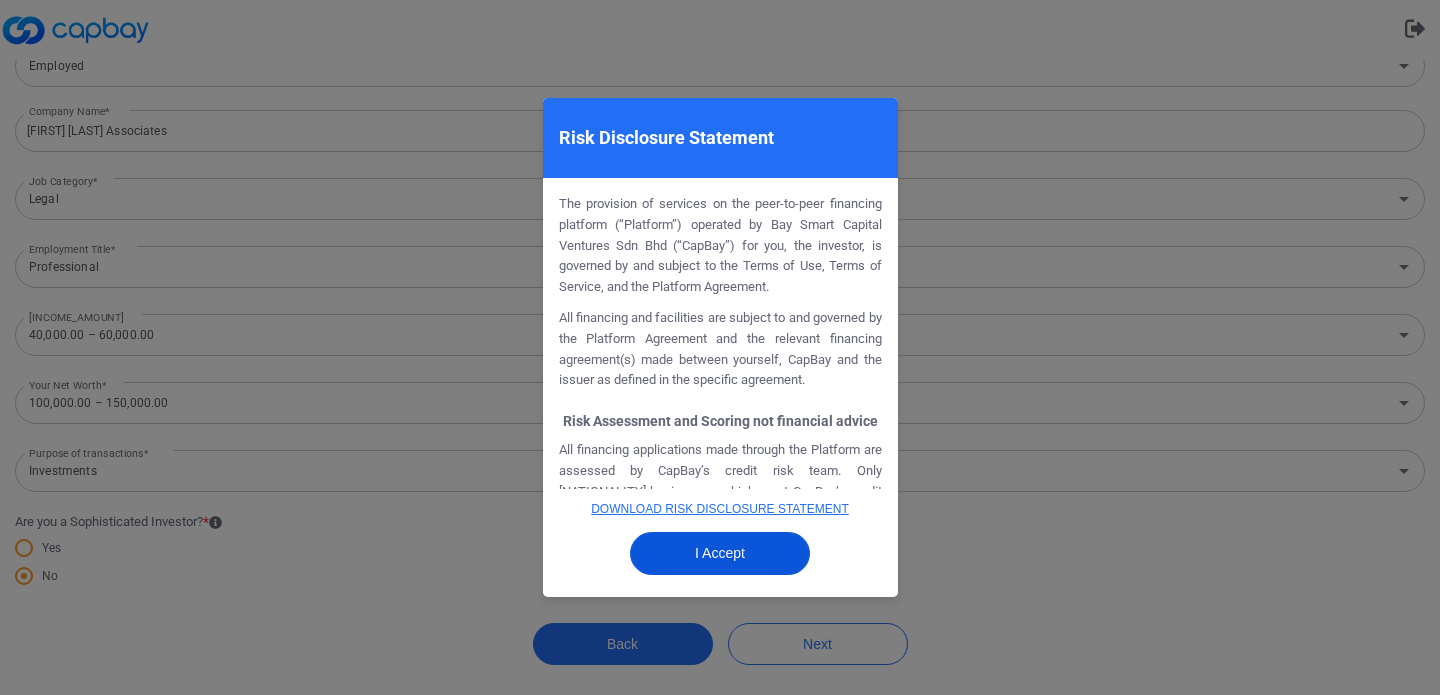 click on "I Accept" at bounding box center (720, 553) 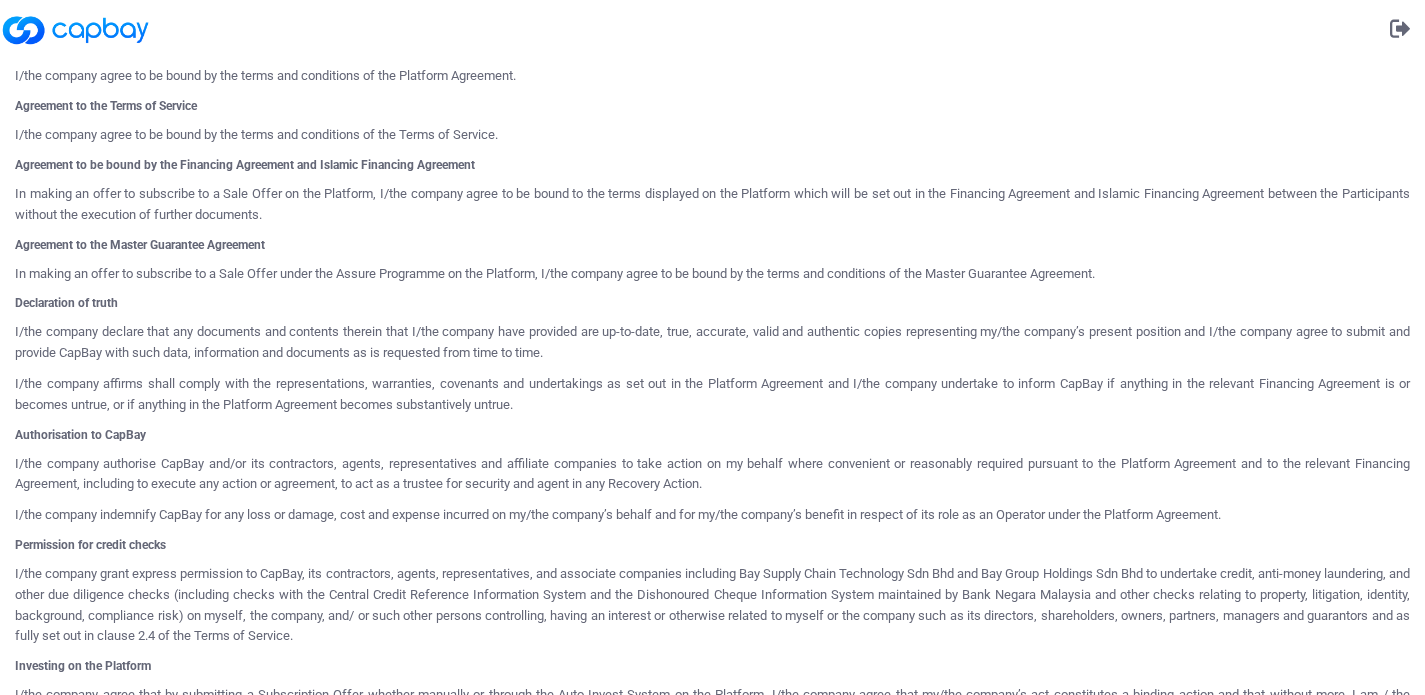 scroll, scrollTop: 987, scrollLeft: 0, axis: vertical 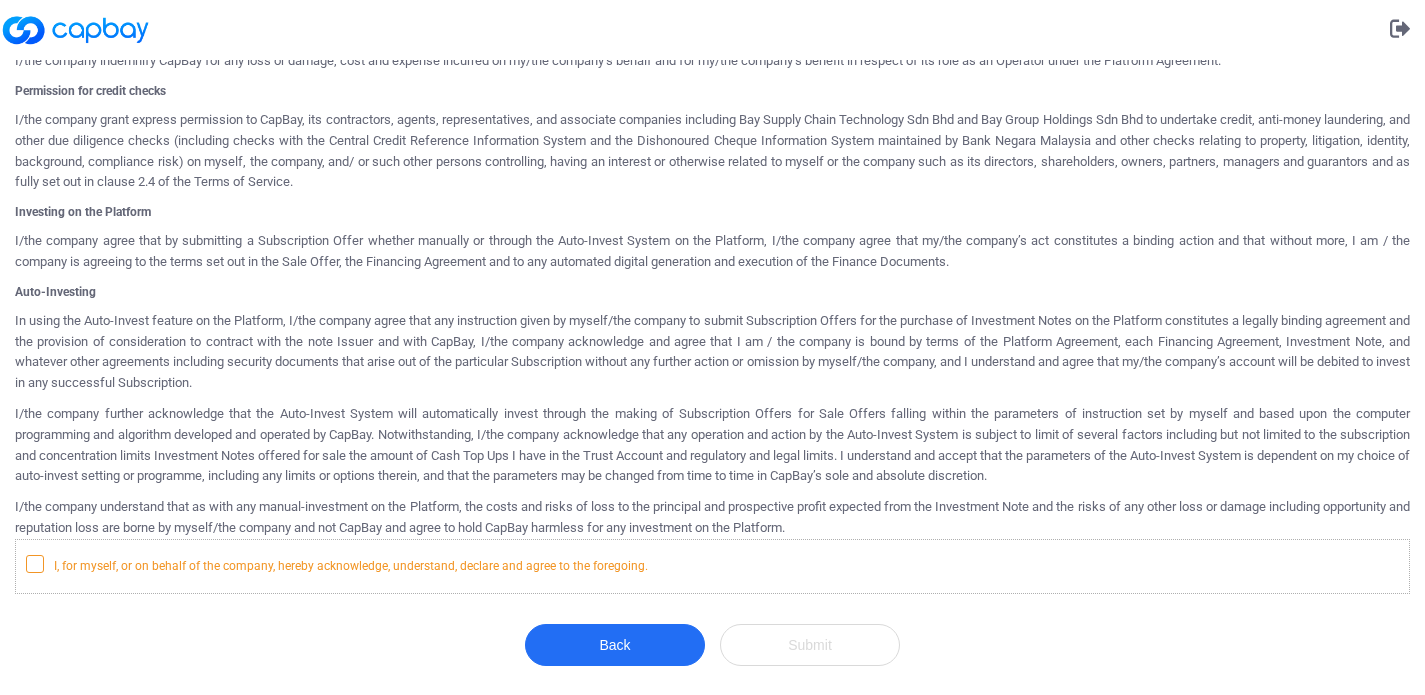 click 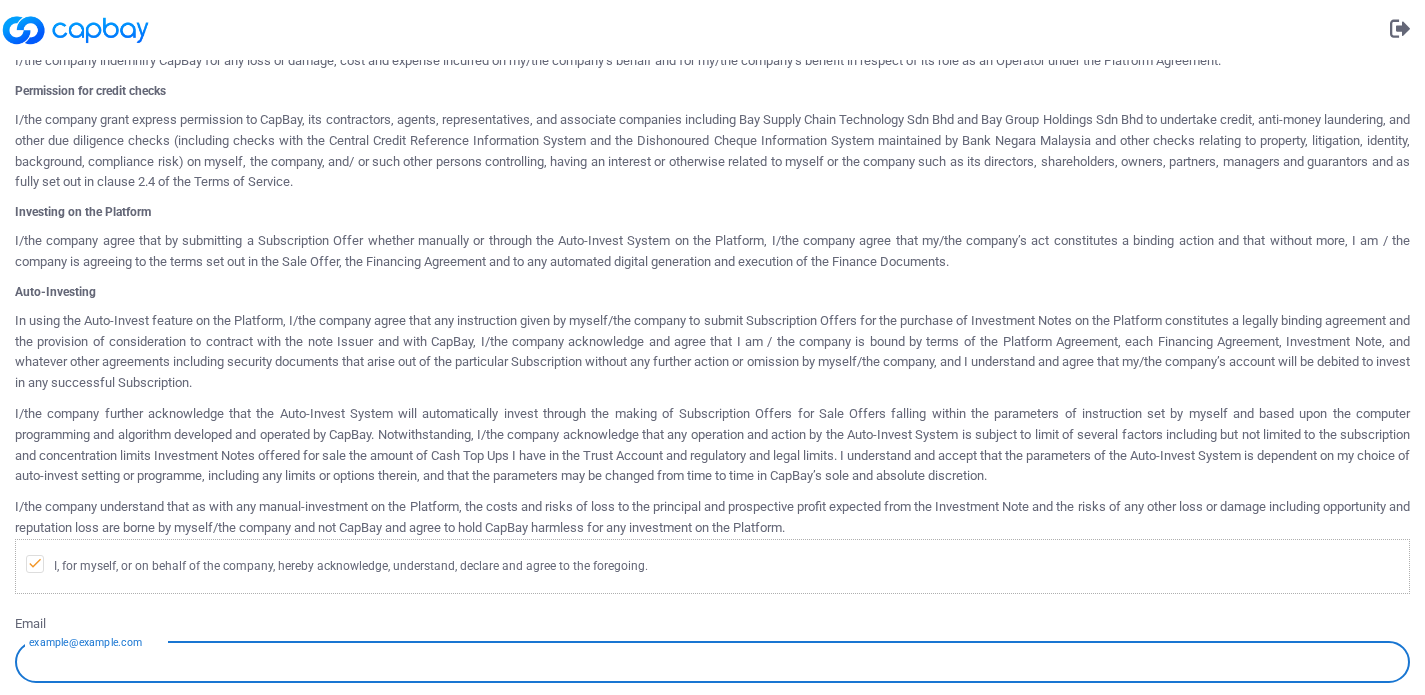 scroll, scrollTop: 1130, scrollLeft: 0, axis: vertical 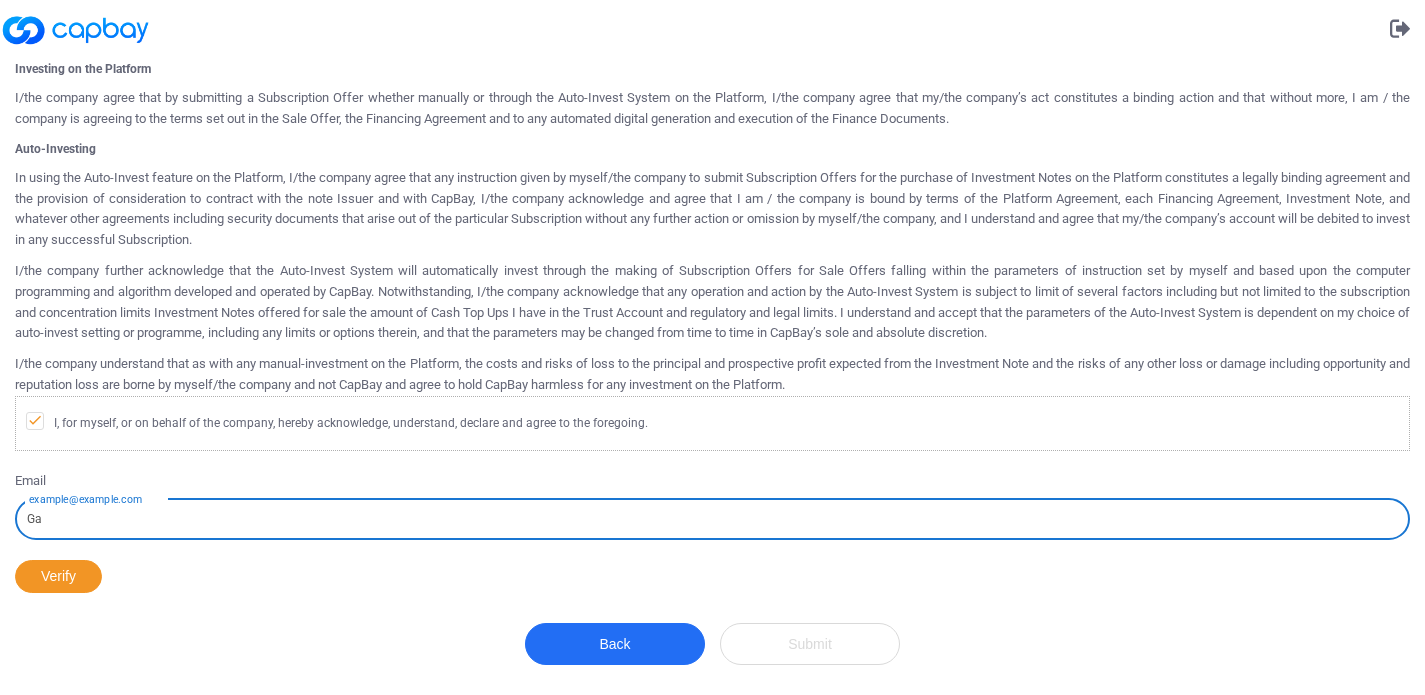 type on "[EMAIL]" 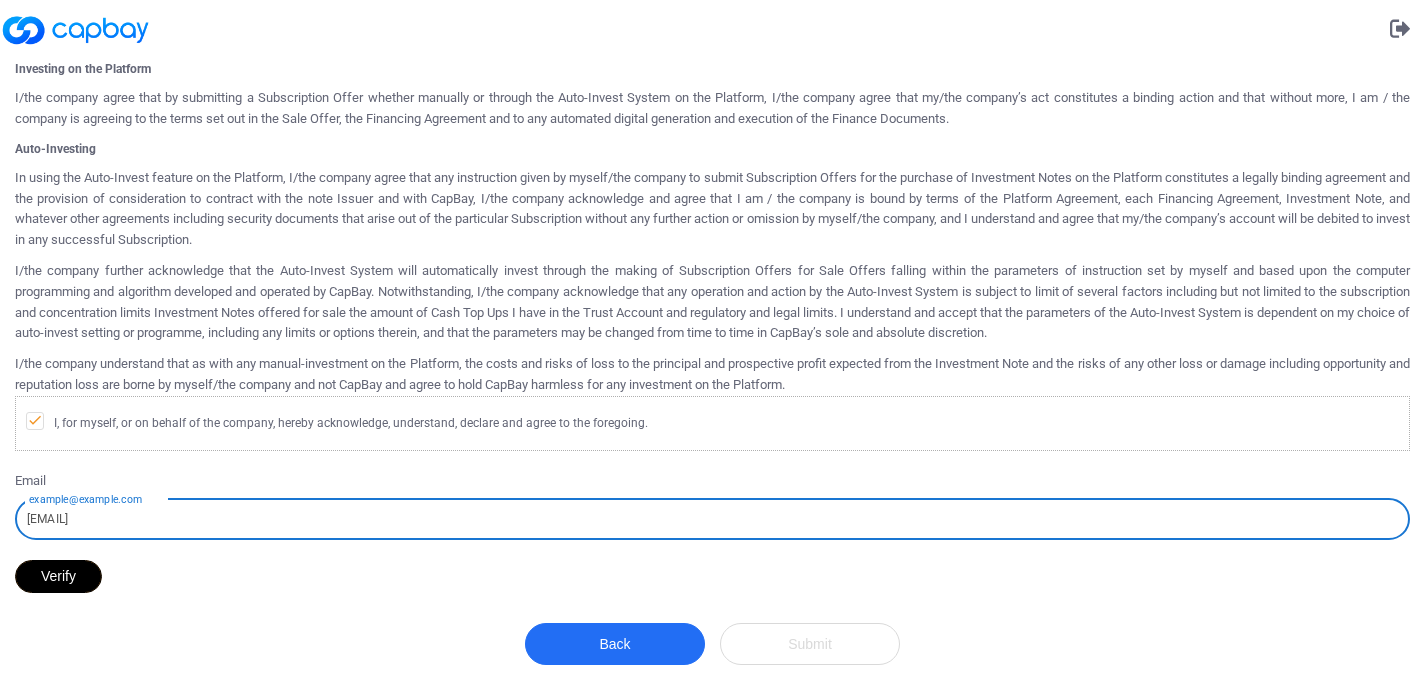 click on "Verify" at bounding box center [58, 576] 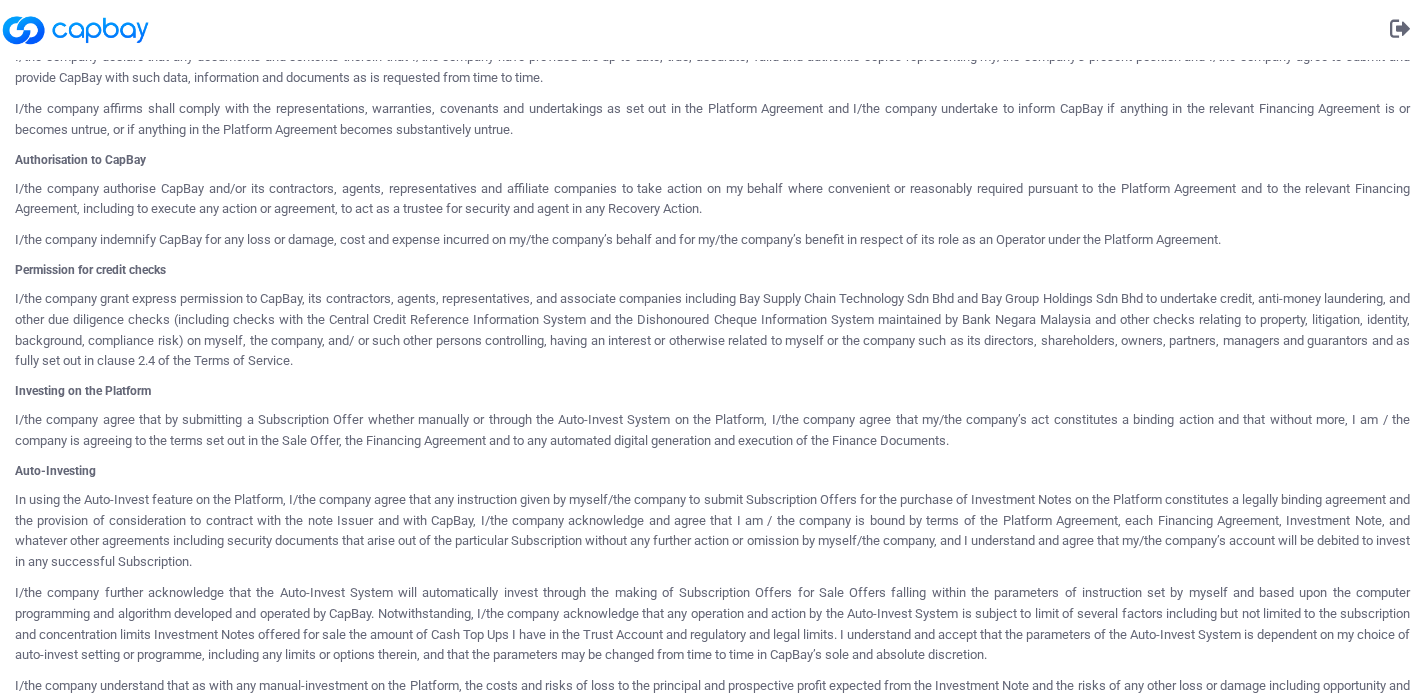 scroll, scrollTop: 1149, scrollLeft: 0, axis: vertical 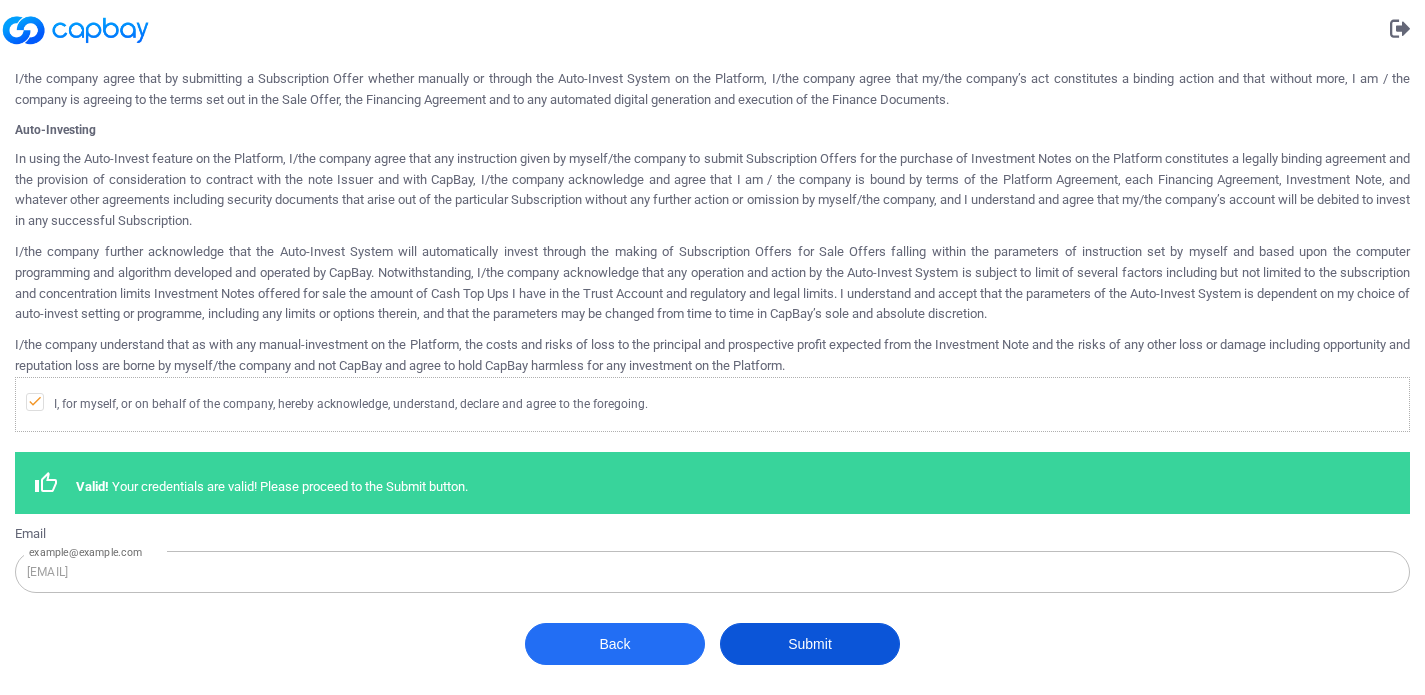 click on "Submit" at bounding box center [810, 644] 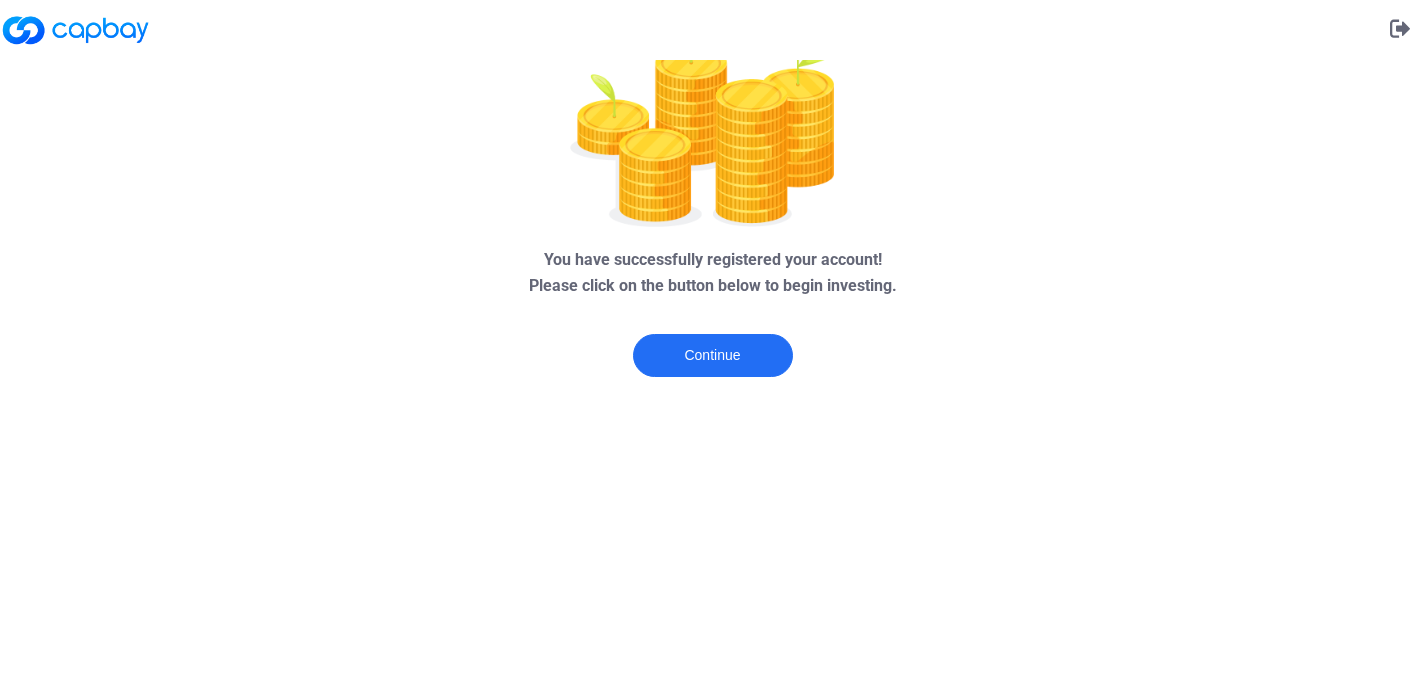 scroll, scrollTop: 0, scrollLeft: 0, axis: both 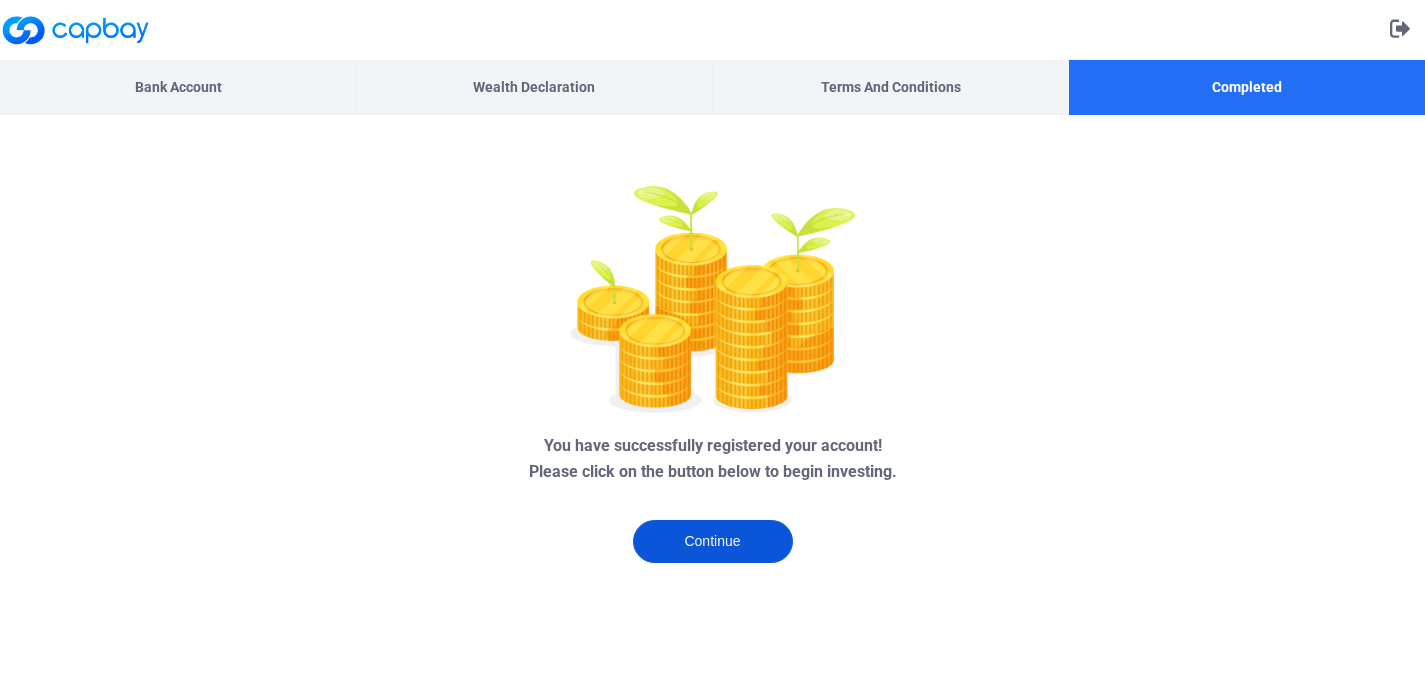 click on "Continue" at bounding box center [713, 541] 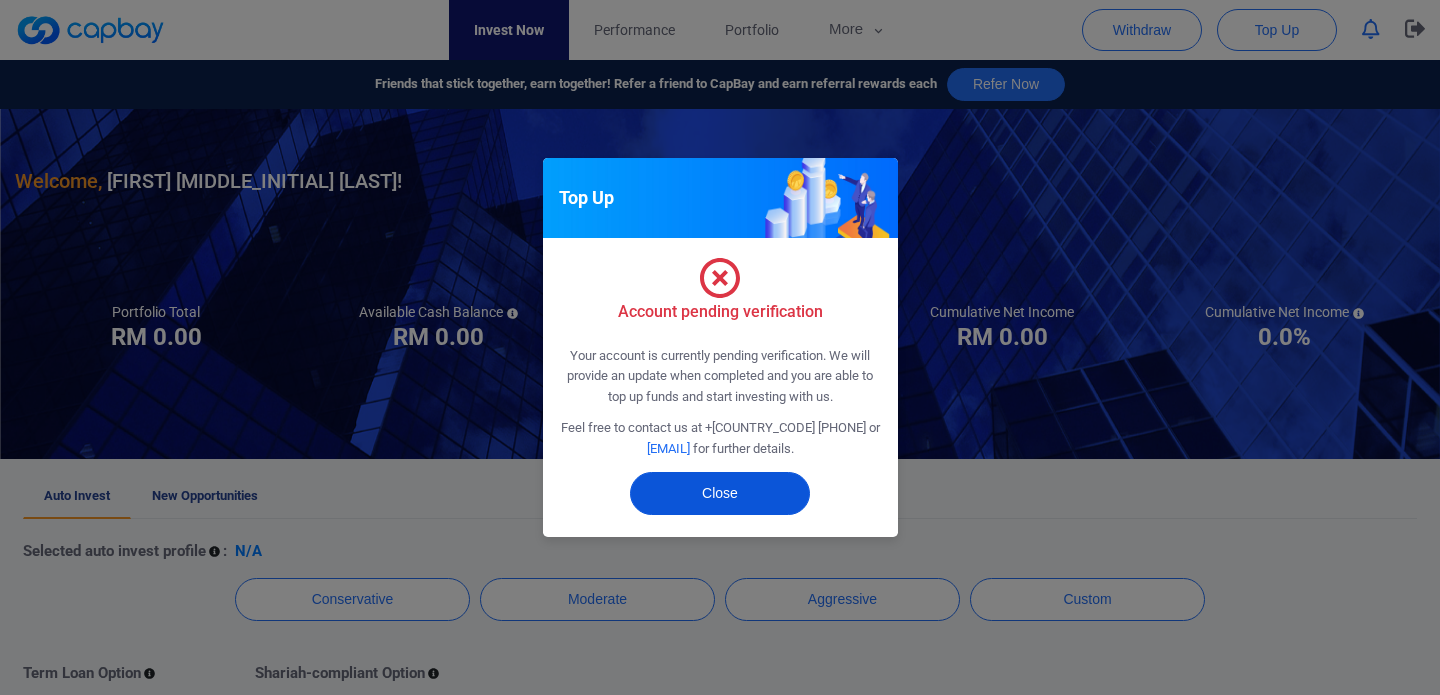 click on "Close" at bounding box center [720, 493] 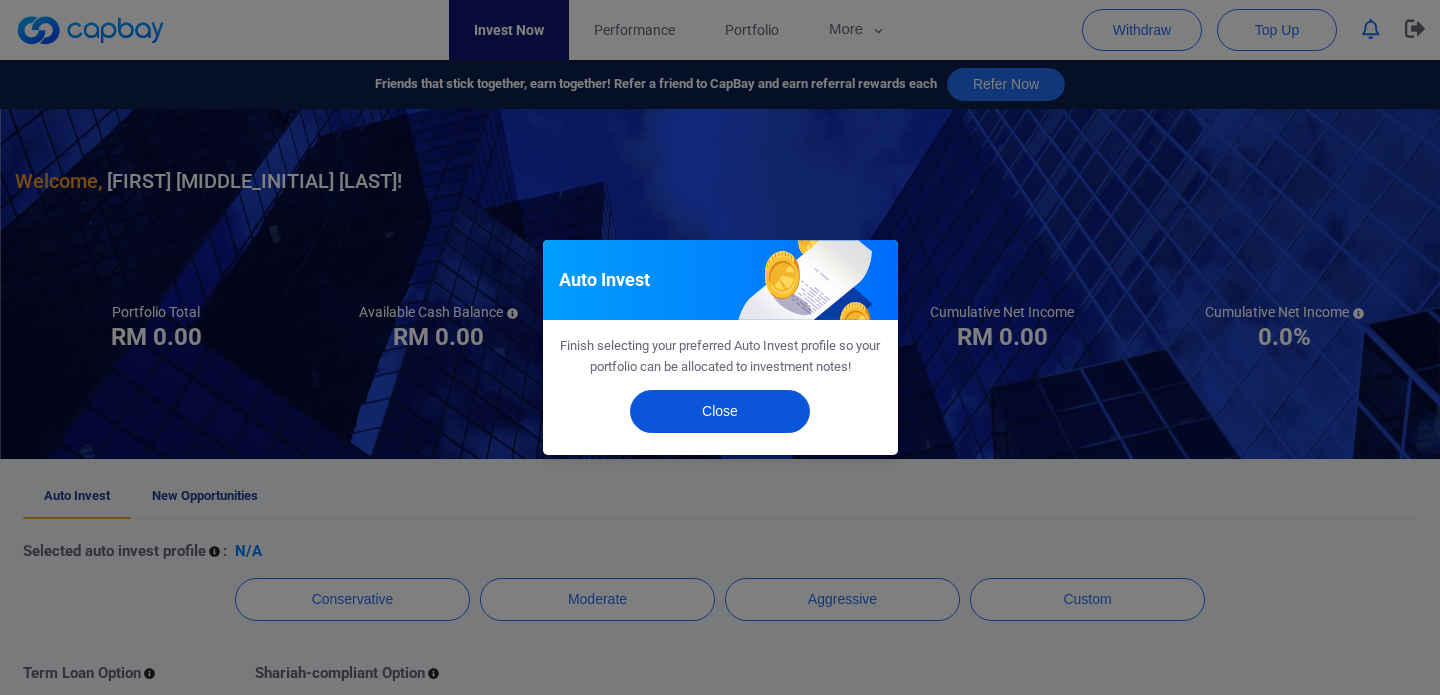 click on "Close" at bounding box center (720, 411) 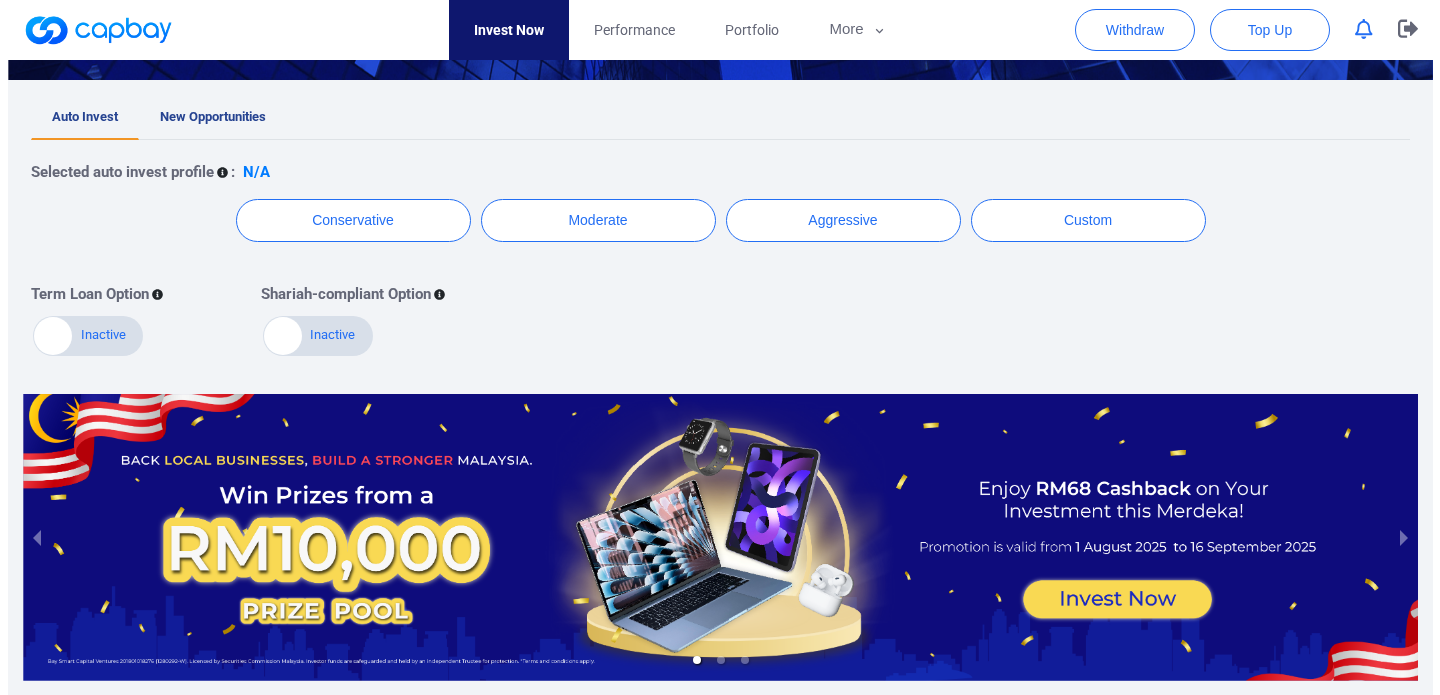 scroll, scrollTop: 293, scrollLeft: 0, axis: vertical 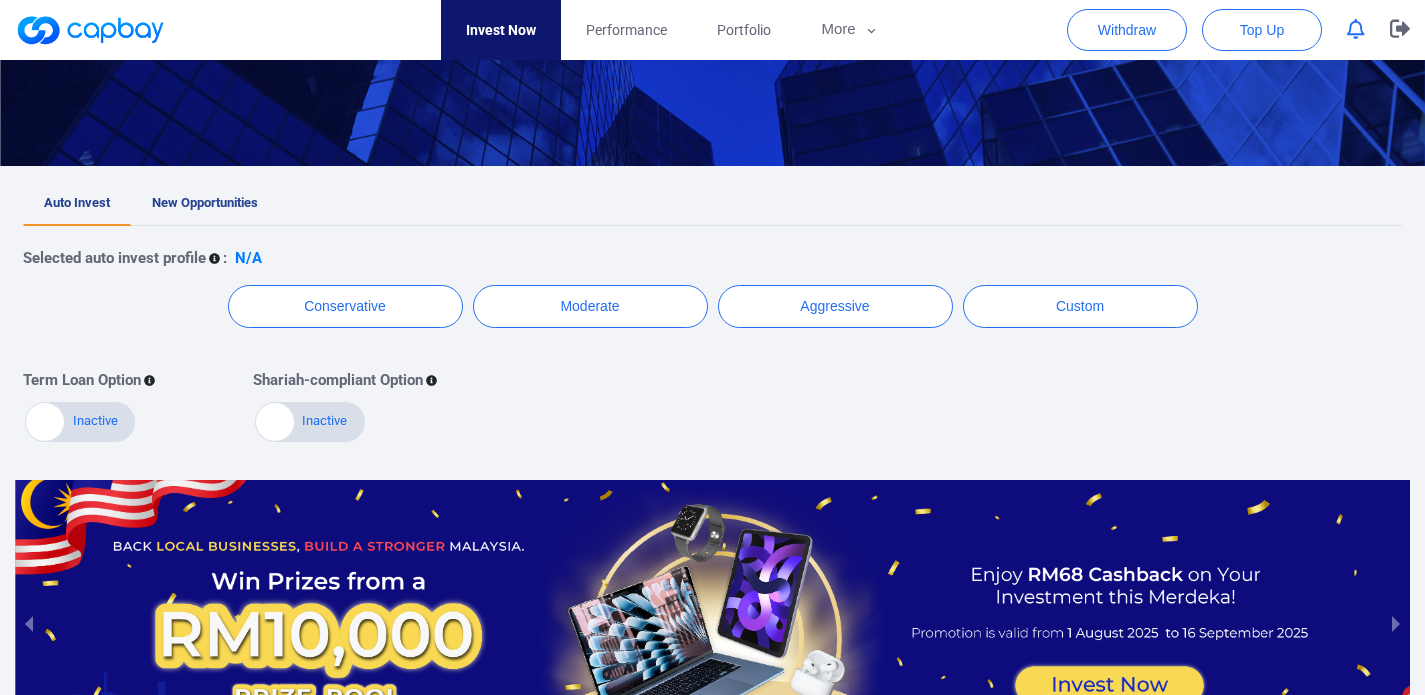 click on "Active Inactive" at bounding box center (310, 422) 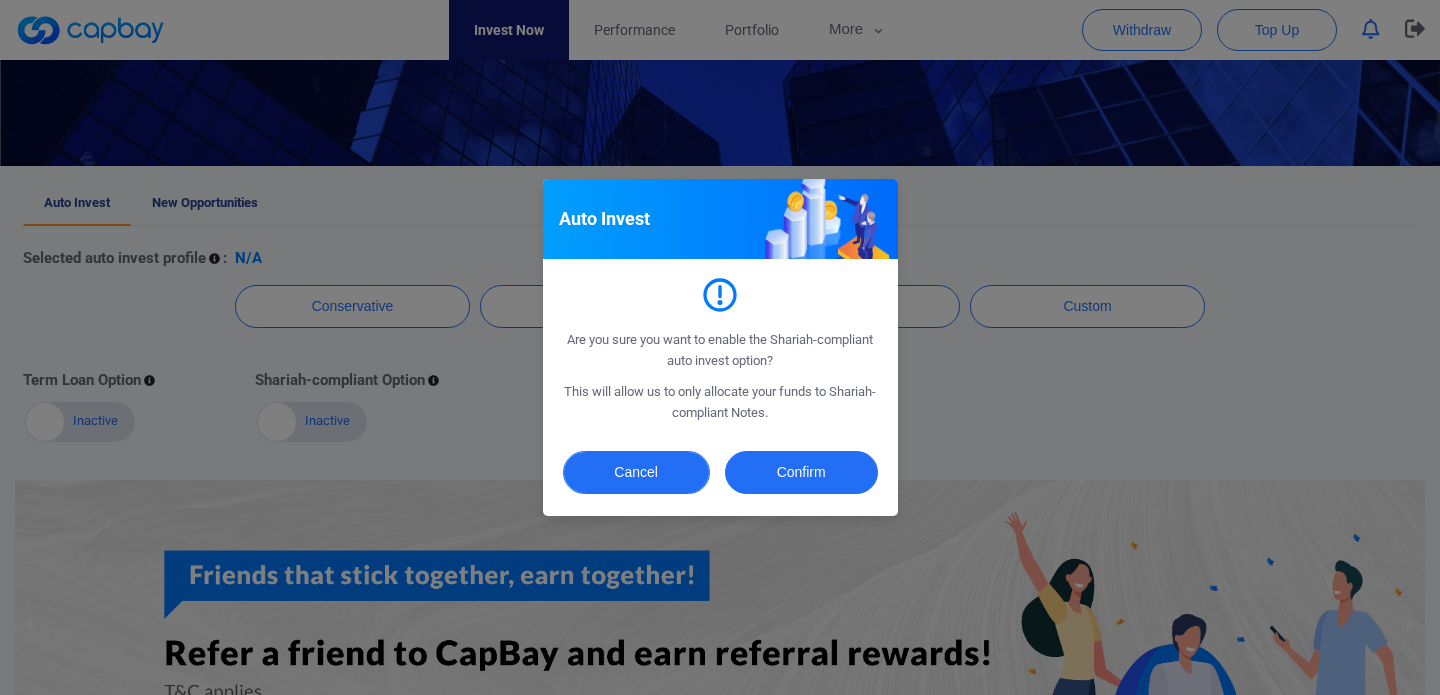 click on "Cancel" at bounding box center [636, 472] 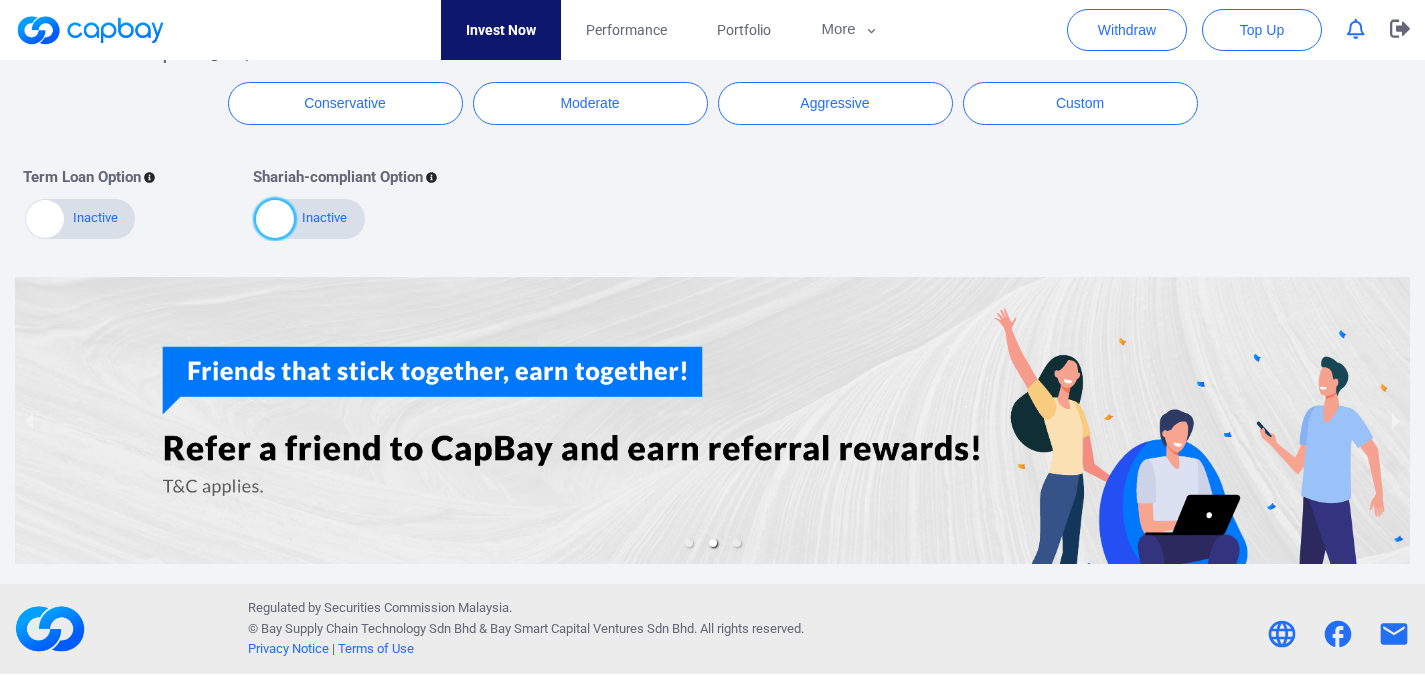 scroll, scrollTop: 0, scrollLeft: 0, axis: both 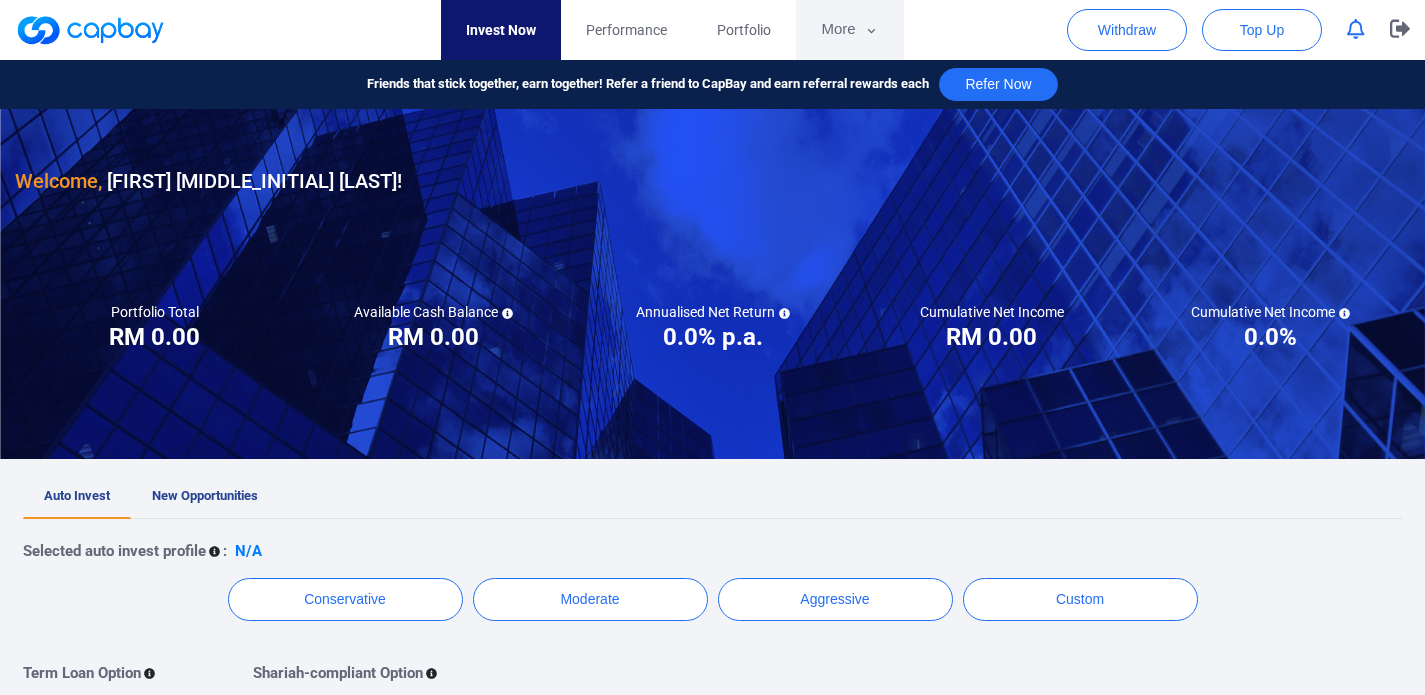 click on "More" at bounding box center [849, 30] 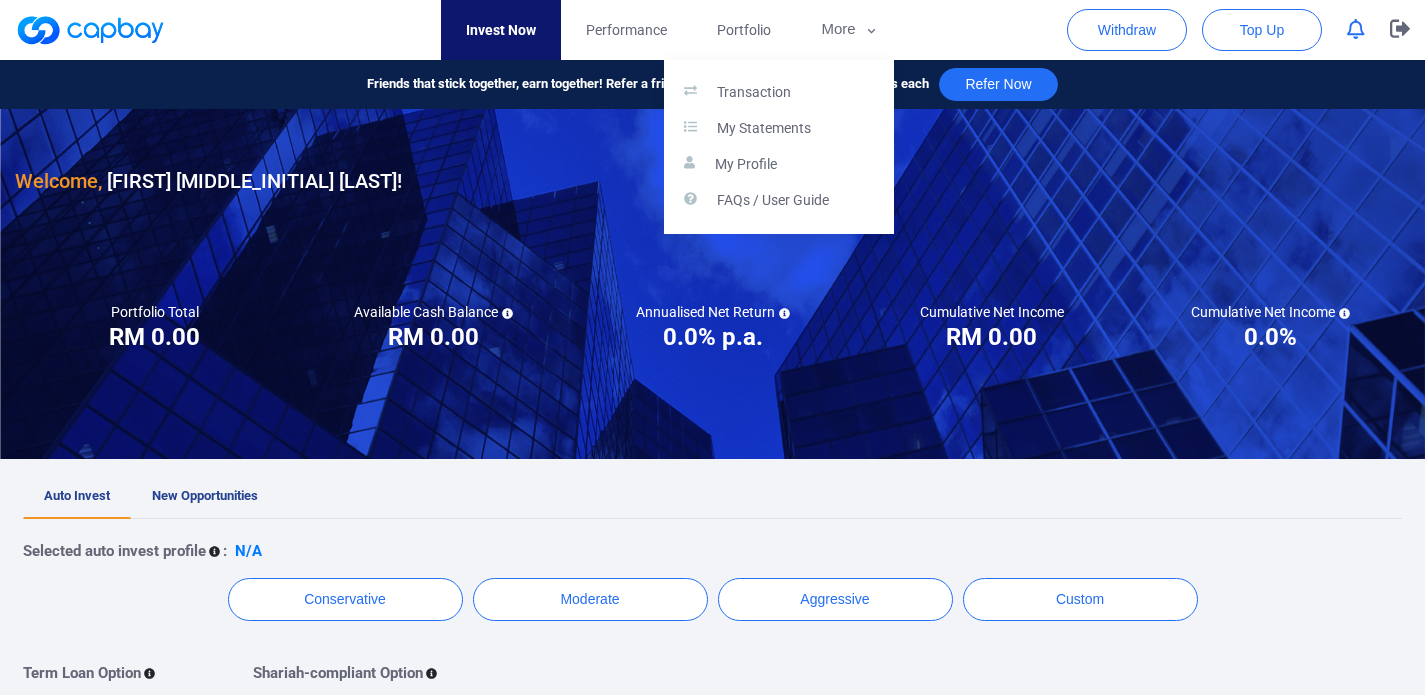click at bounding box center (712, 347) 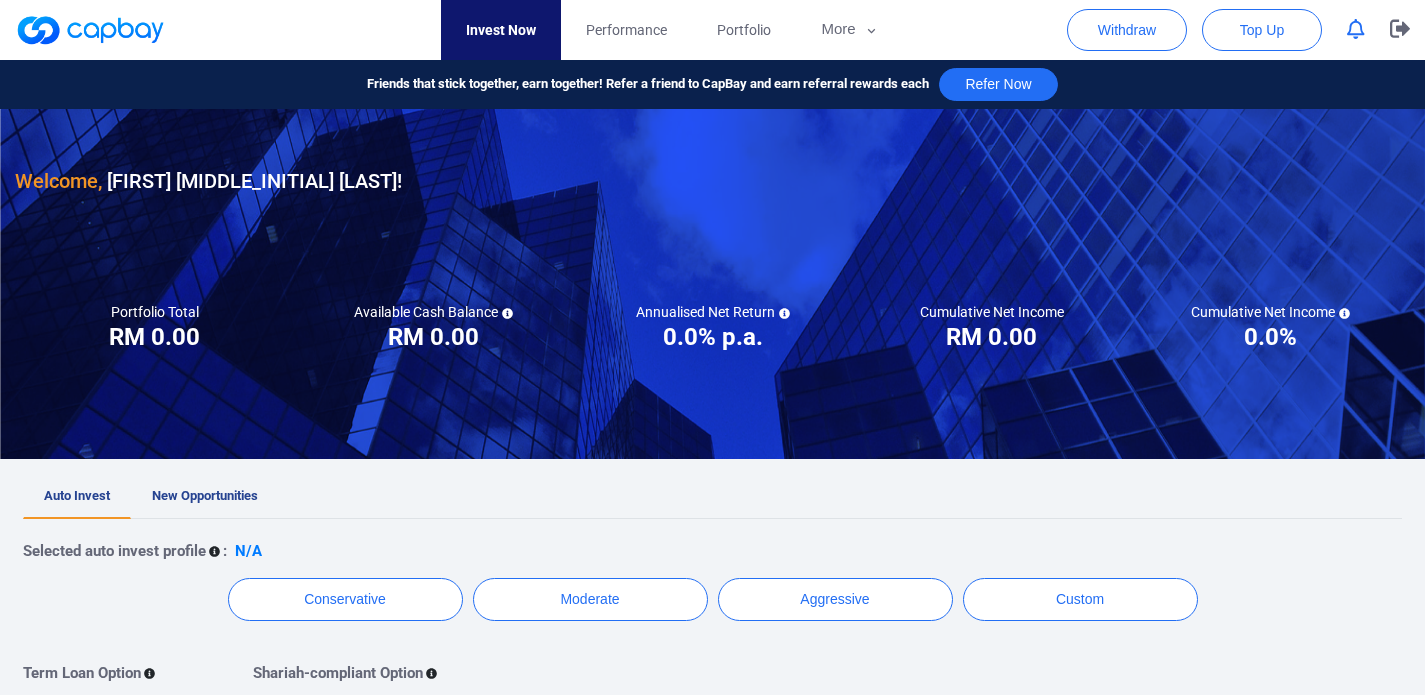 click on "Performance" at bounding box center (626, 30) 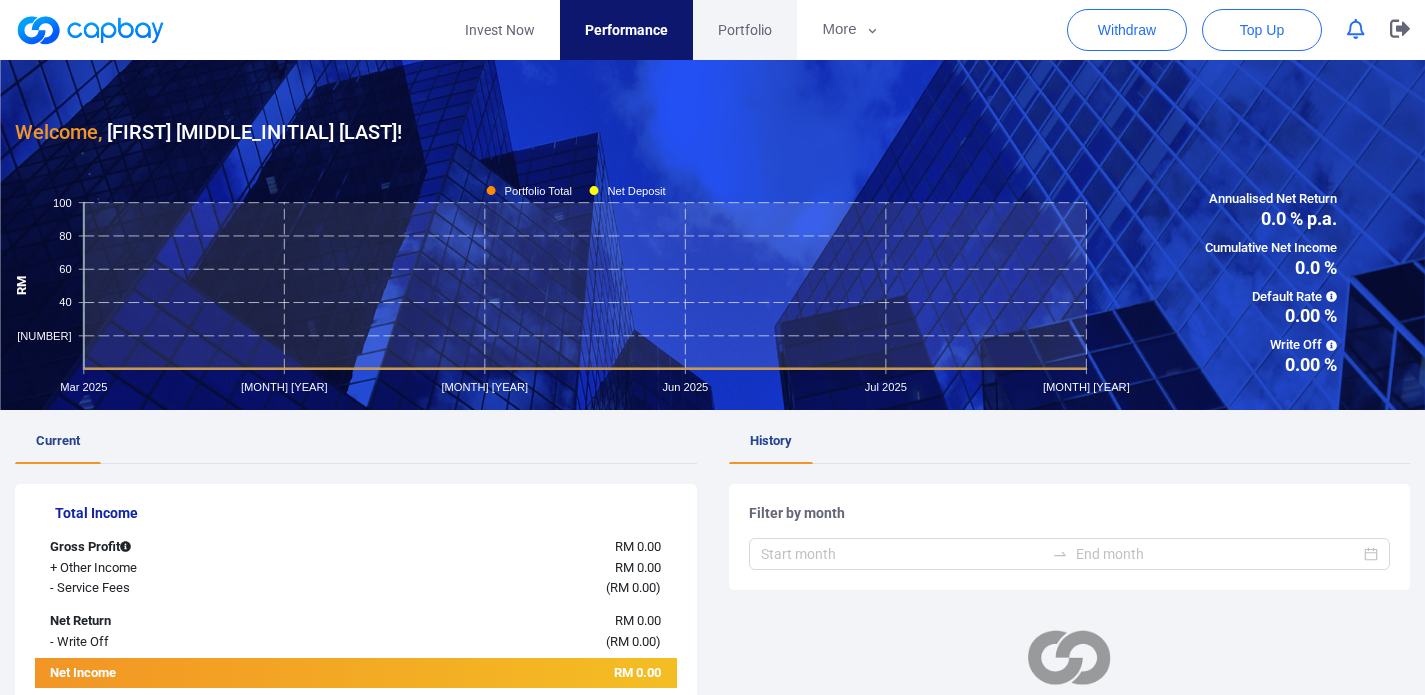 click on "Portfolio" at bounding box center (745, 30) 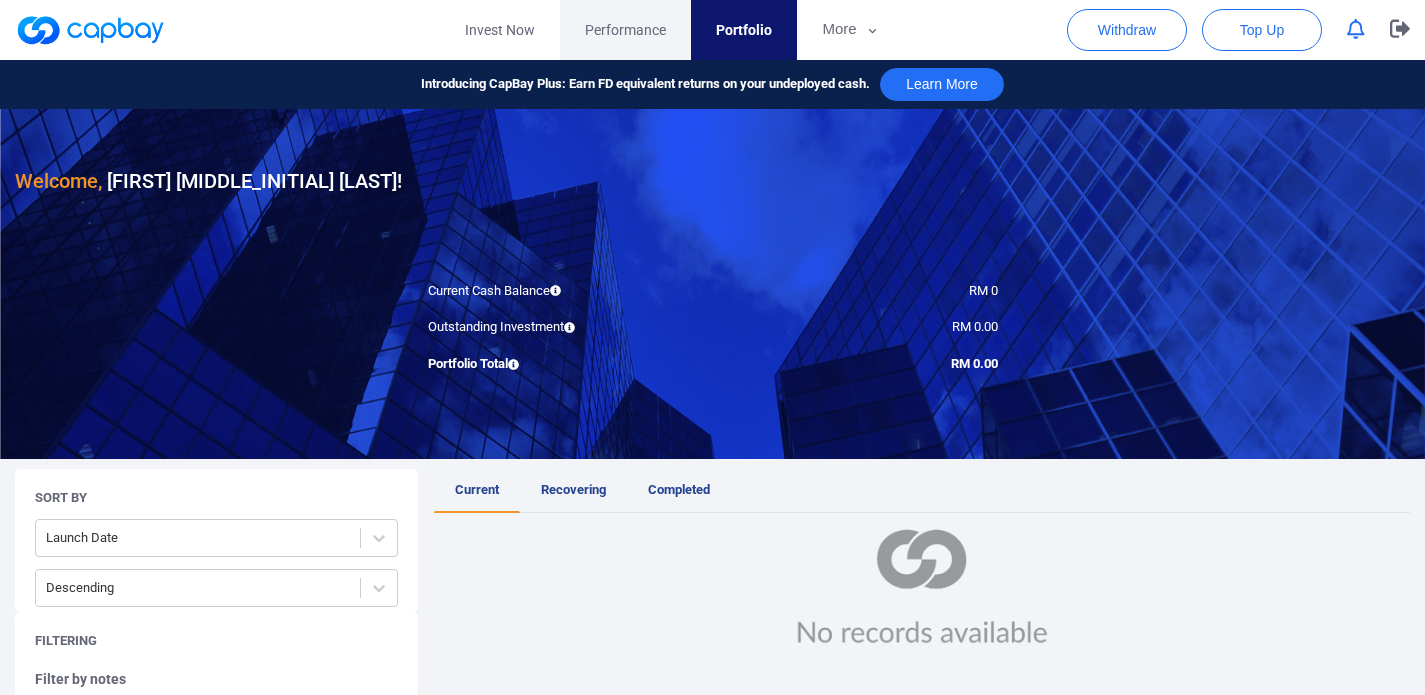 click on "Performance" at bounding box center [625, 30] 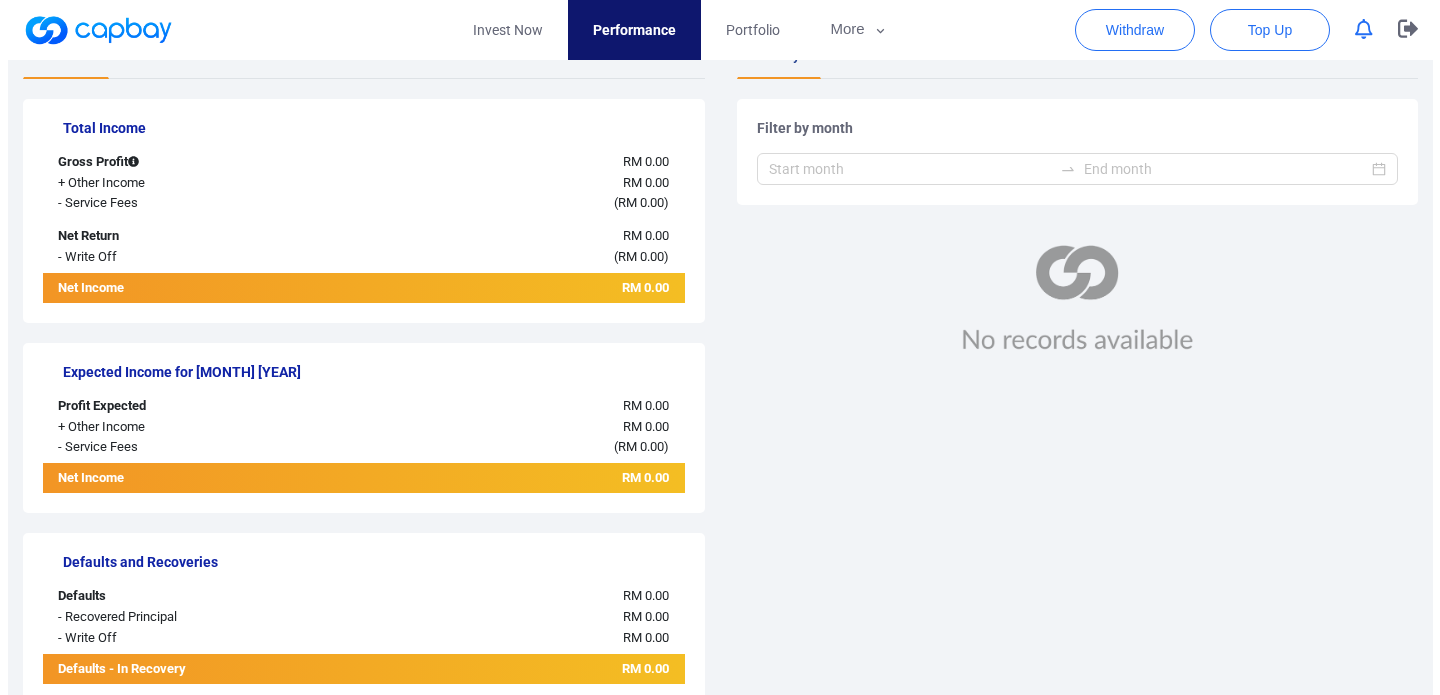 scroll, scrollTop: 0, scrollLeft: 0, axis: both 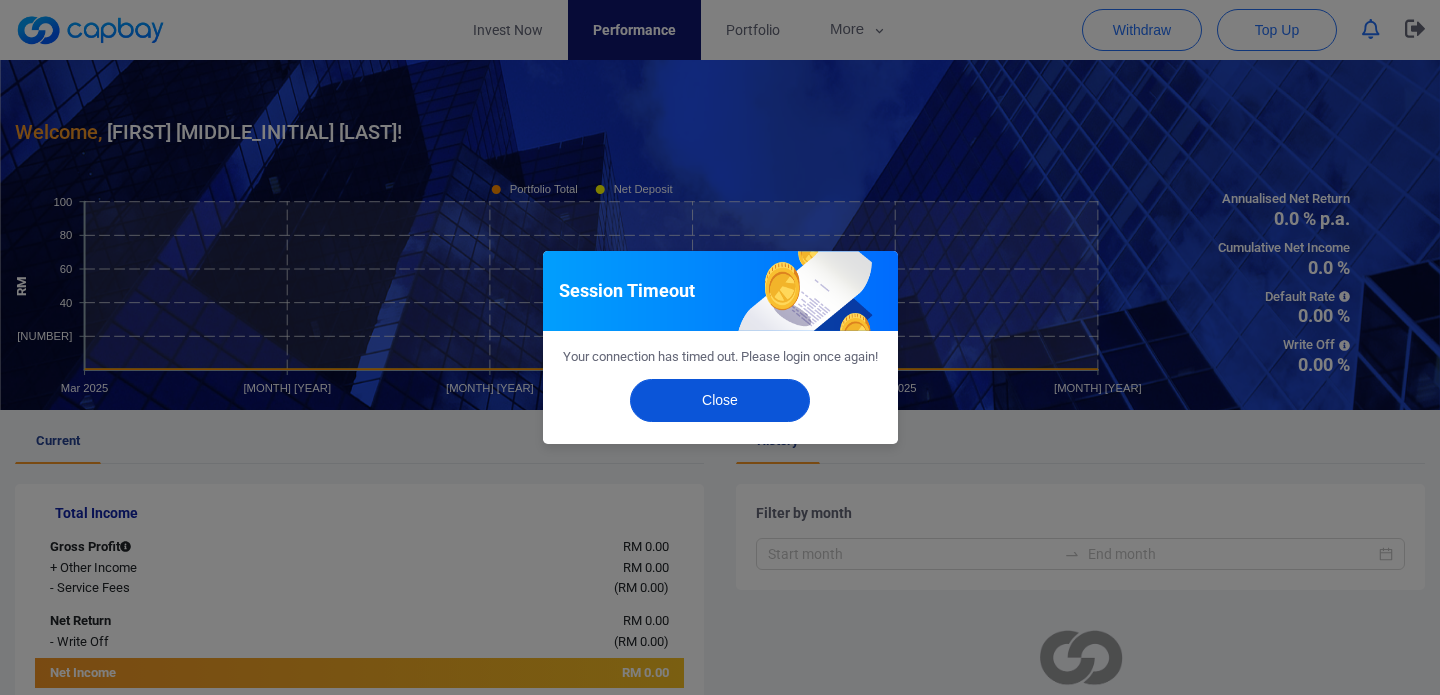 click on "Close" at bounding box center [720, 400] 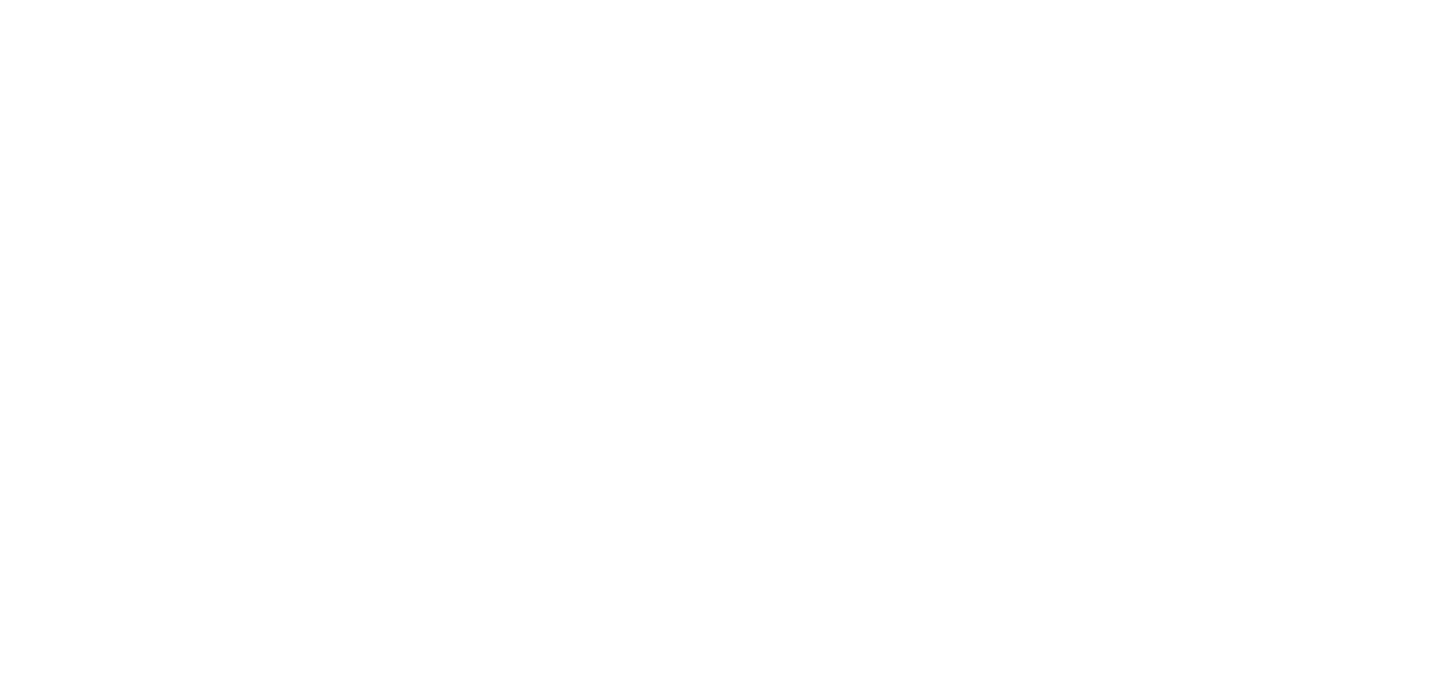 scroll, scrollTop: 0, scrollLeft: 0, axis: both 